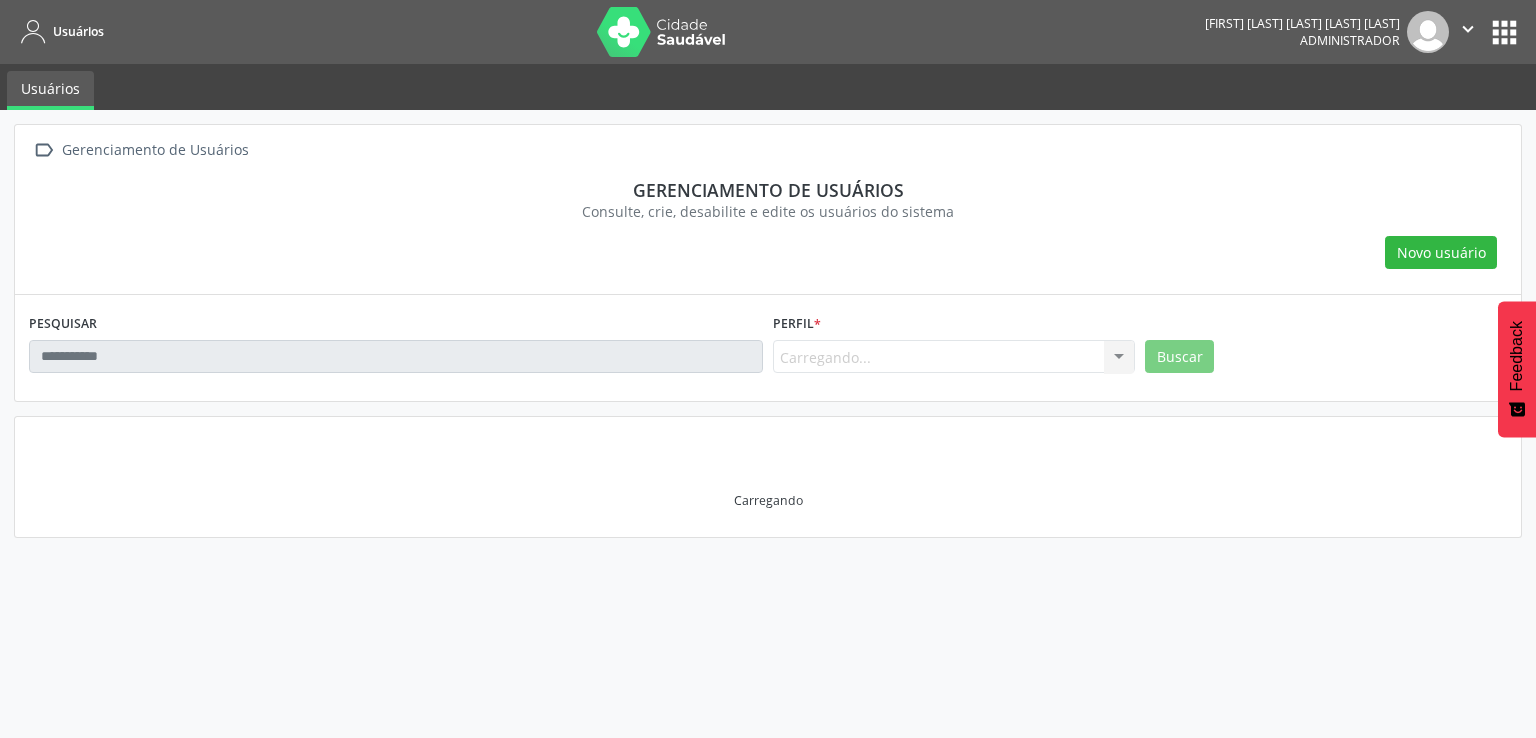 scroll, scrollTop: 0, scrollLeft: 0, axis: both 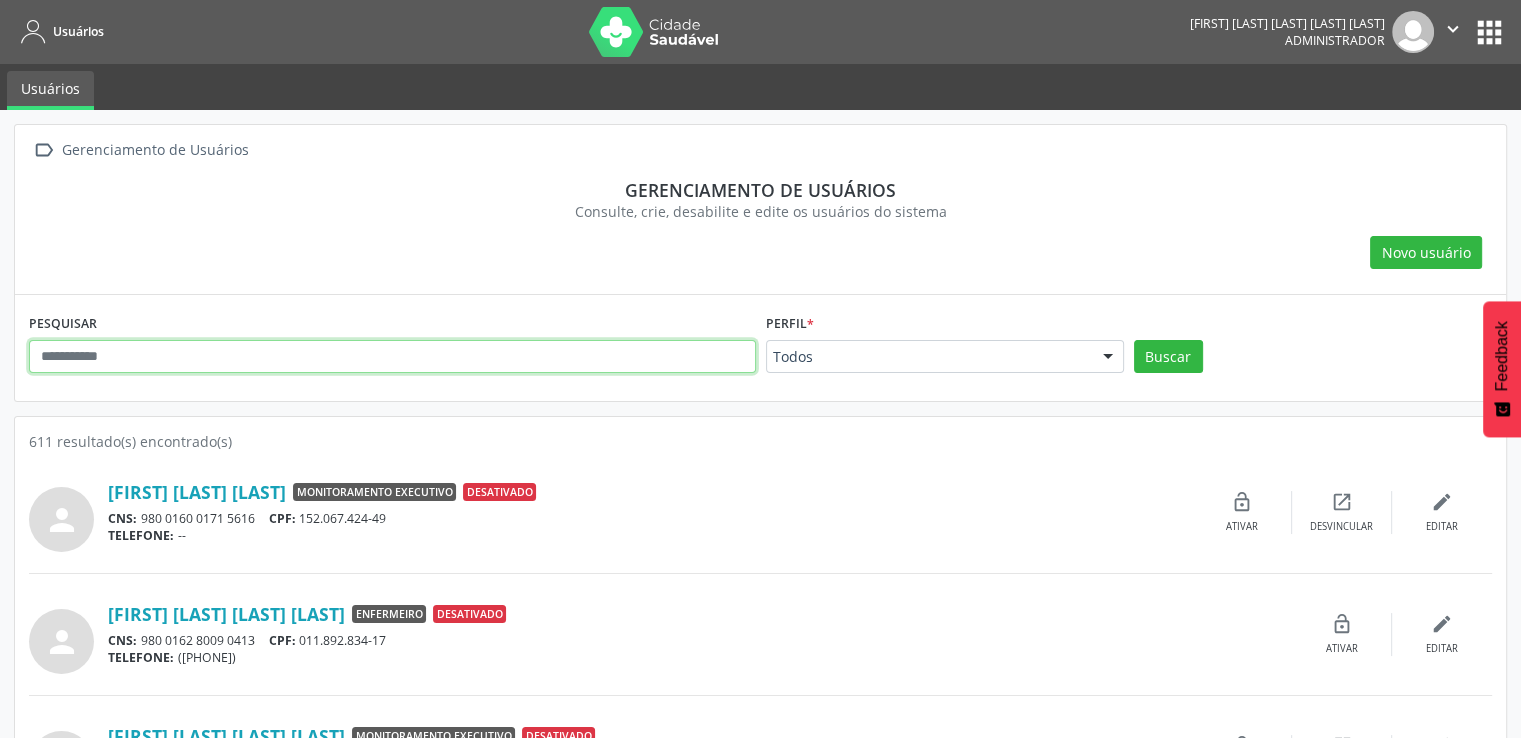 click at bounding box center [392, 357] 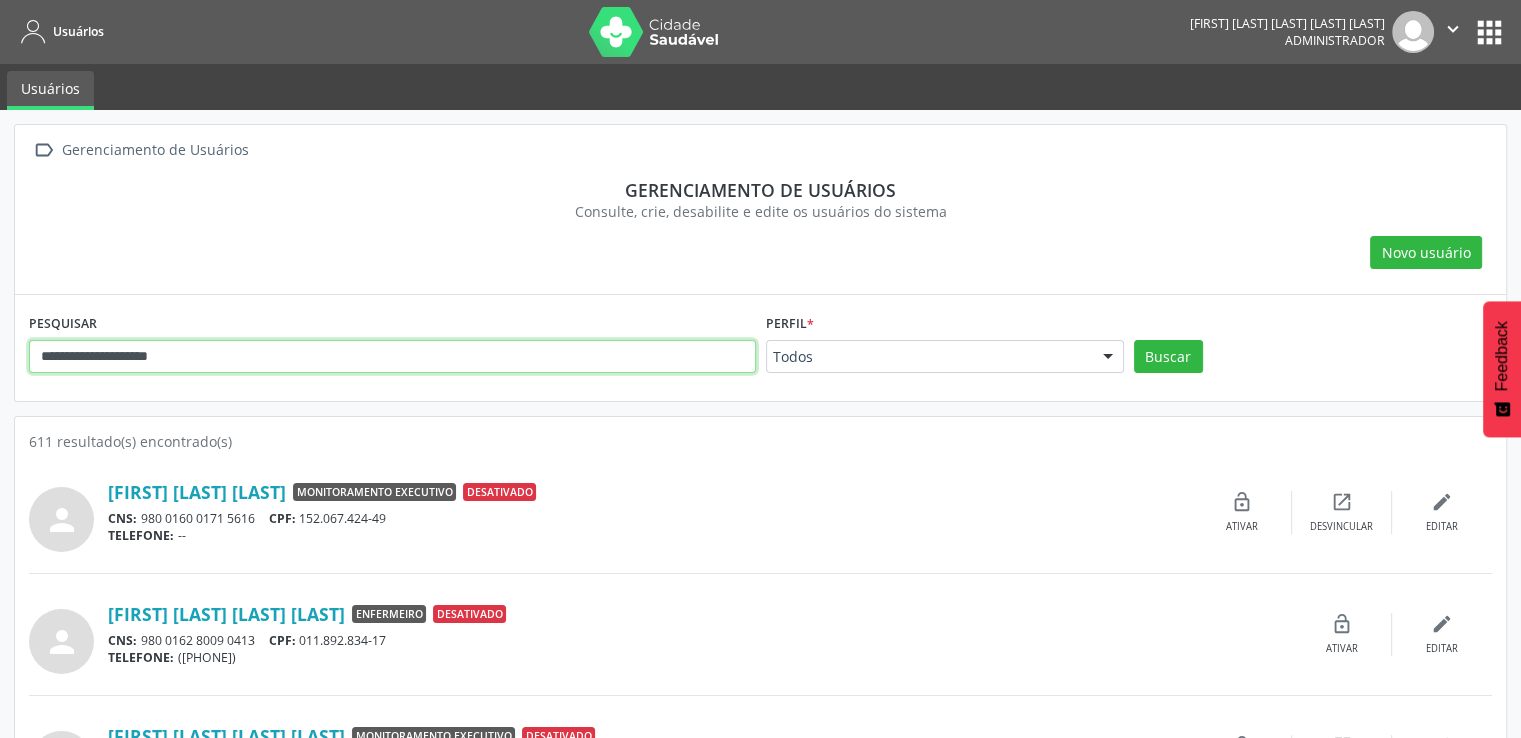 click on "**********" at bounding box center (392, 357) 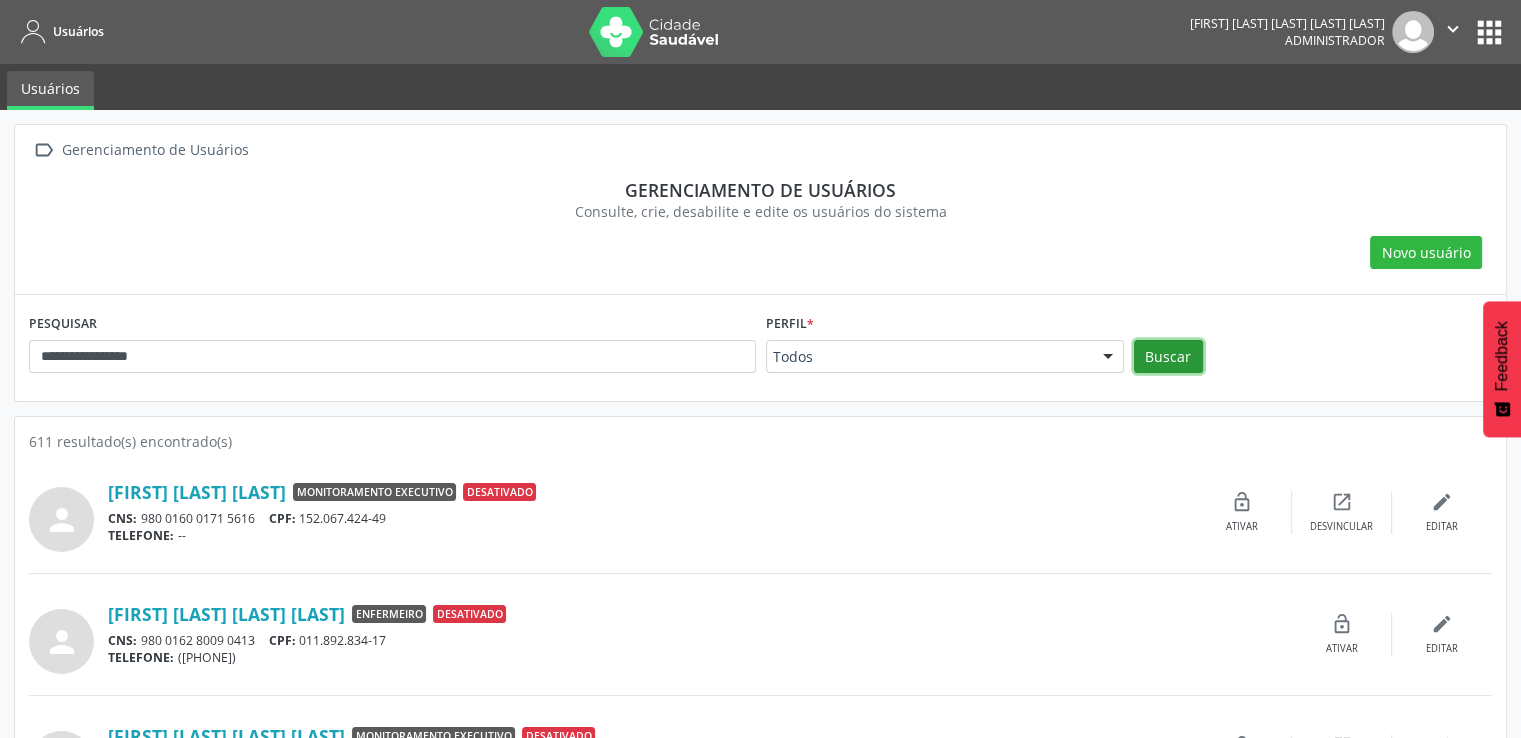 click on "Buscar" at bounding box center (1168, 357) 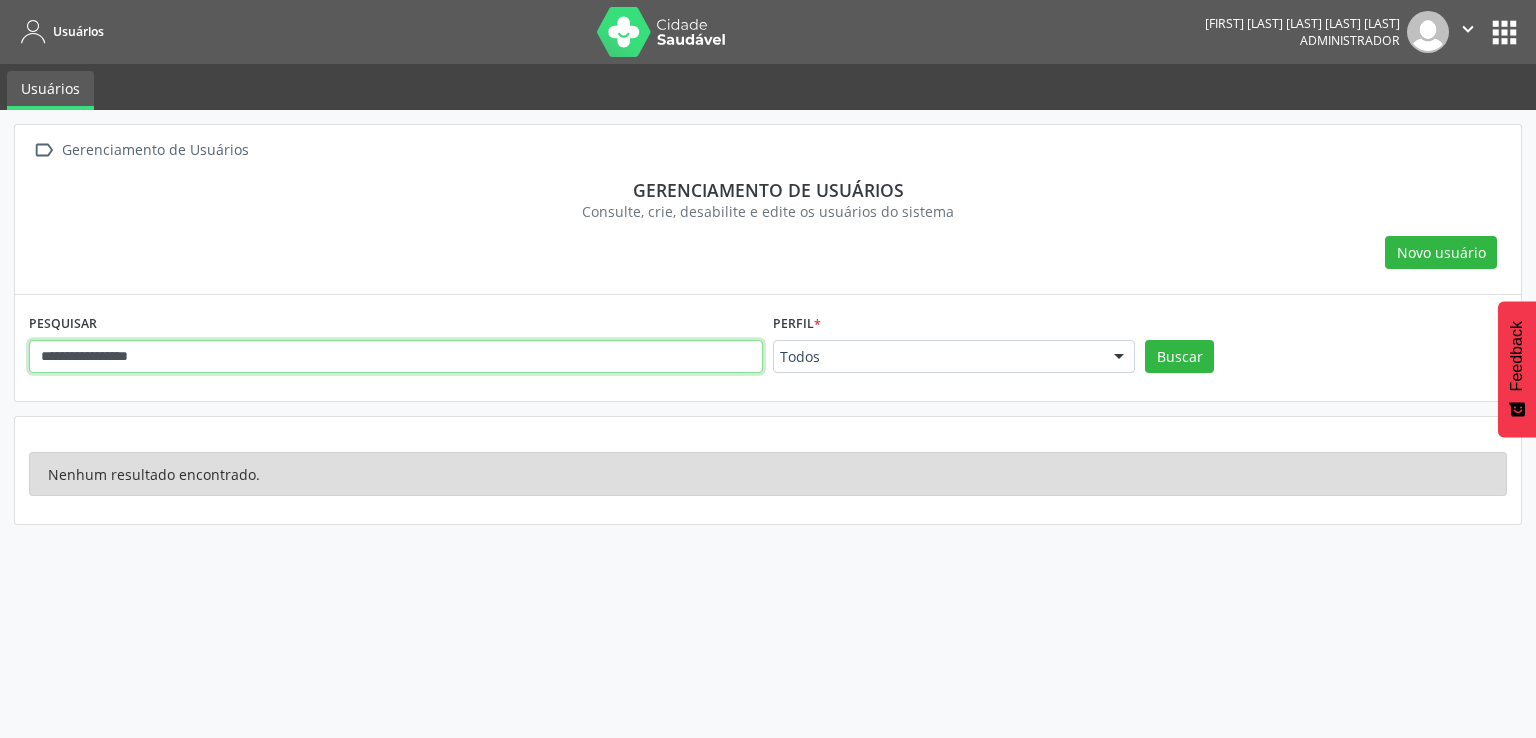 click on "**********" at bounding box center [396, 357] 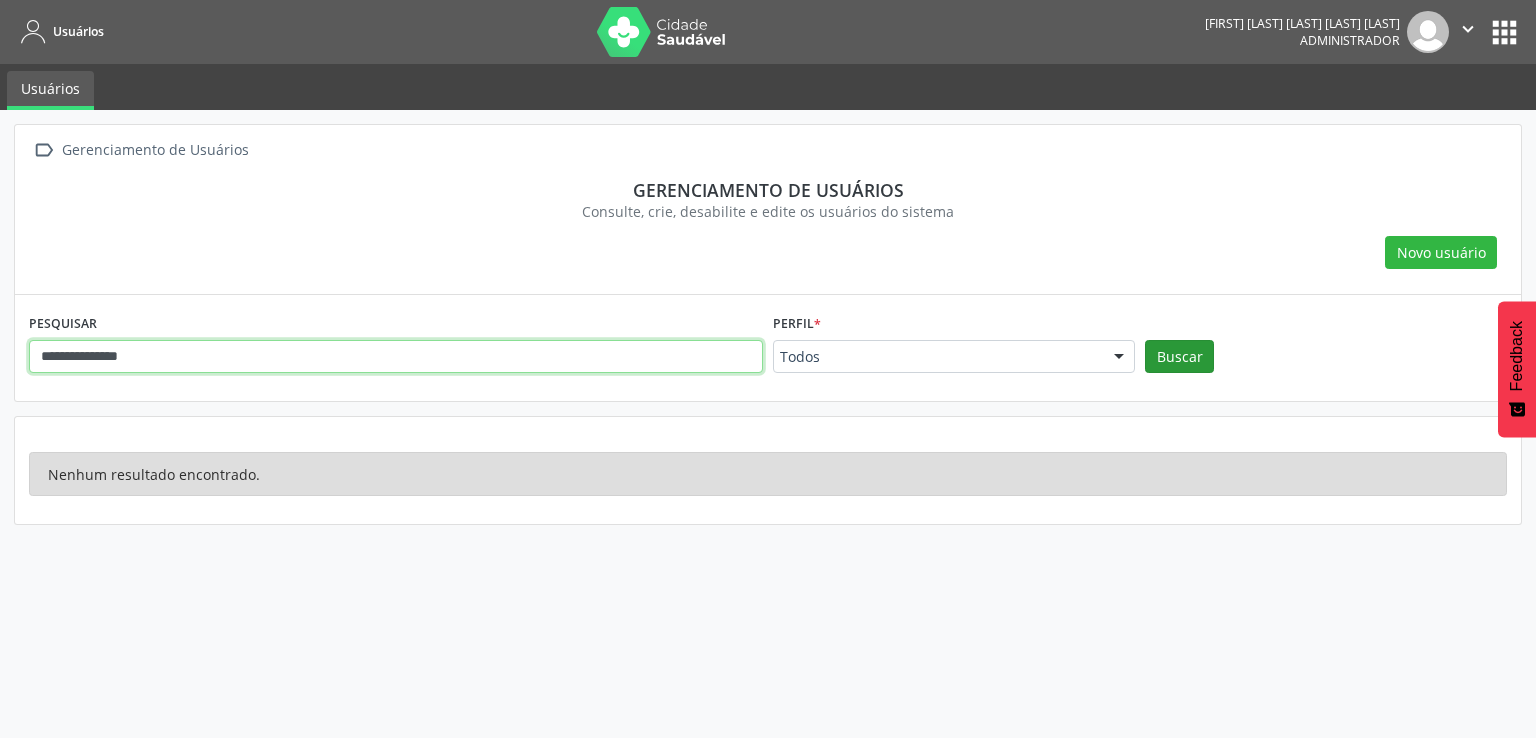 type on "**********" 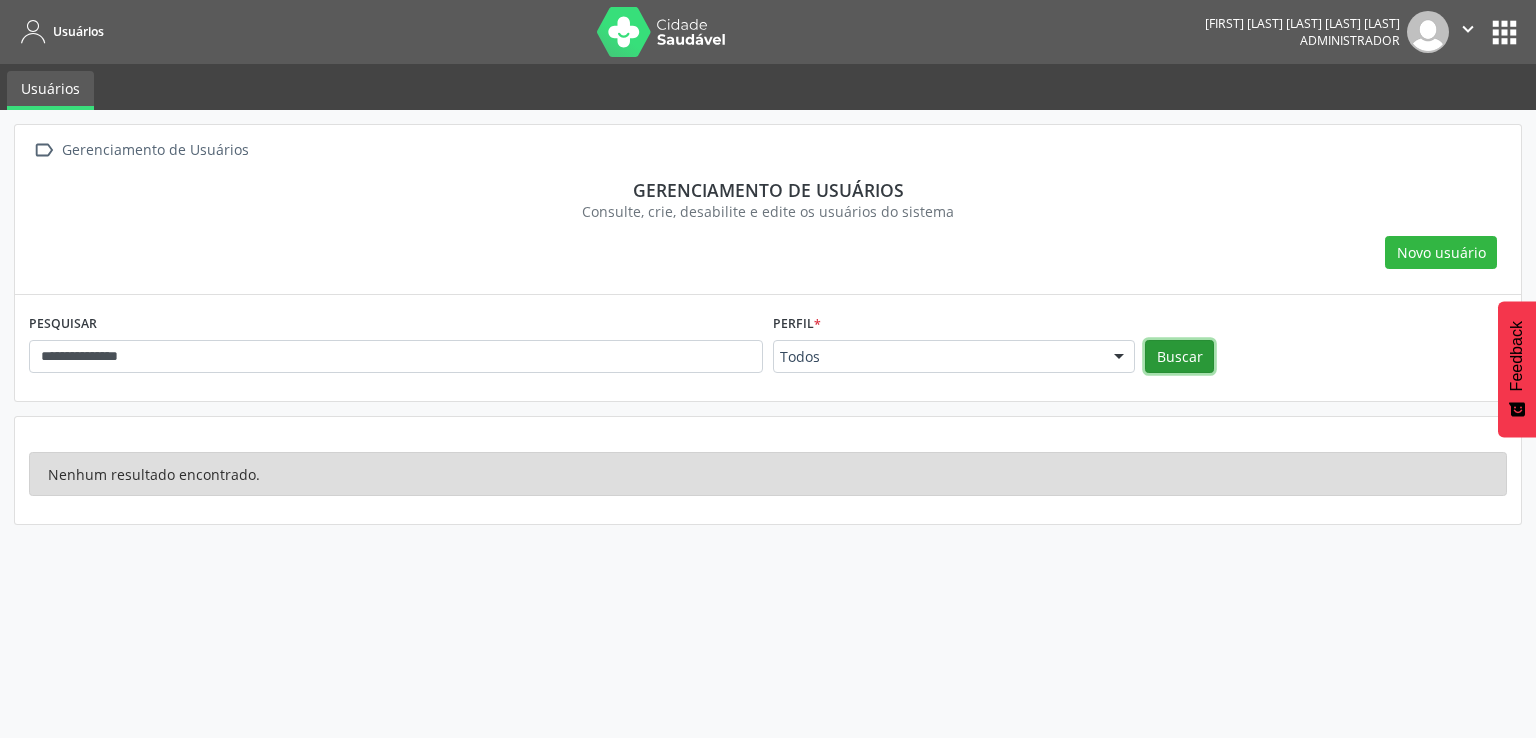 click on "Buscar" at bounding box center (1179, 357) 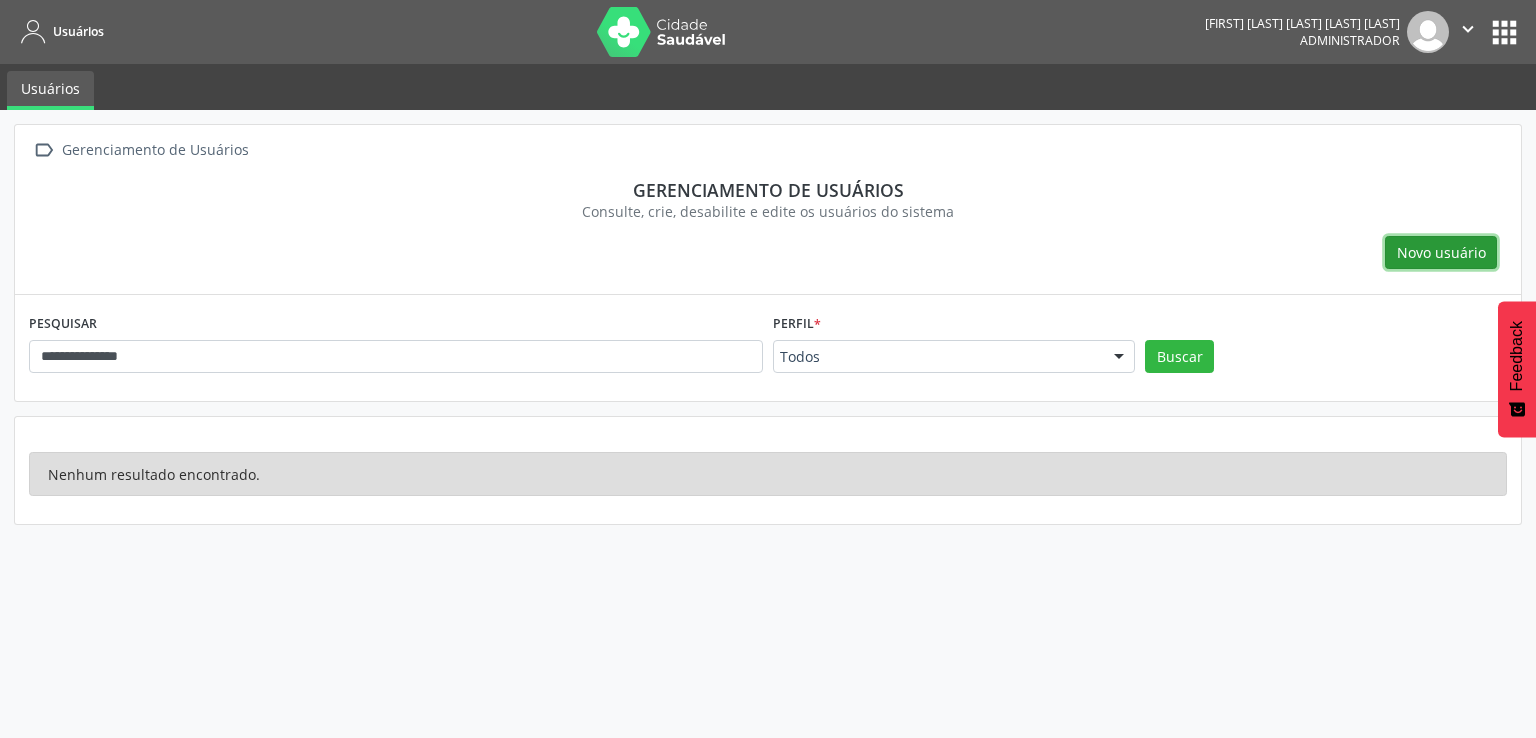 click on "Novo usuário" at bounding box center (1441, 252) 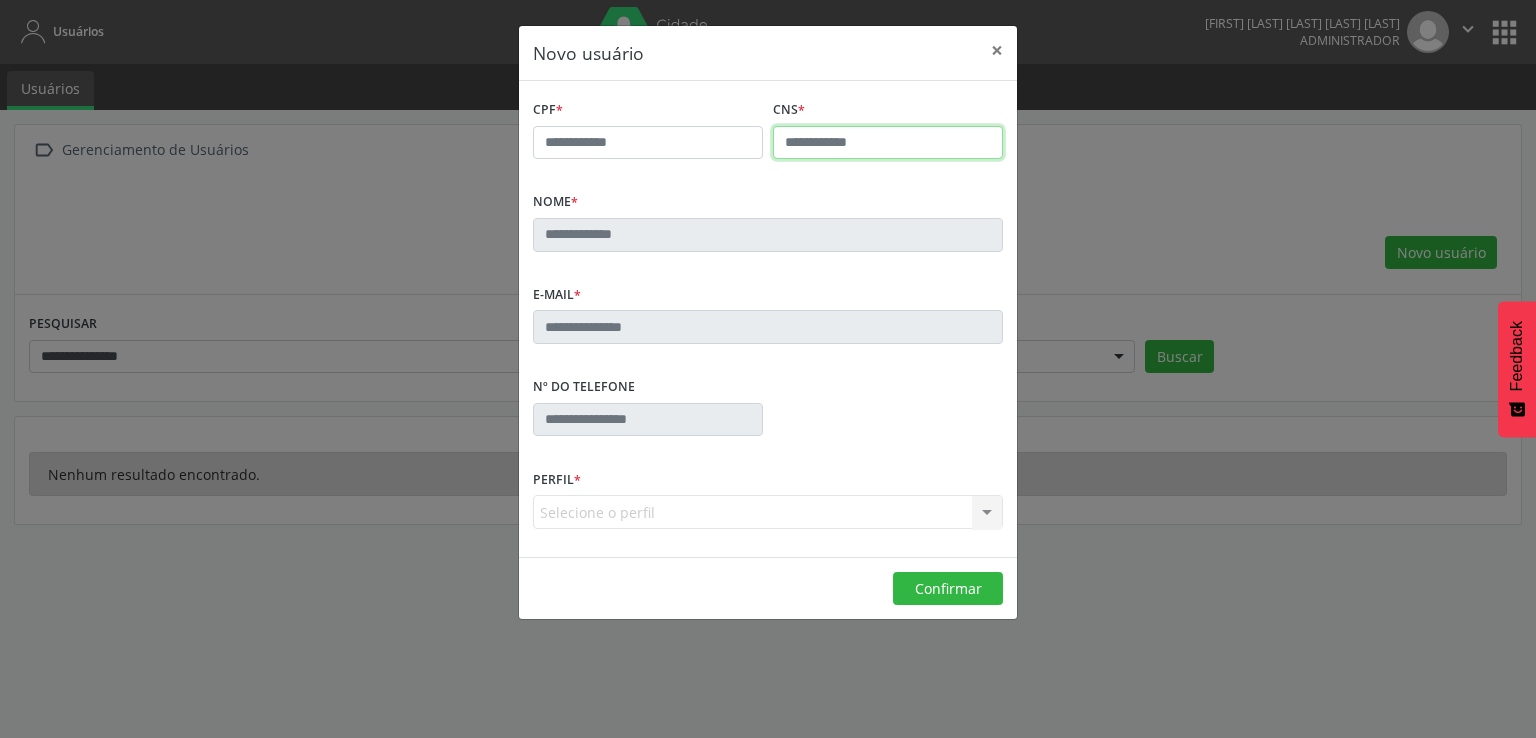click at bounding box center (888, 143) 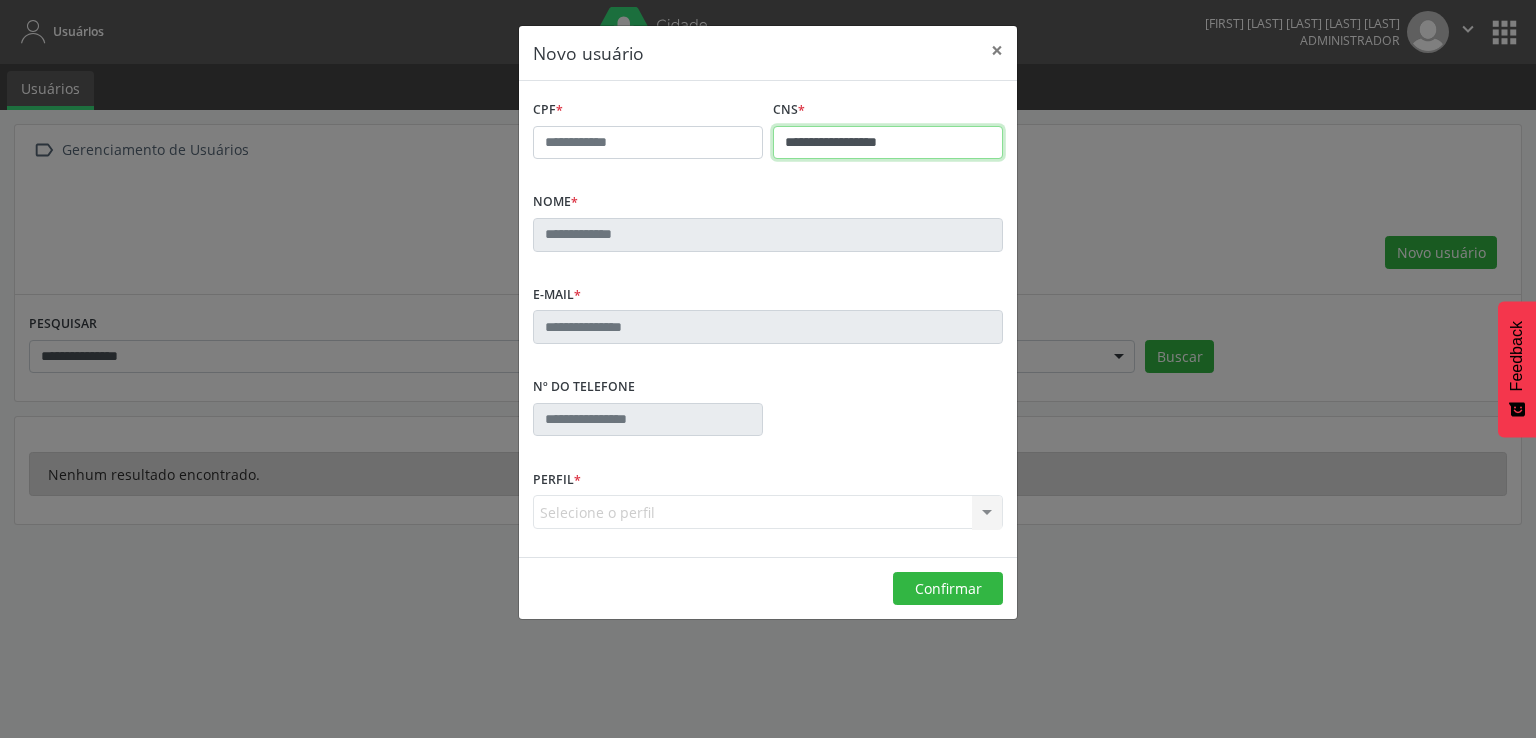 type on "**********" 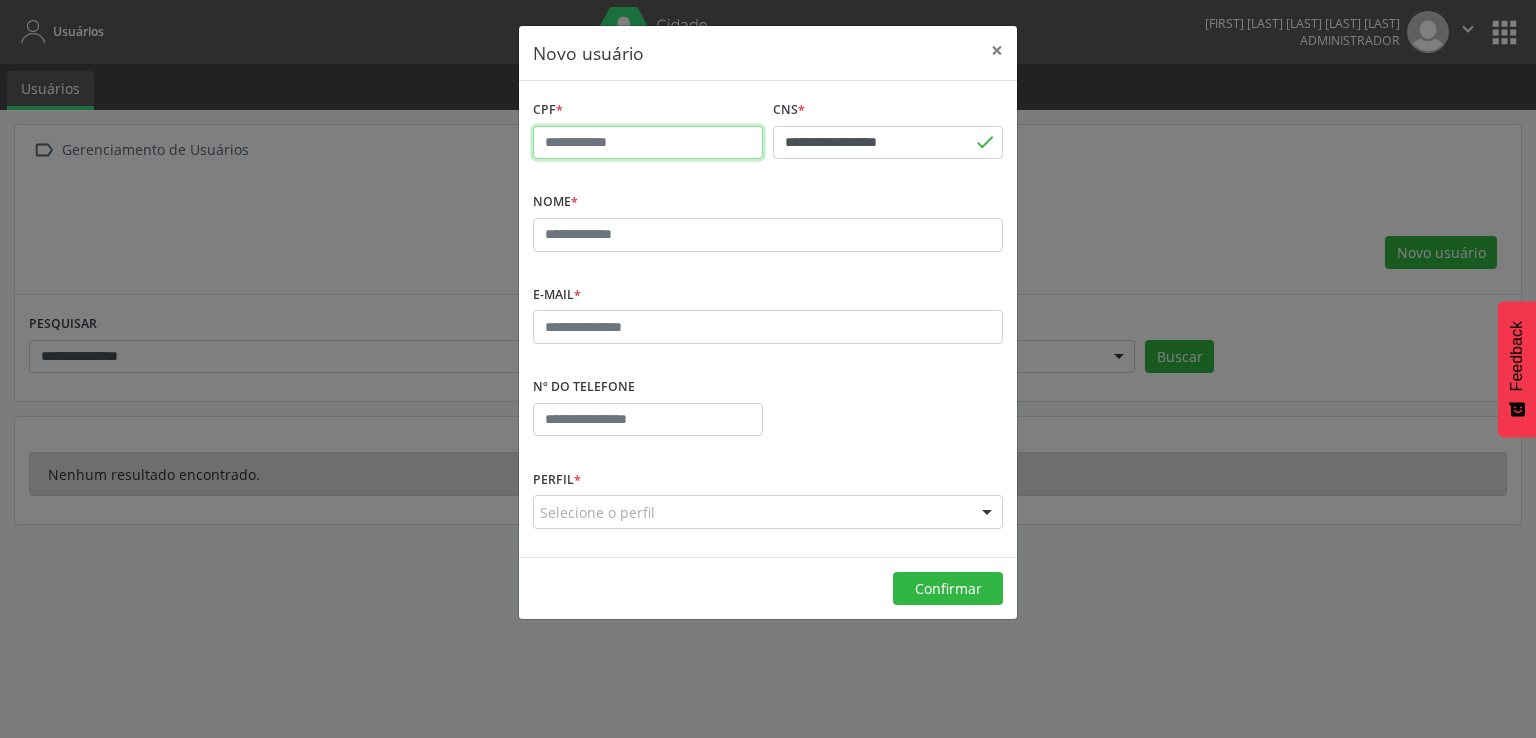click at bounding box center [648, 143] 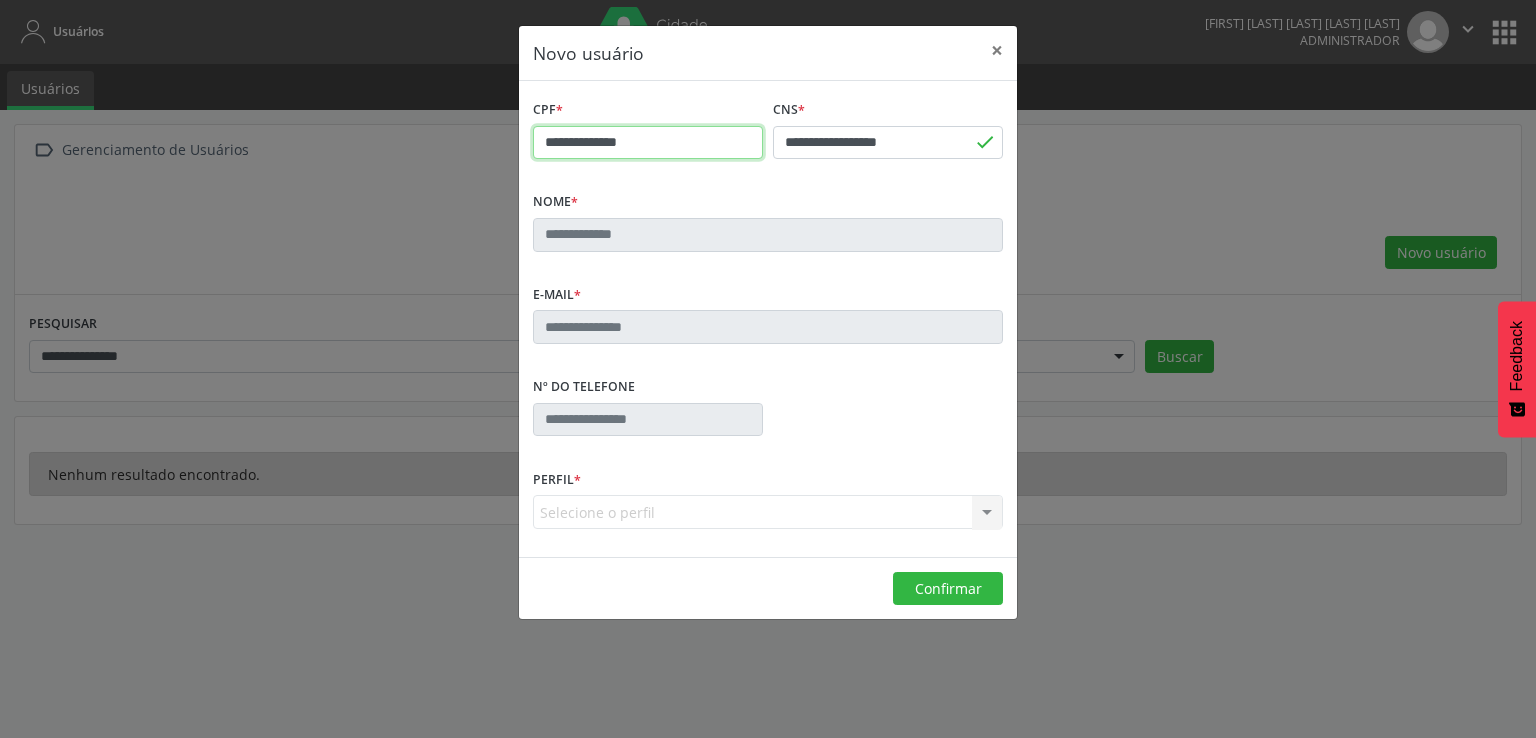type on "**********" 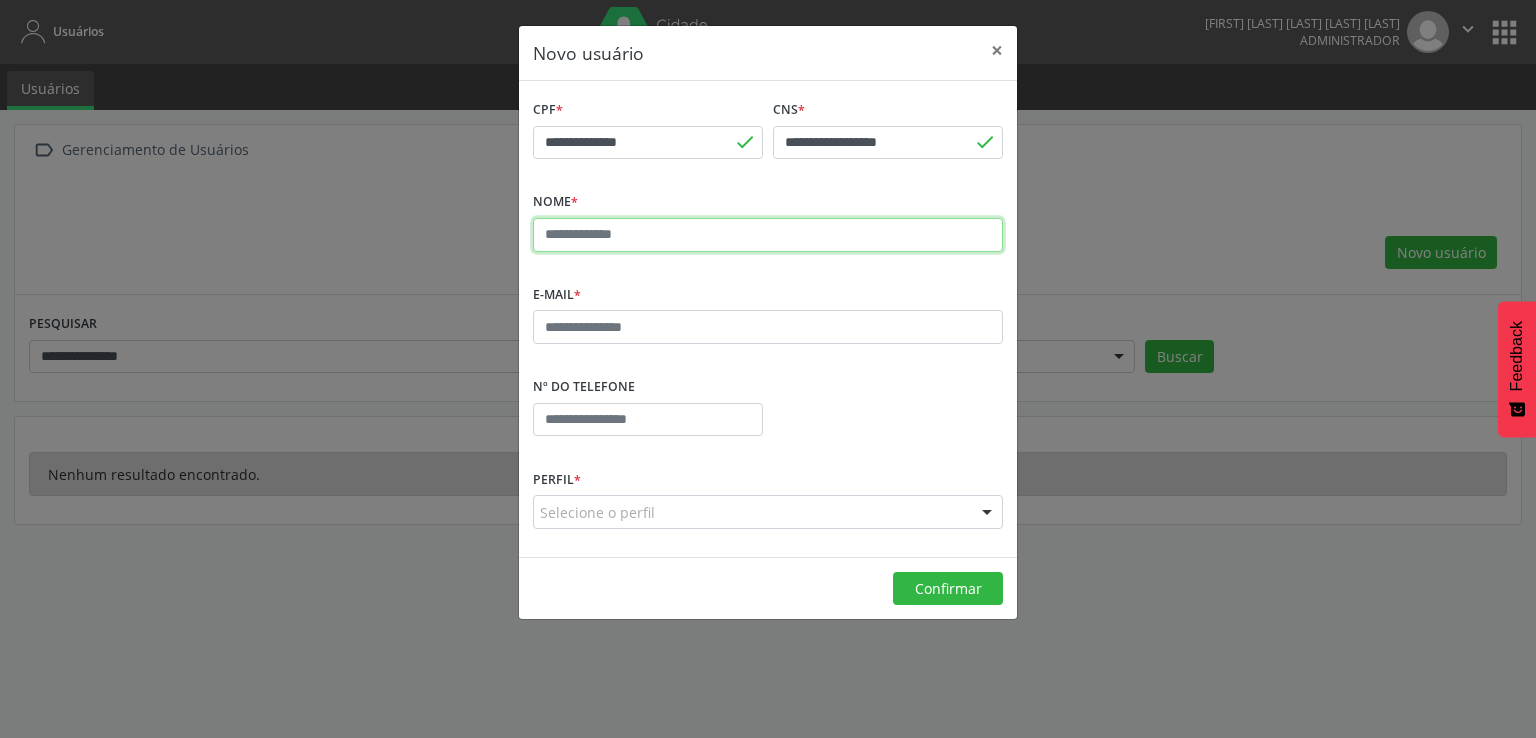 click at bounding box center [768, 235] 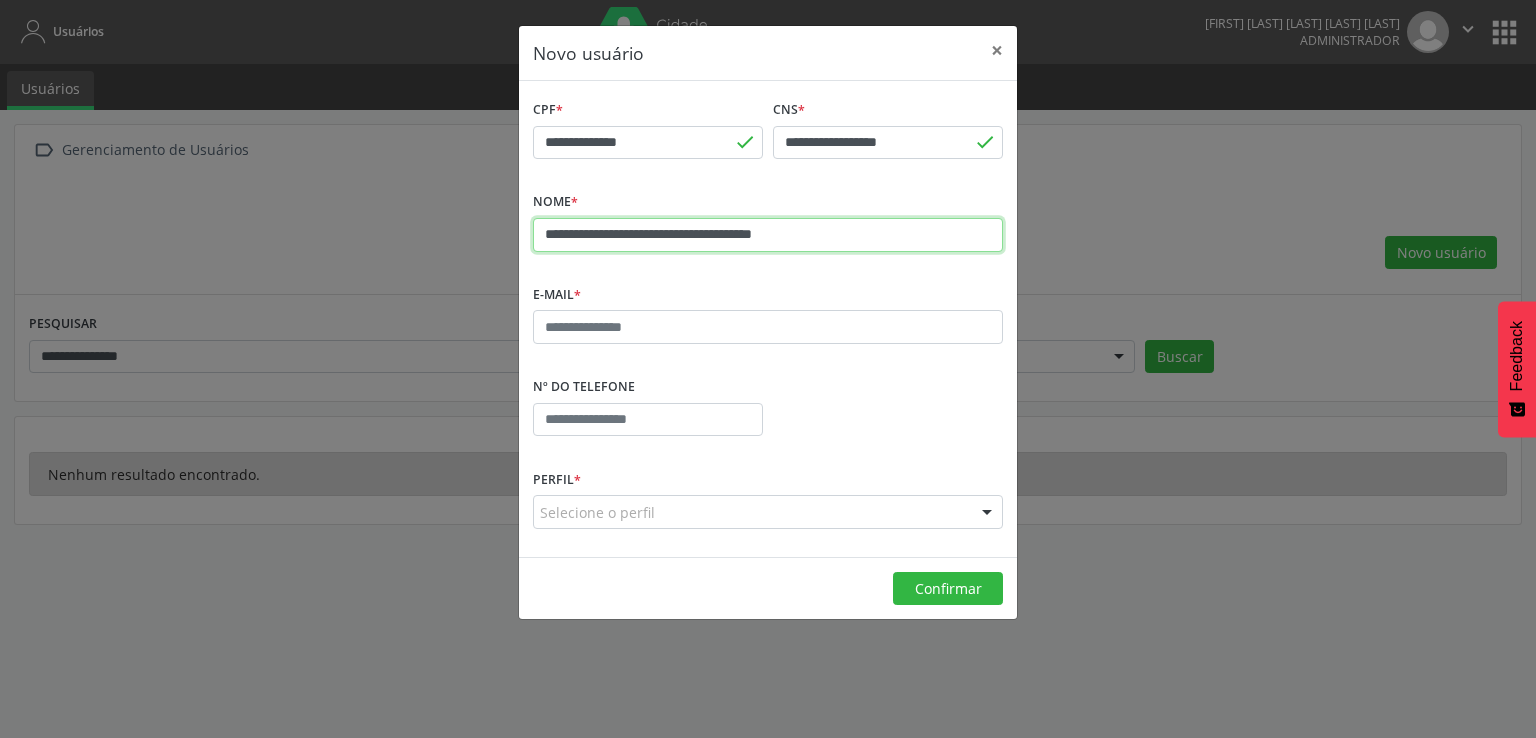 type on "**********" 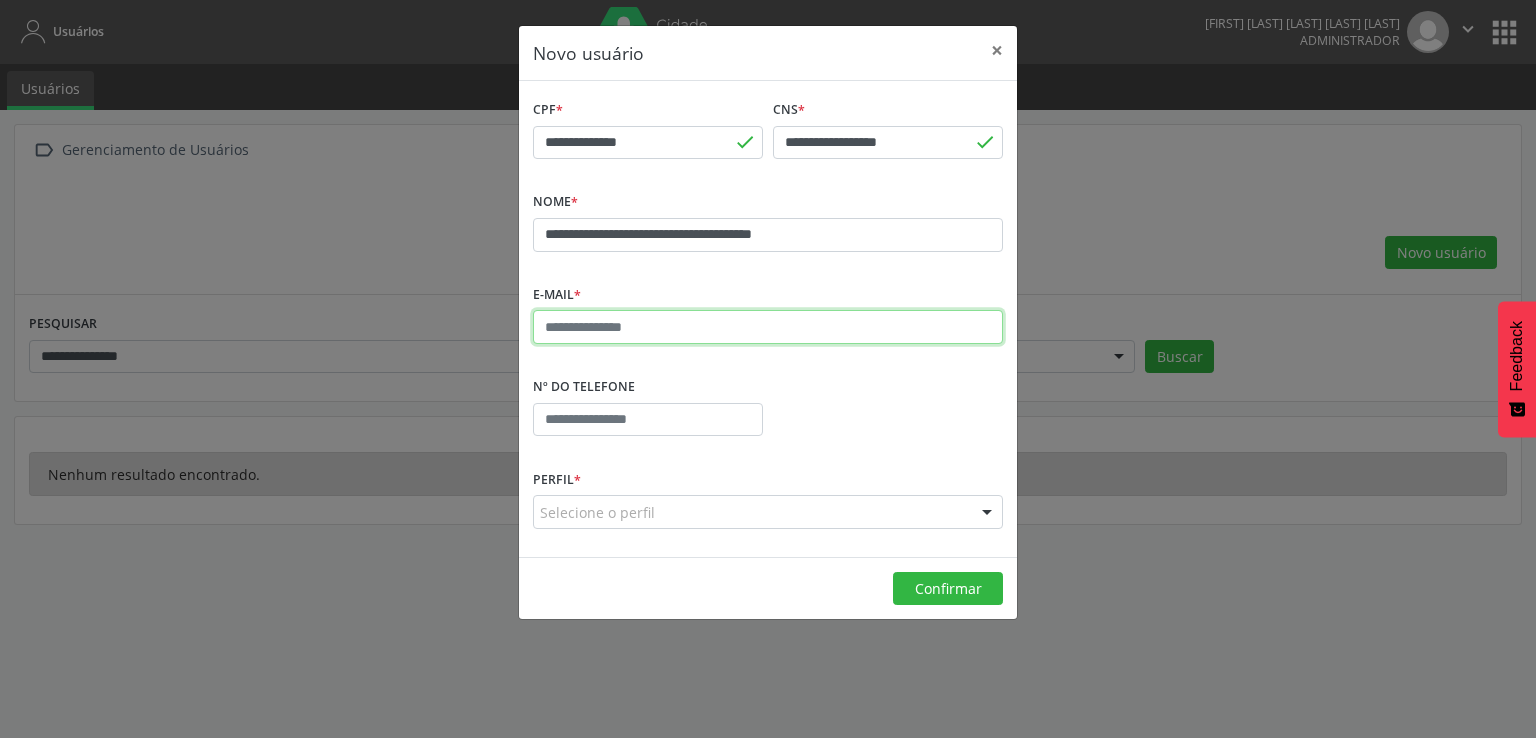 click at bounding box center (768, 327) 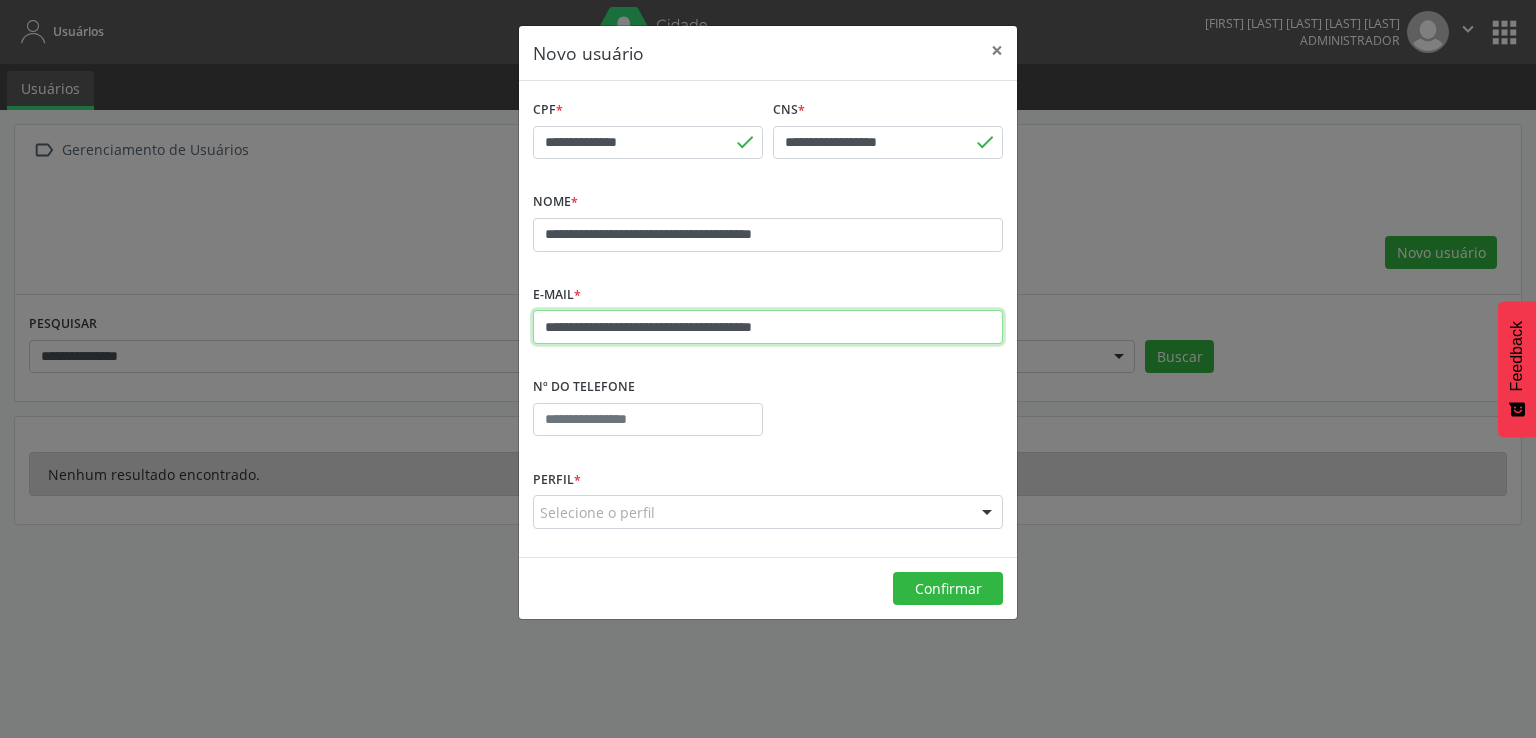 type on "**********" 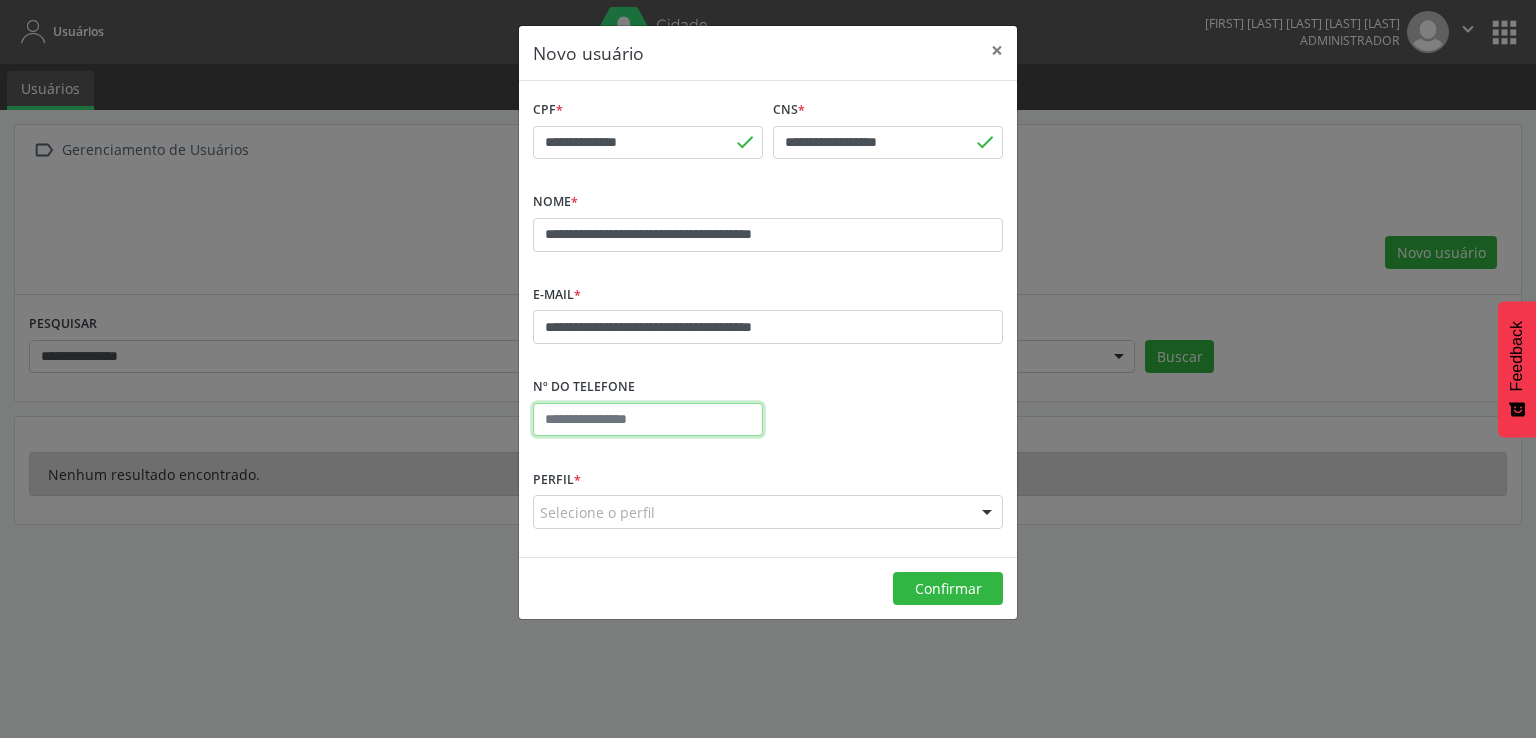 click at bounding box center (648, 420) 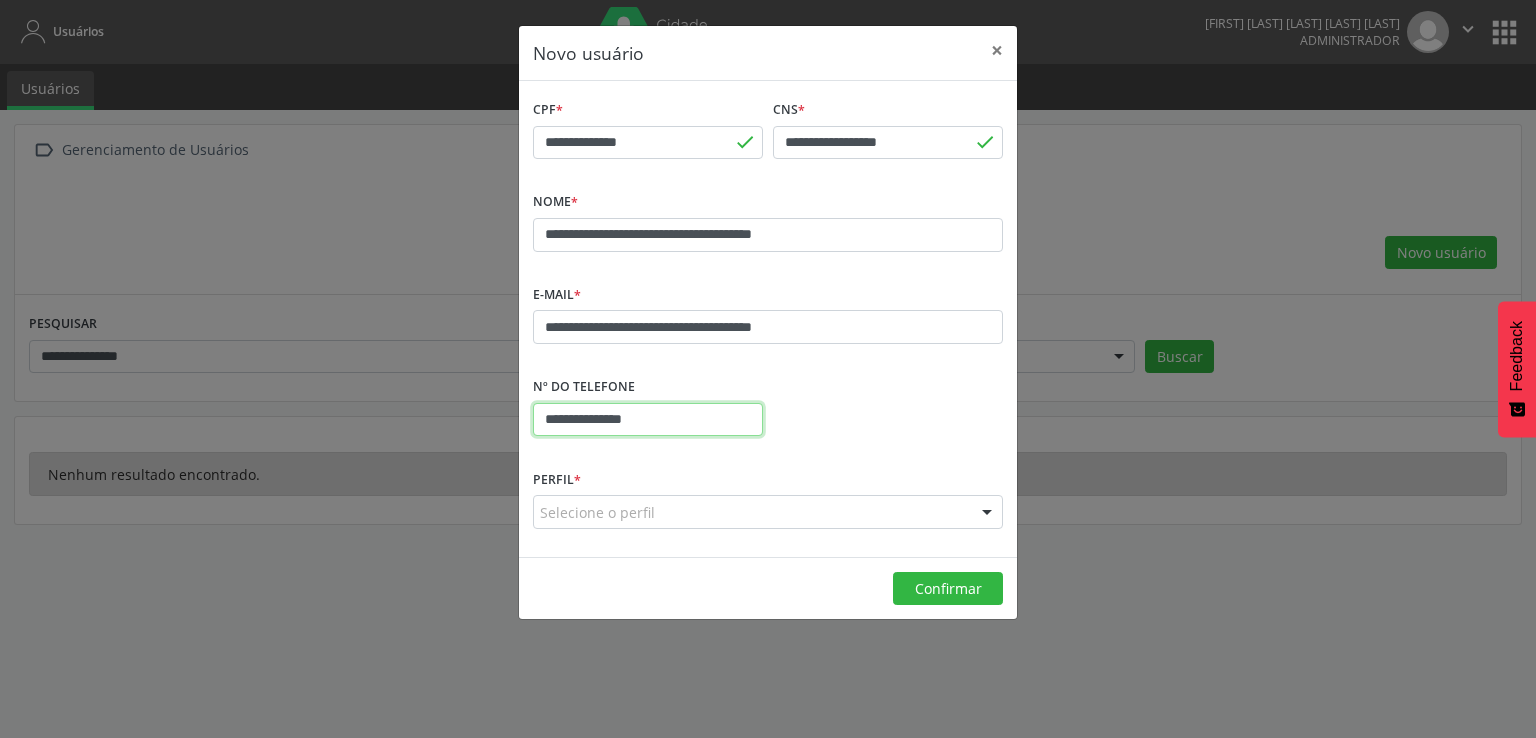 type on "**********" 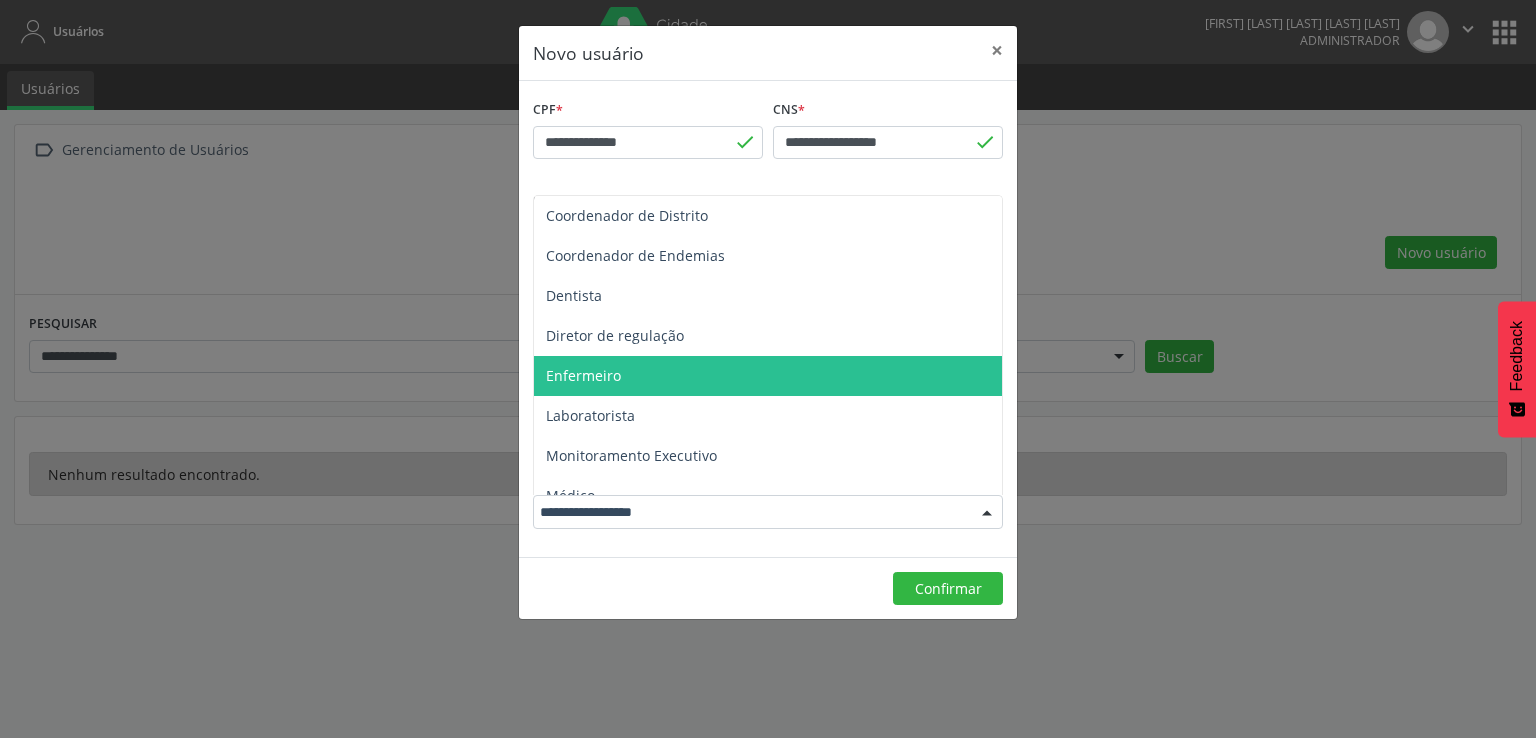 scroll, scrollTop: 300, scrollLeft: 0, axis: vertical 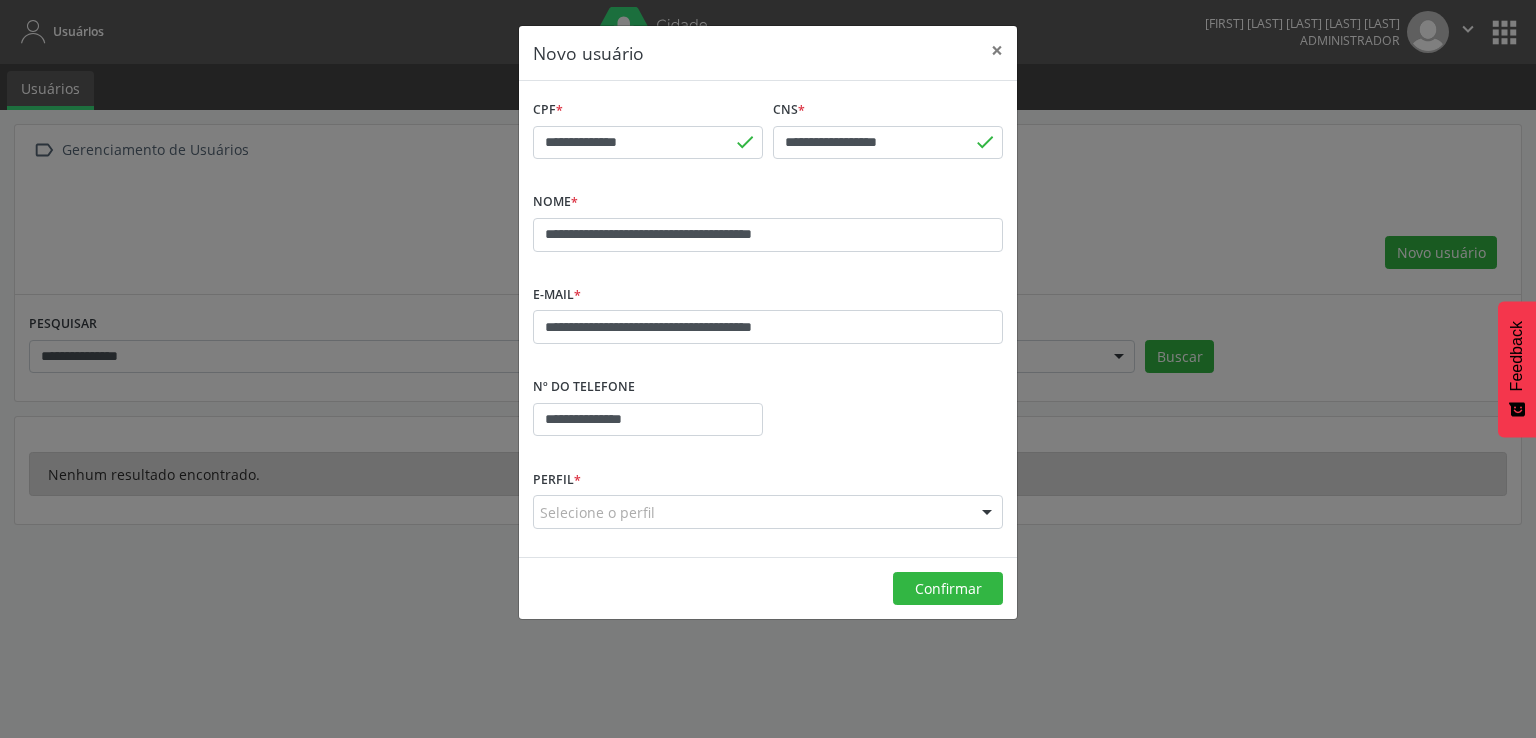click on "Selecione o perfil" at bounding box center [768, 512] 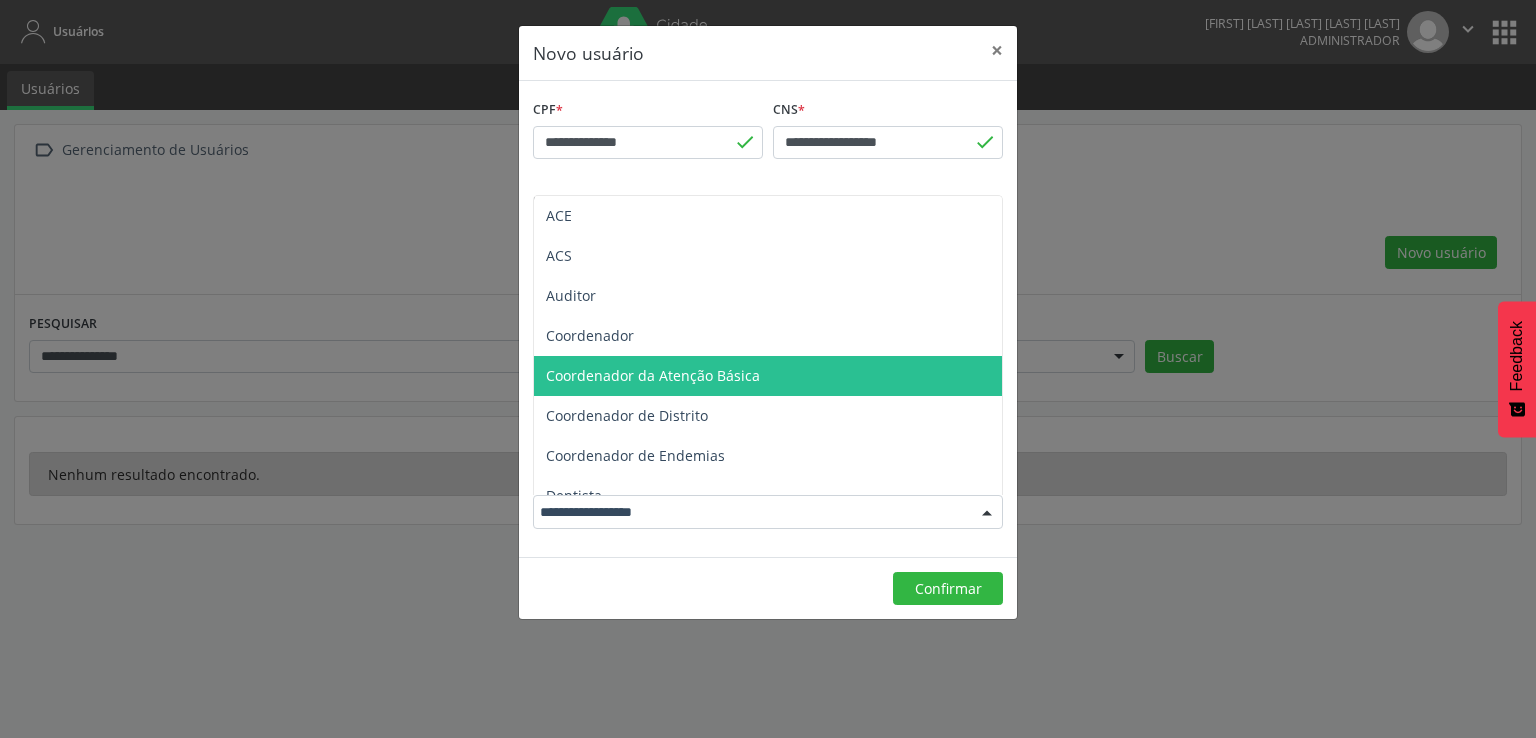 scroll, scrollTop: 100, scrollLeft: 0, axis: vertical 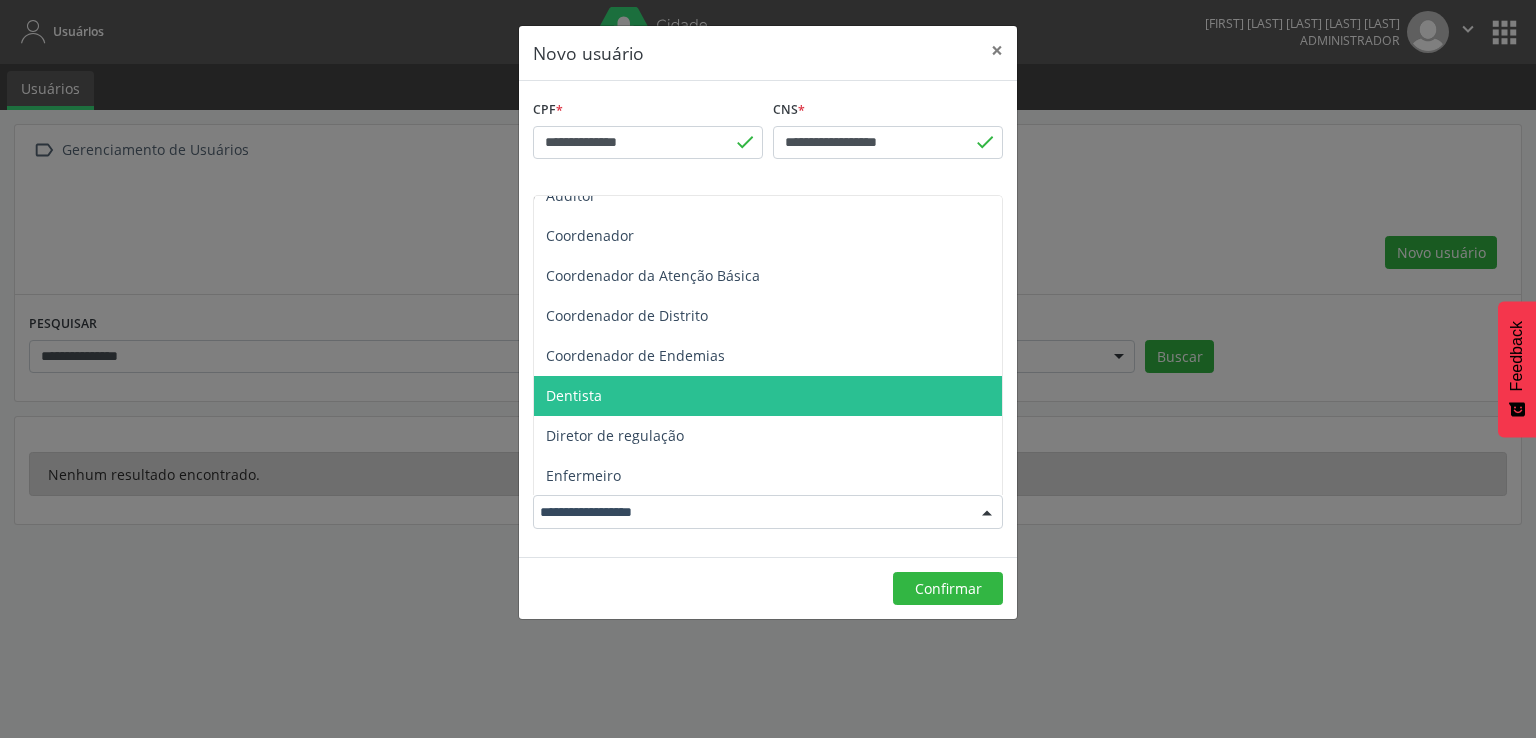 click on "Dentista" at bounding box center (768, 396) 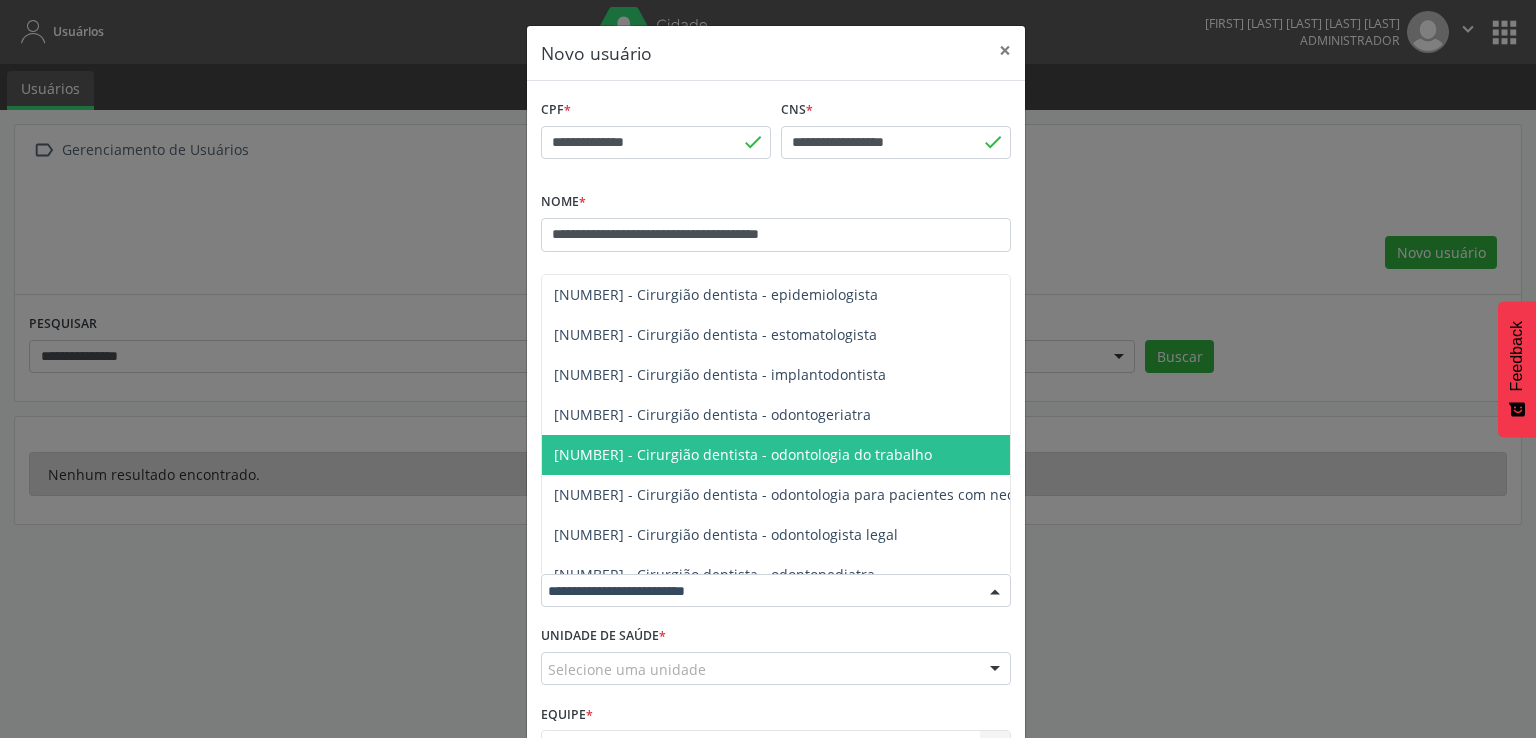 scroll, scrollTop: 300, scrollLeft: 0, axis: vertical 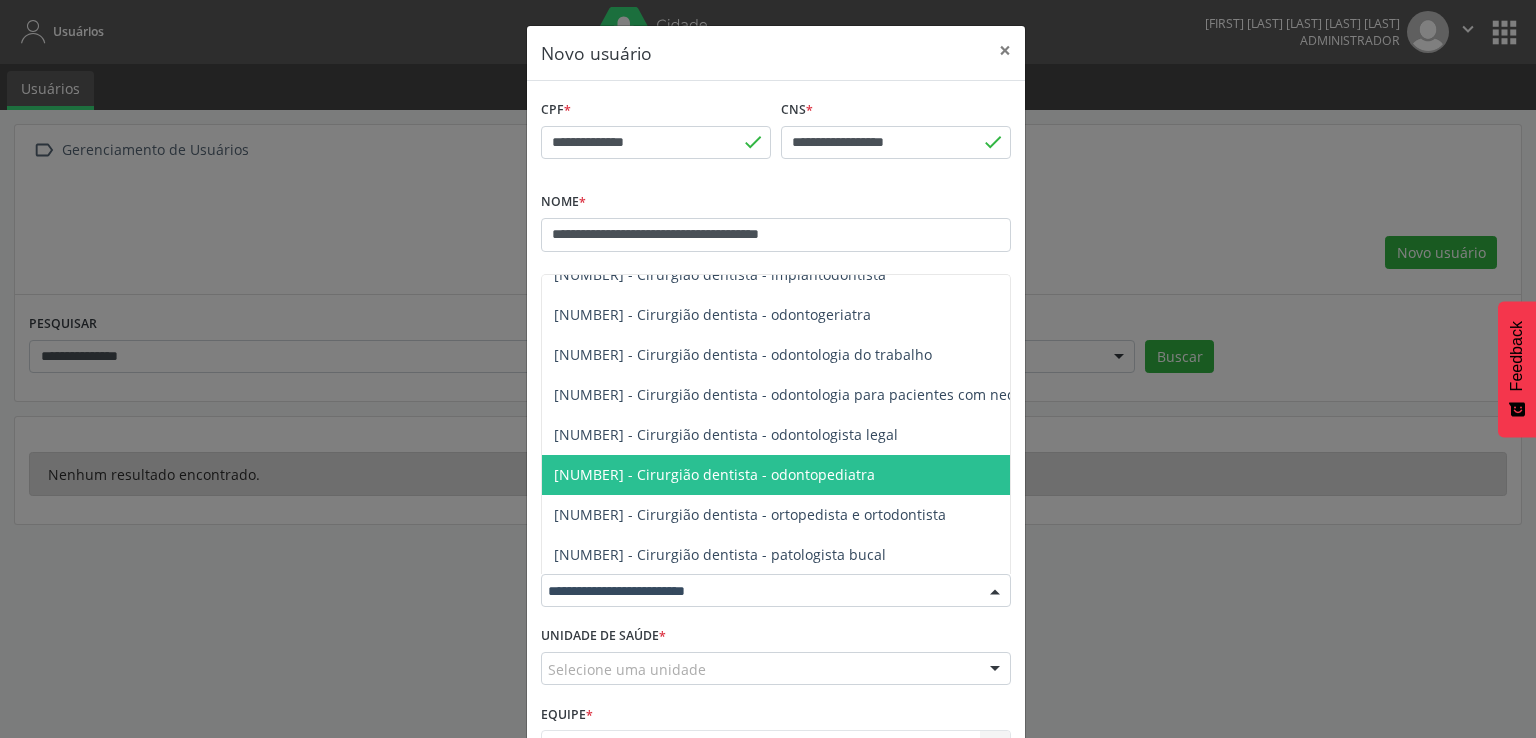 click on "[NUMBER] - Cirurgião dentista - odontopediatra" at bounding box center (714, 474) 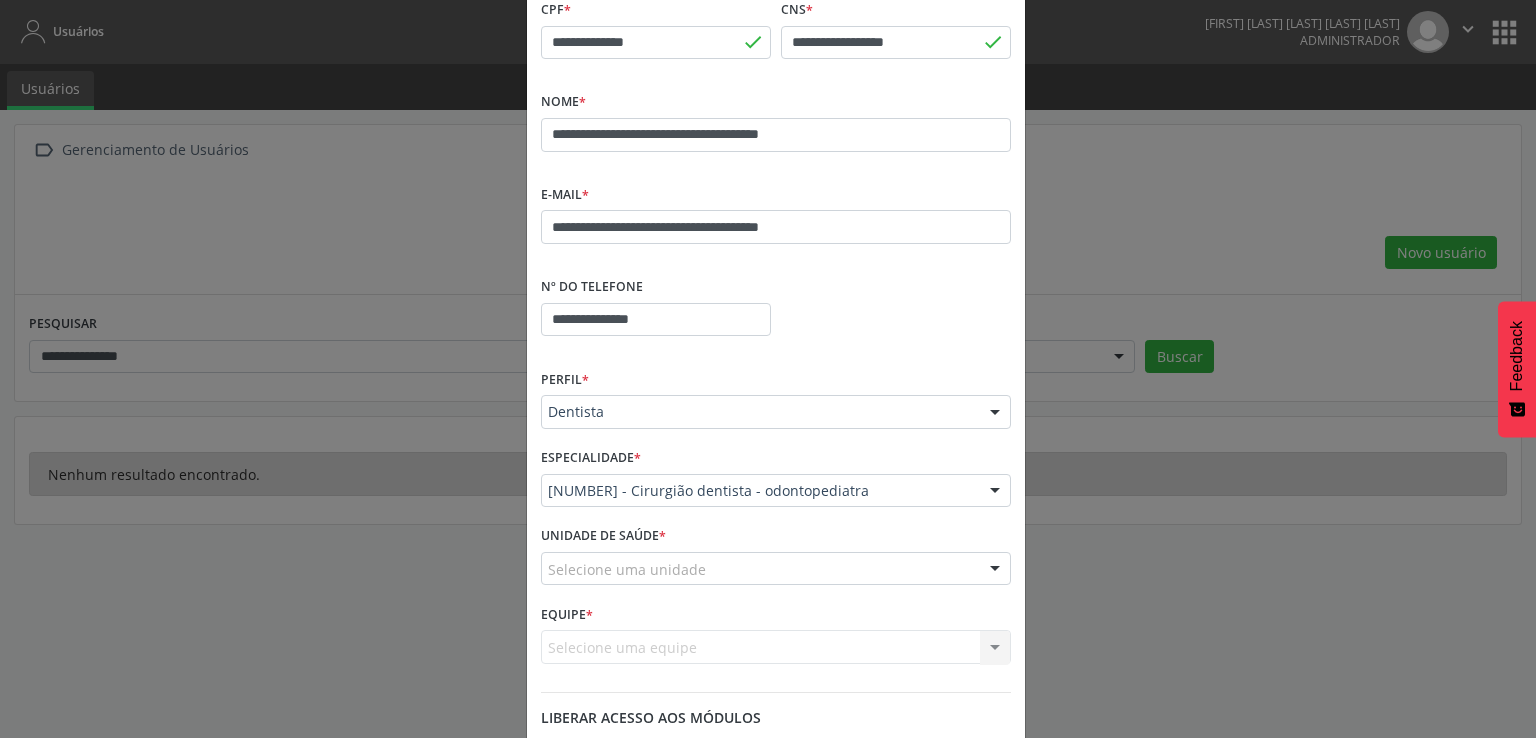 scroll, scrollTop: 197, scrollLeft: 0, axis: vertical 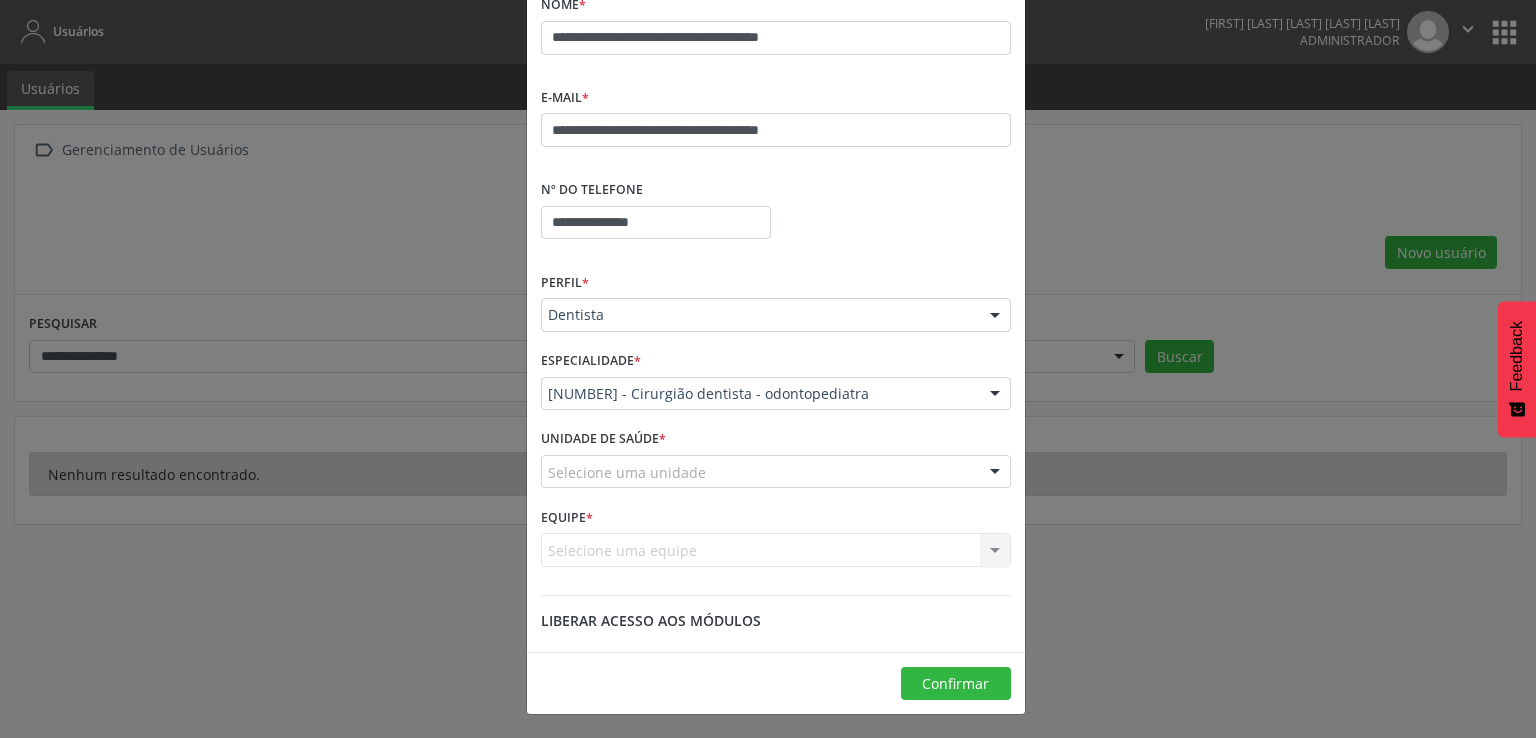 click on "**********" at bounding box center [768, 369] 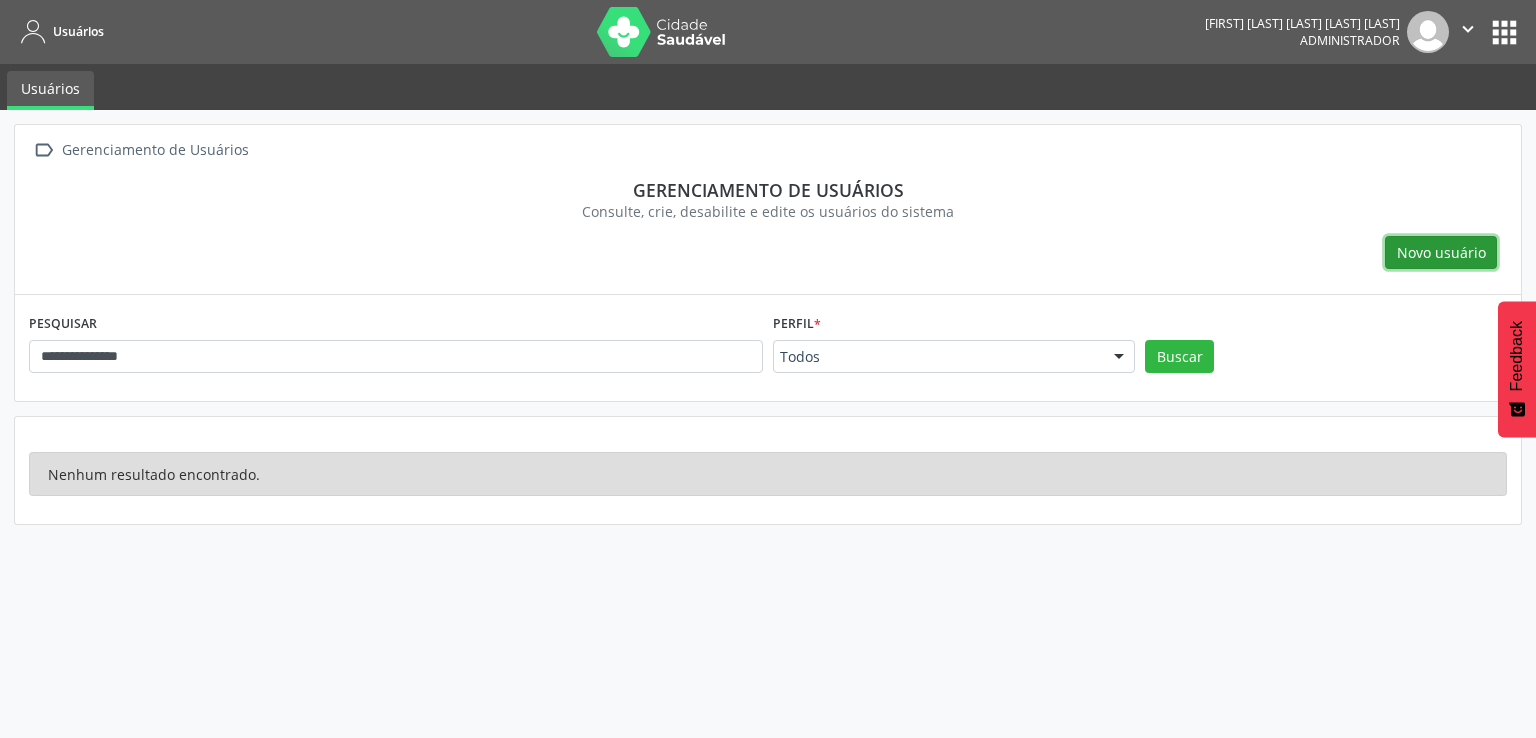 click on "Novo usuário" at bounding box center (1441, 252) 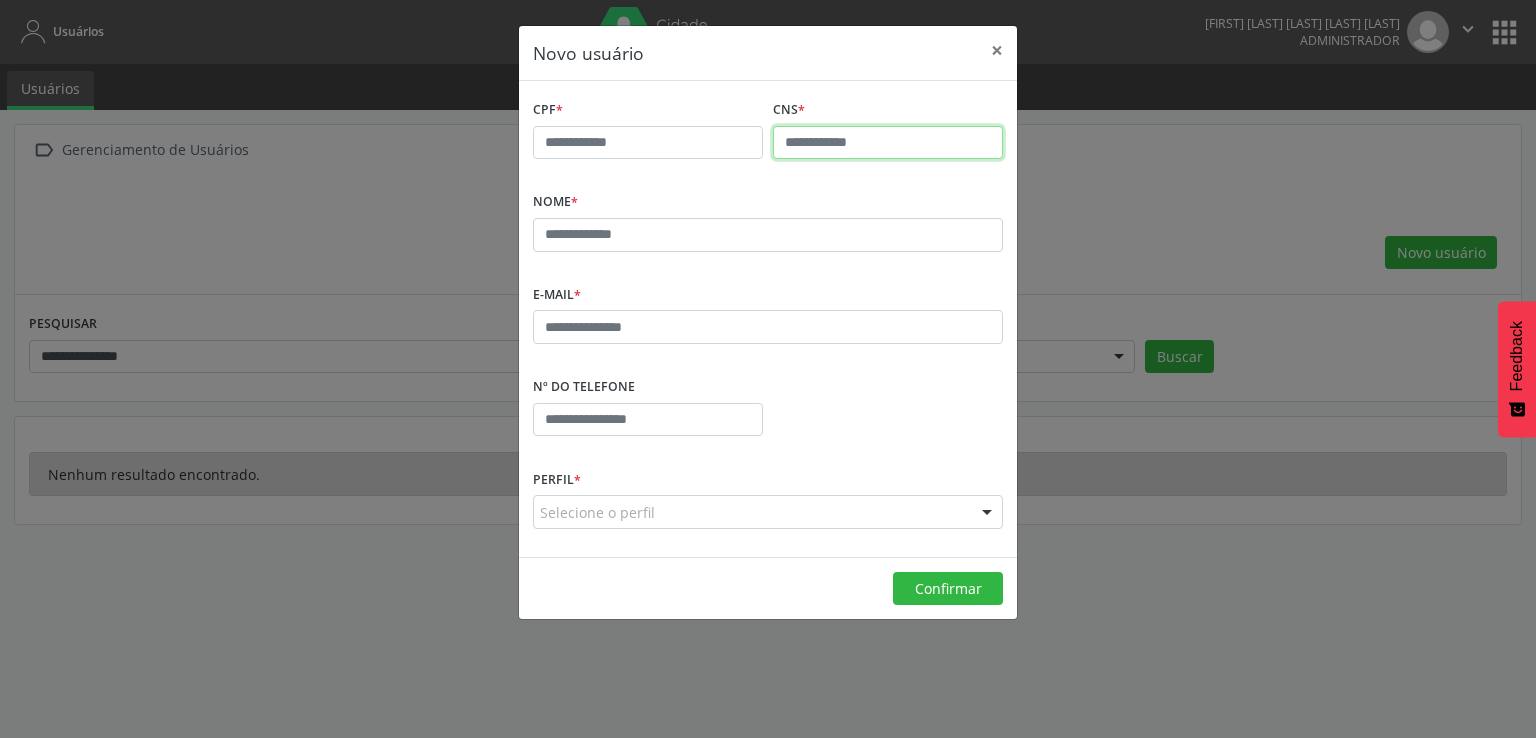 click at bounding box center (888, 143) 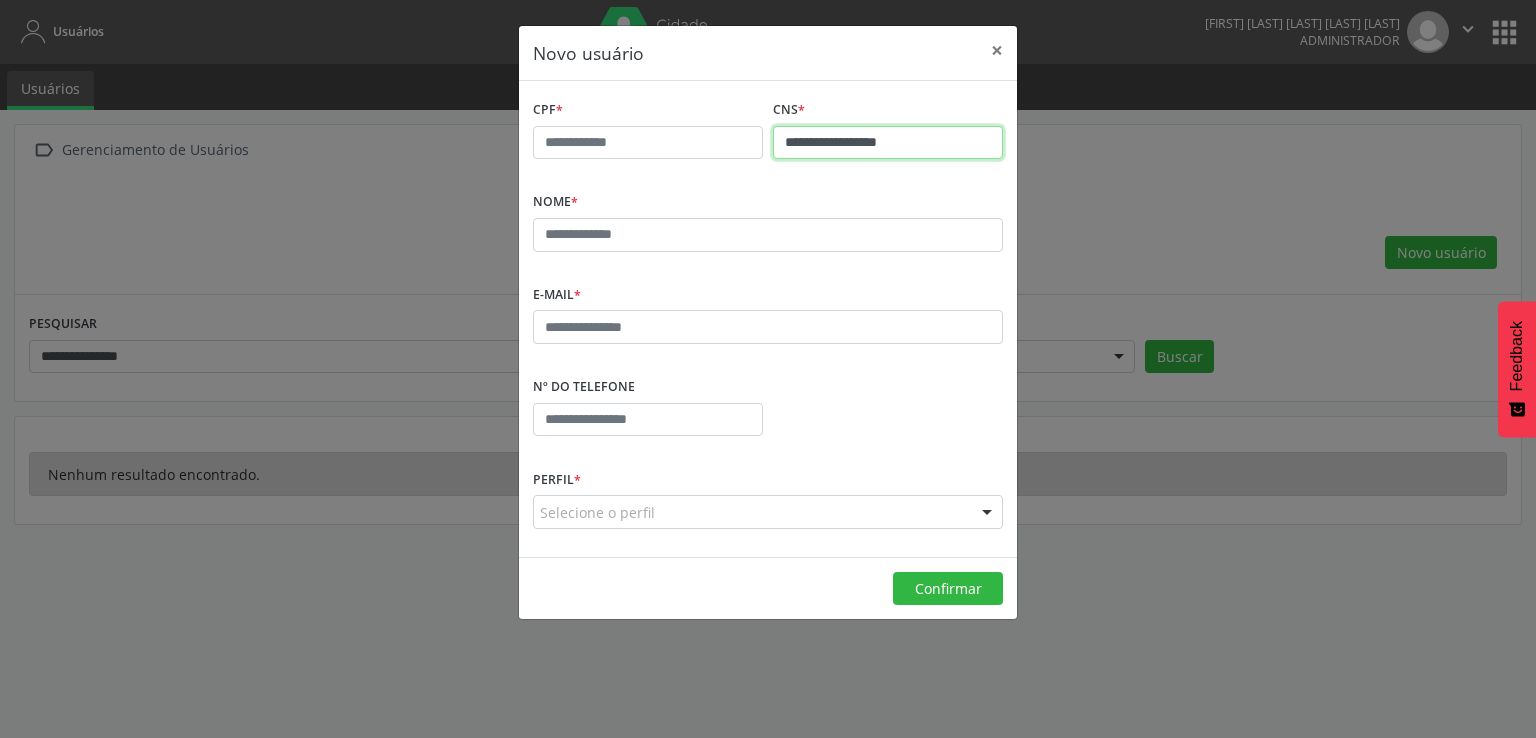 type on "**********" 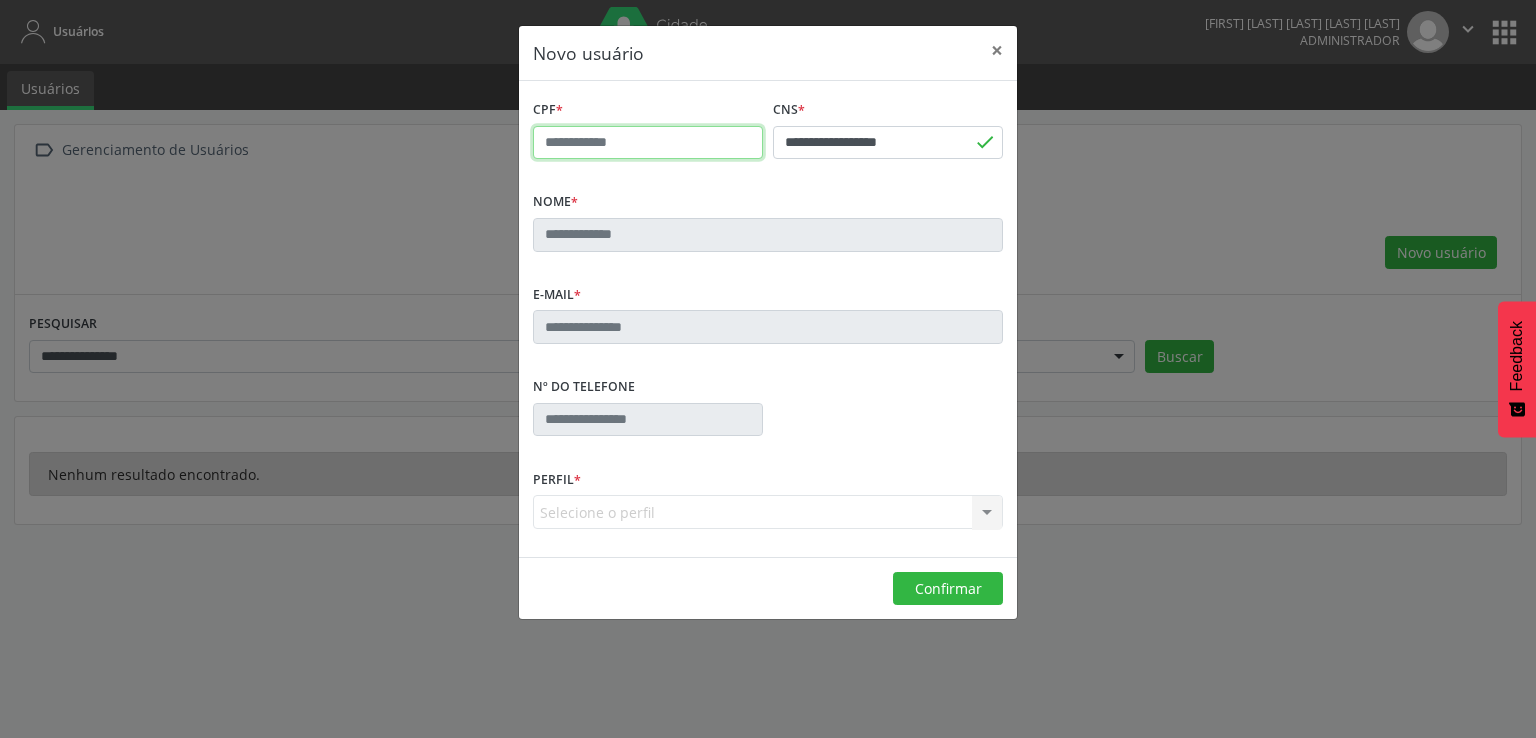 click at bounding box center (648, 143) 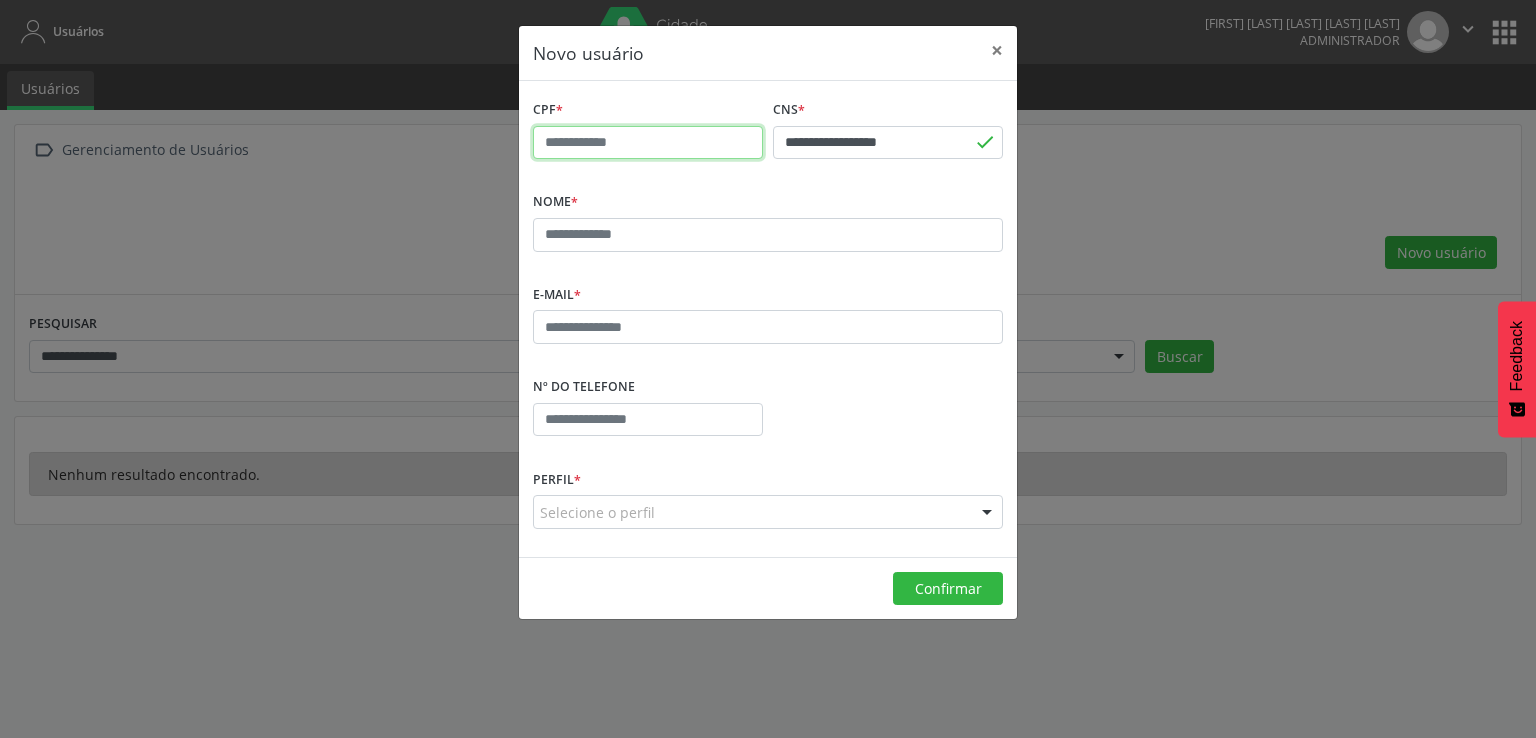 paste on "**********" 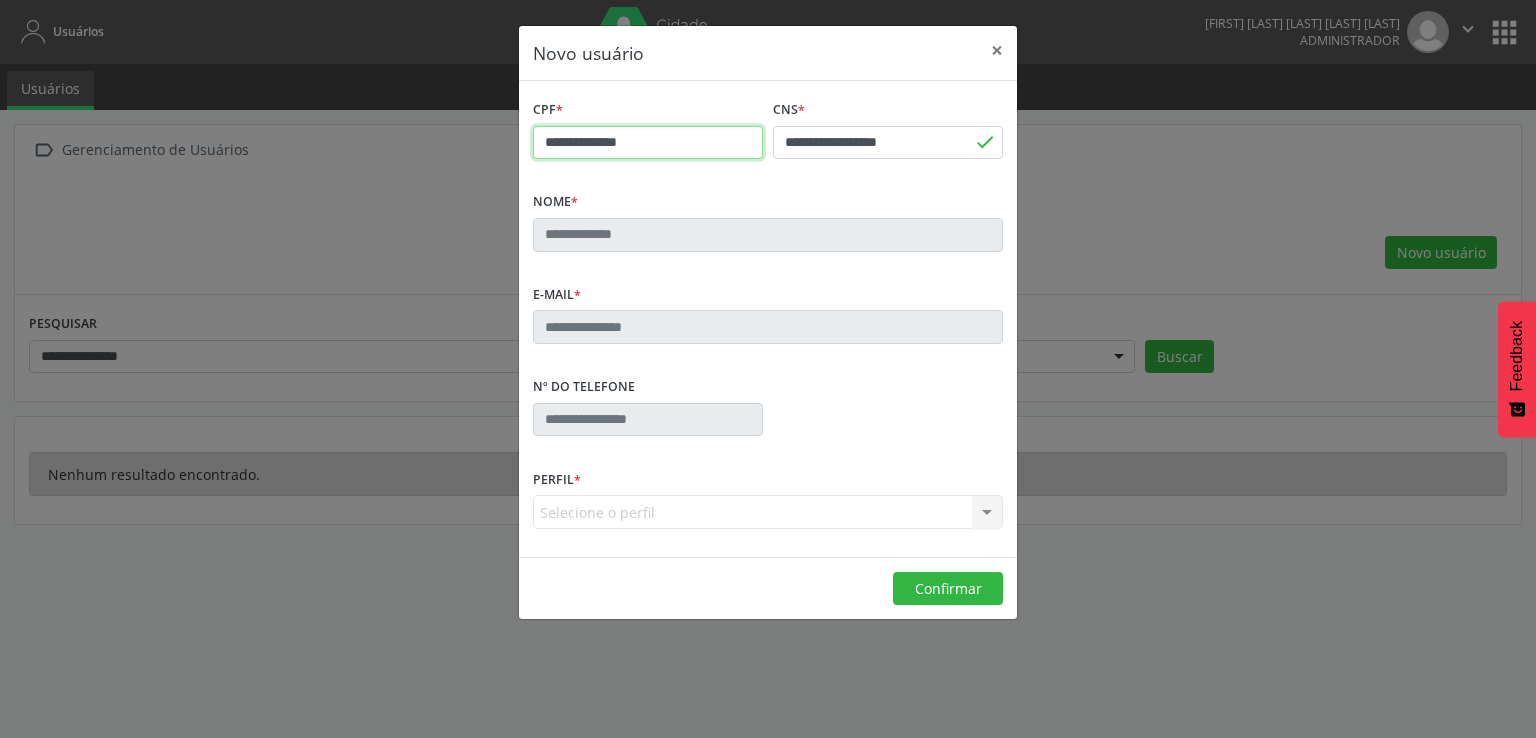 type on "**********" 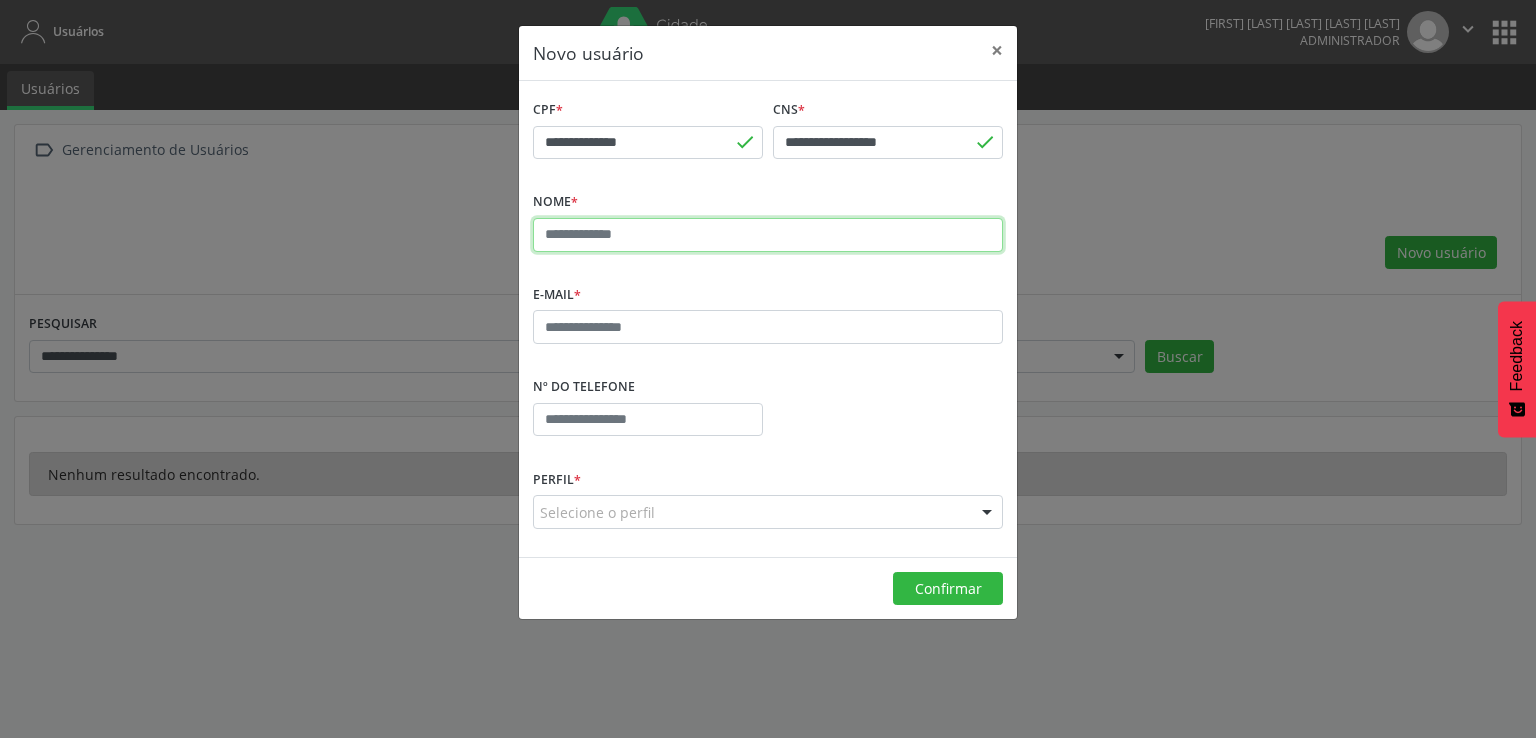 click at bounding box center [768, 235] 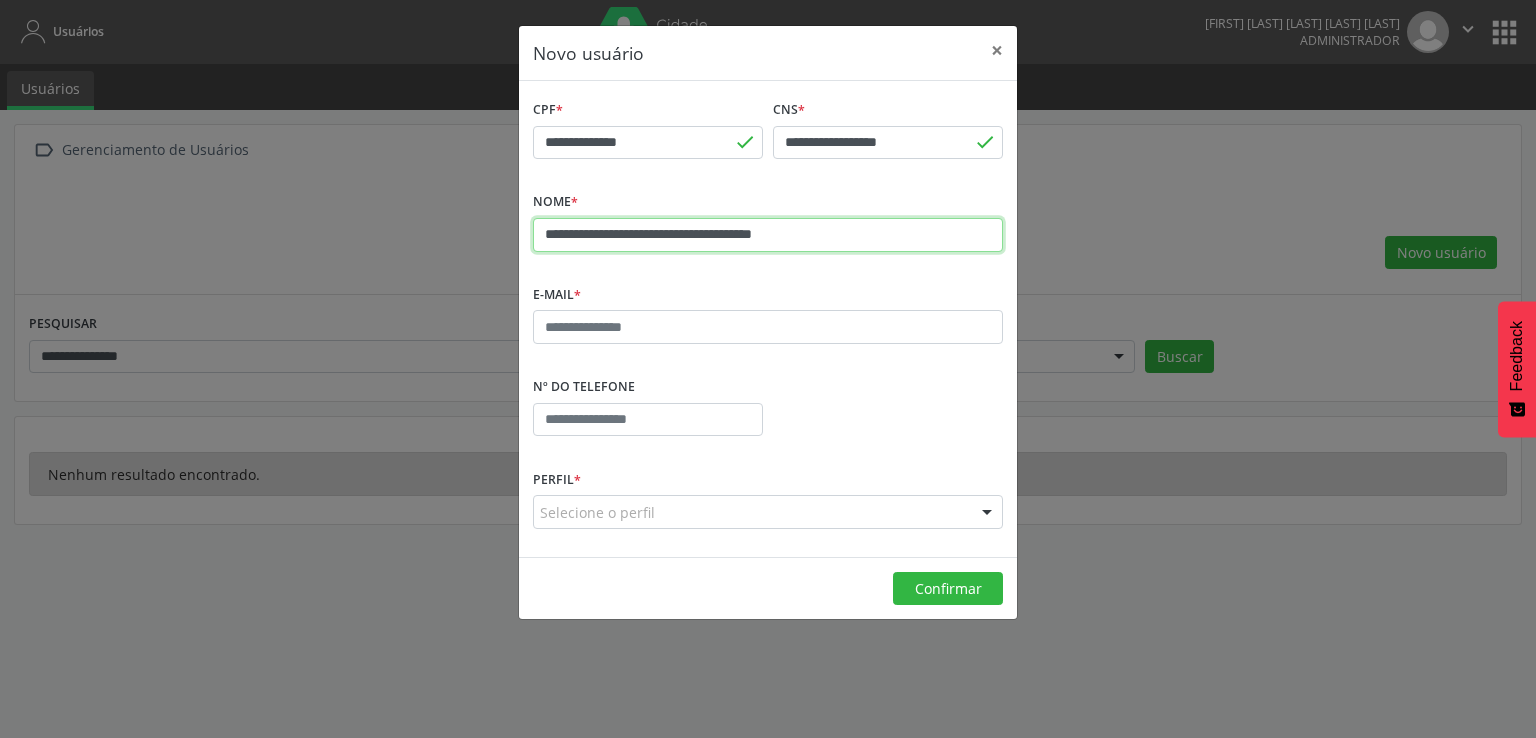 type on "**********" 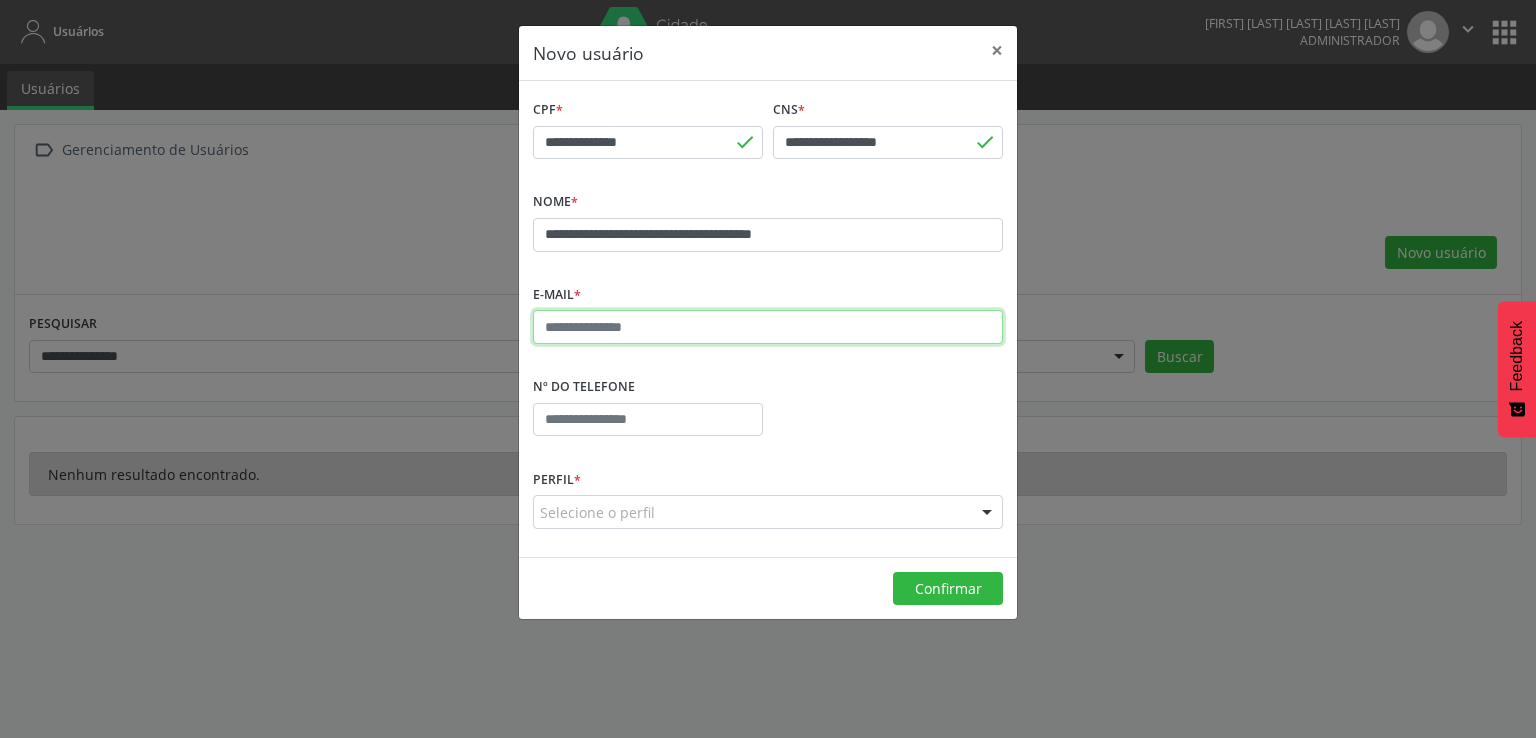 click at bounding box center (768, 327) 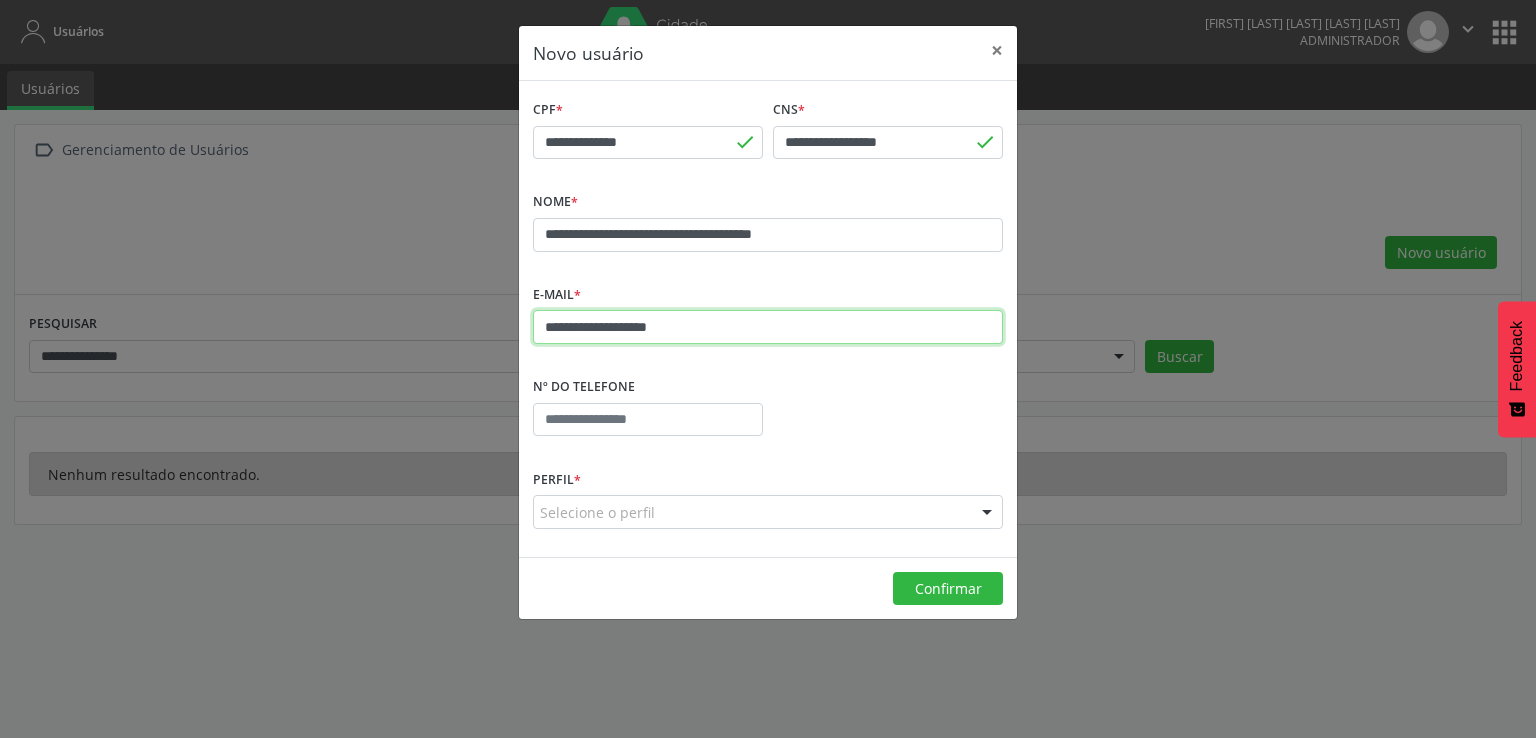 type on "**********" 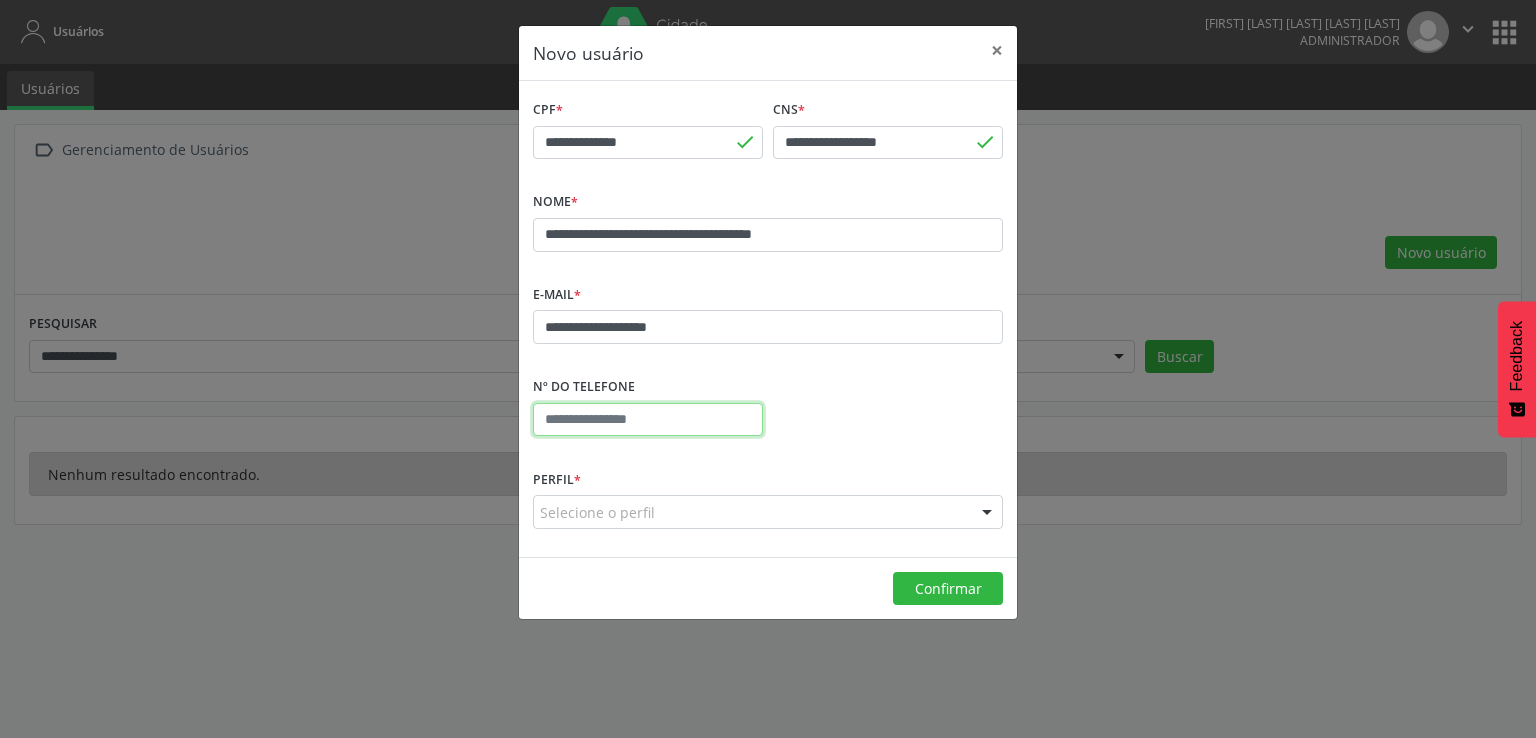 click at bounding box center [648, 420] 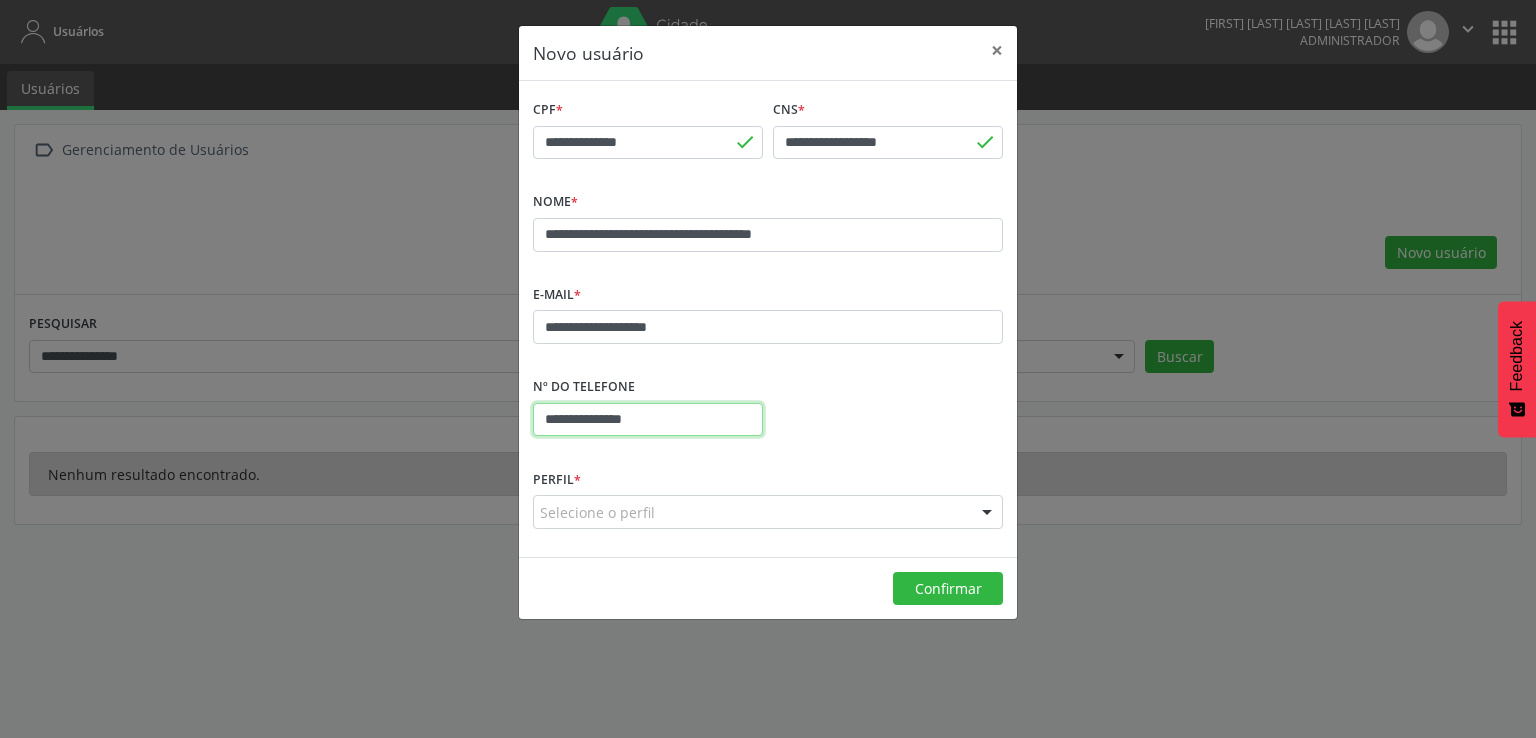 type on "**********" 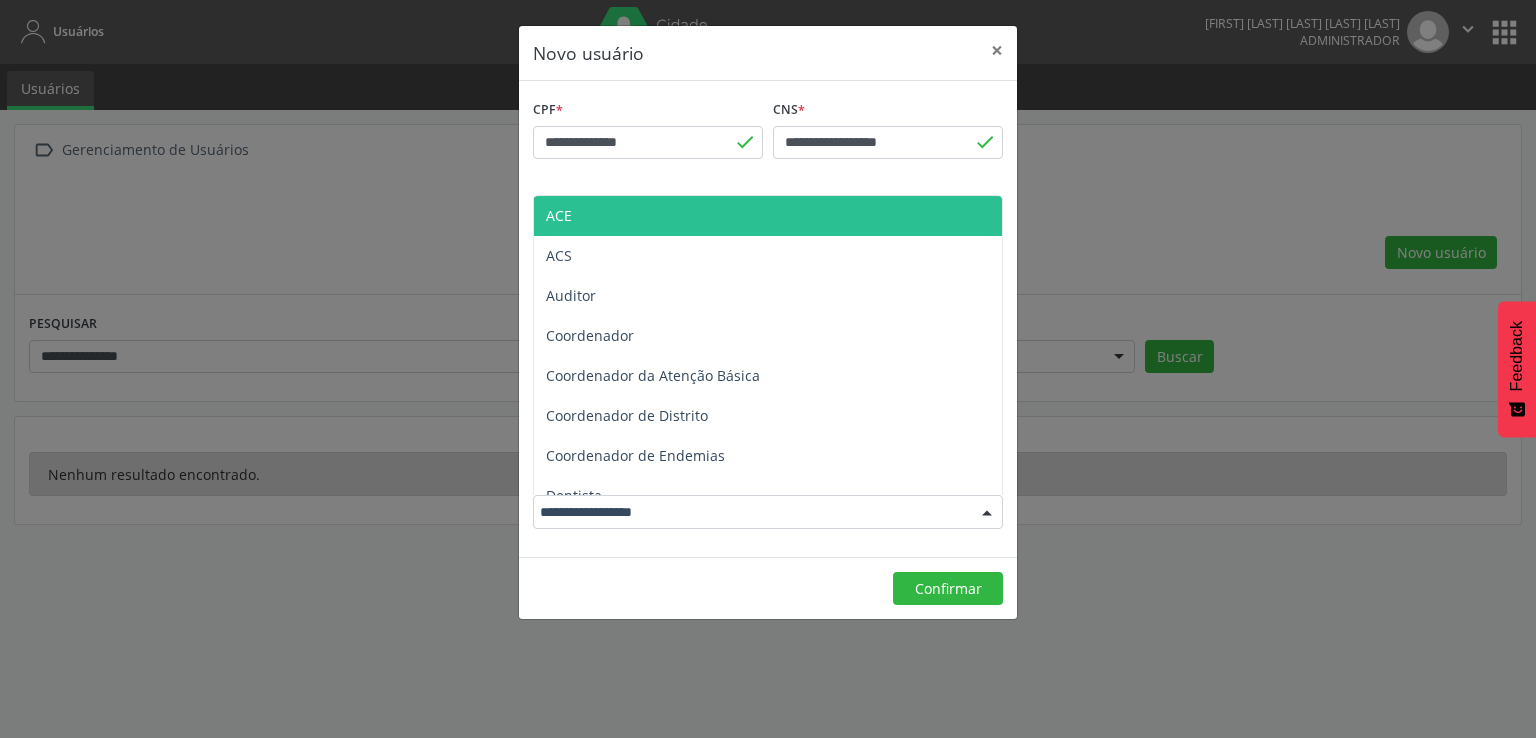 click at bounding box center (768, 512) 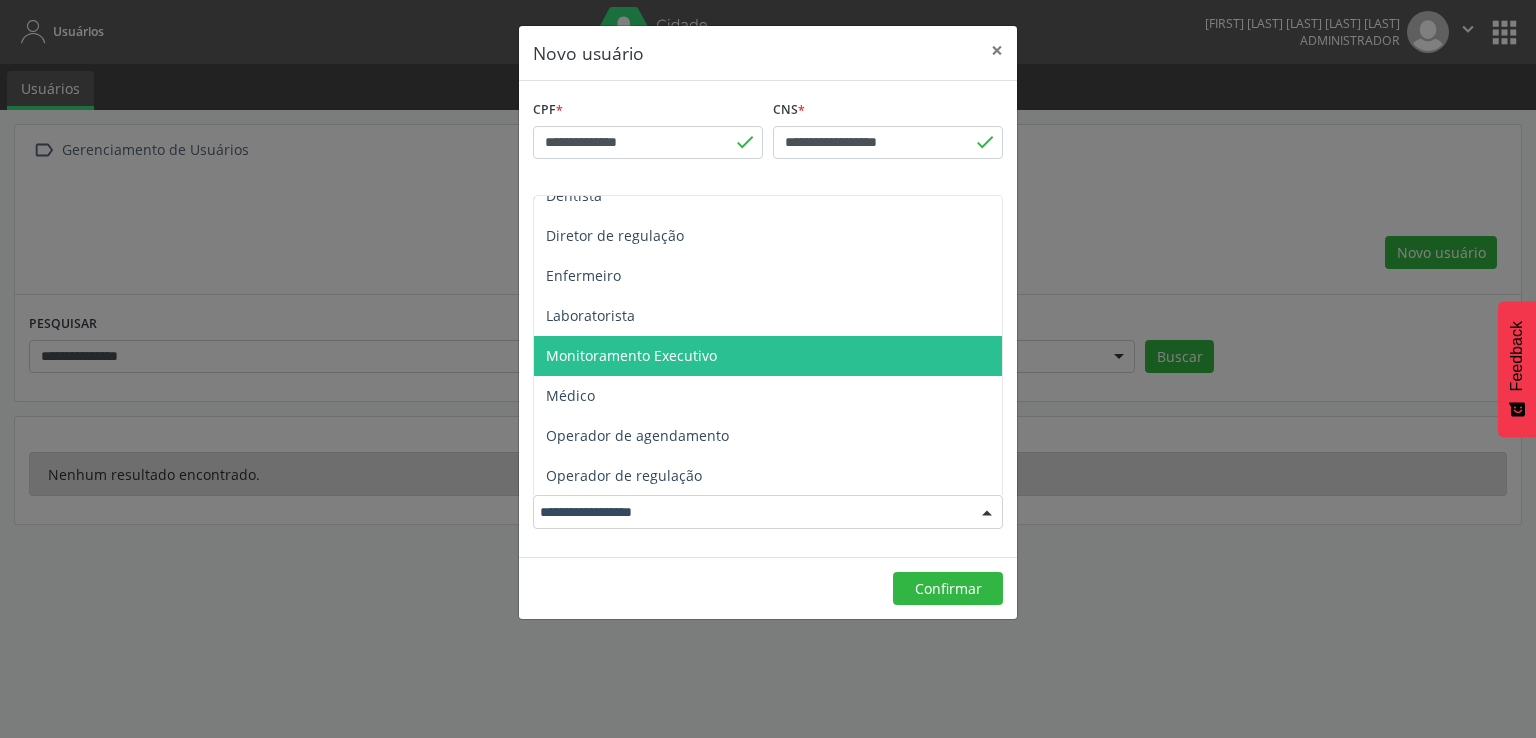 scroll, scrollTop: 200, scrollLeft: 0, axis: vertical 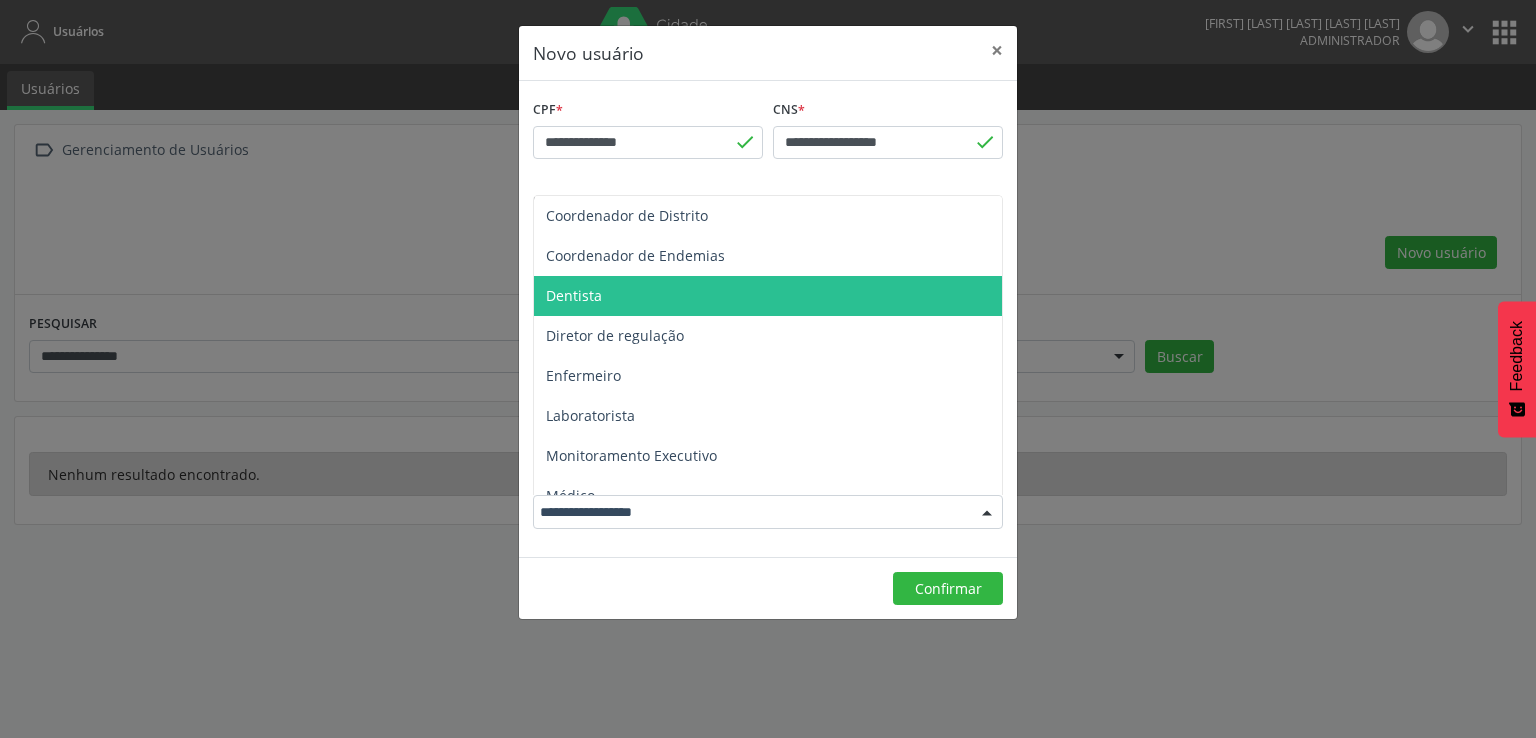 click on "Dentista" at bounding box center (768, 296) 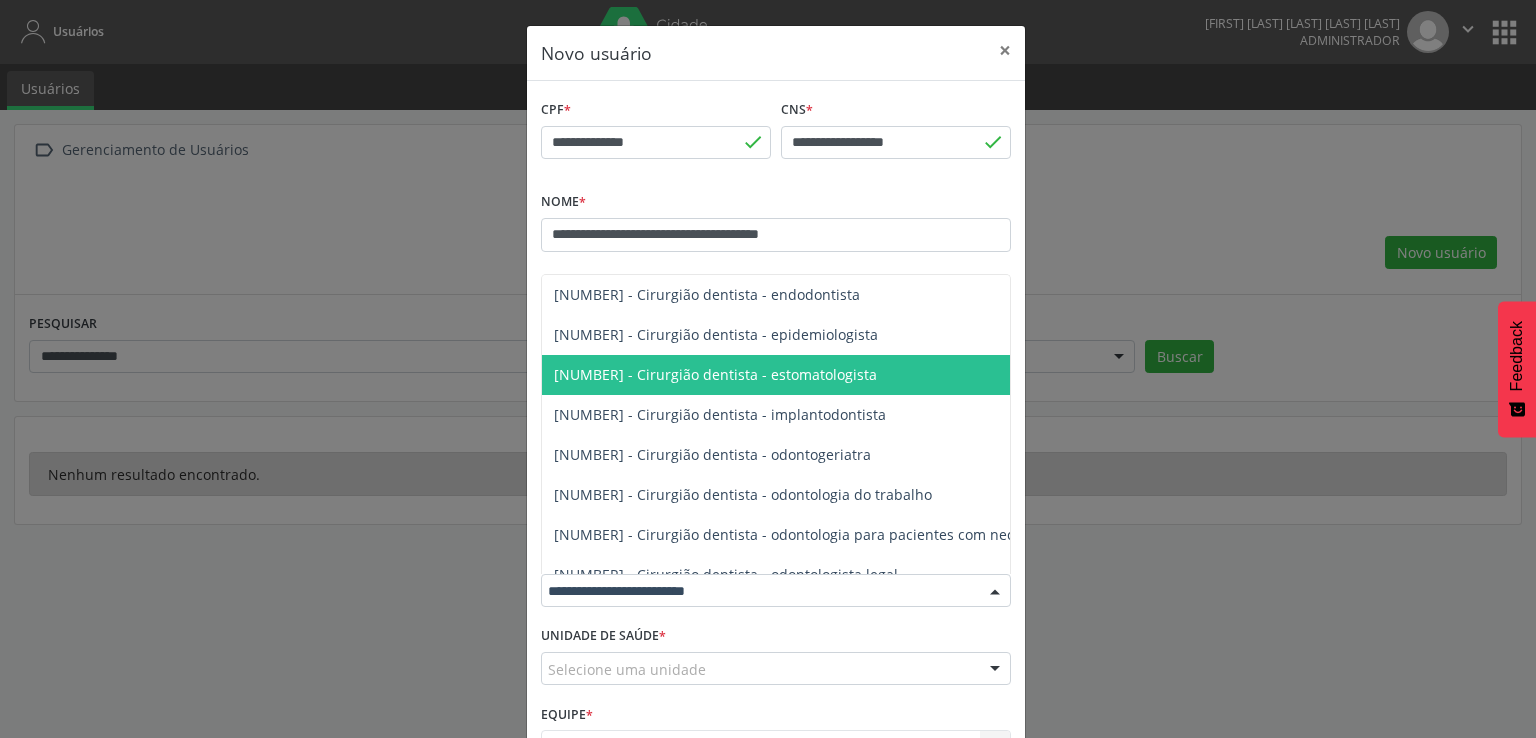 scroll, scrollTop: 200, scrollLeft: 0, axis: vertical 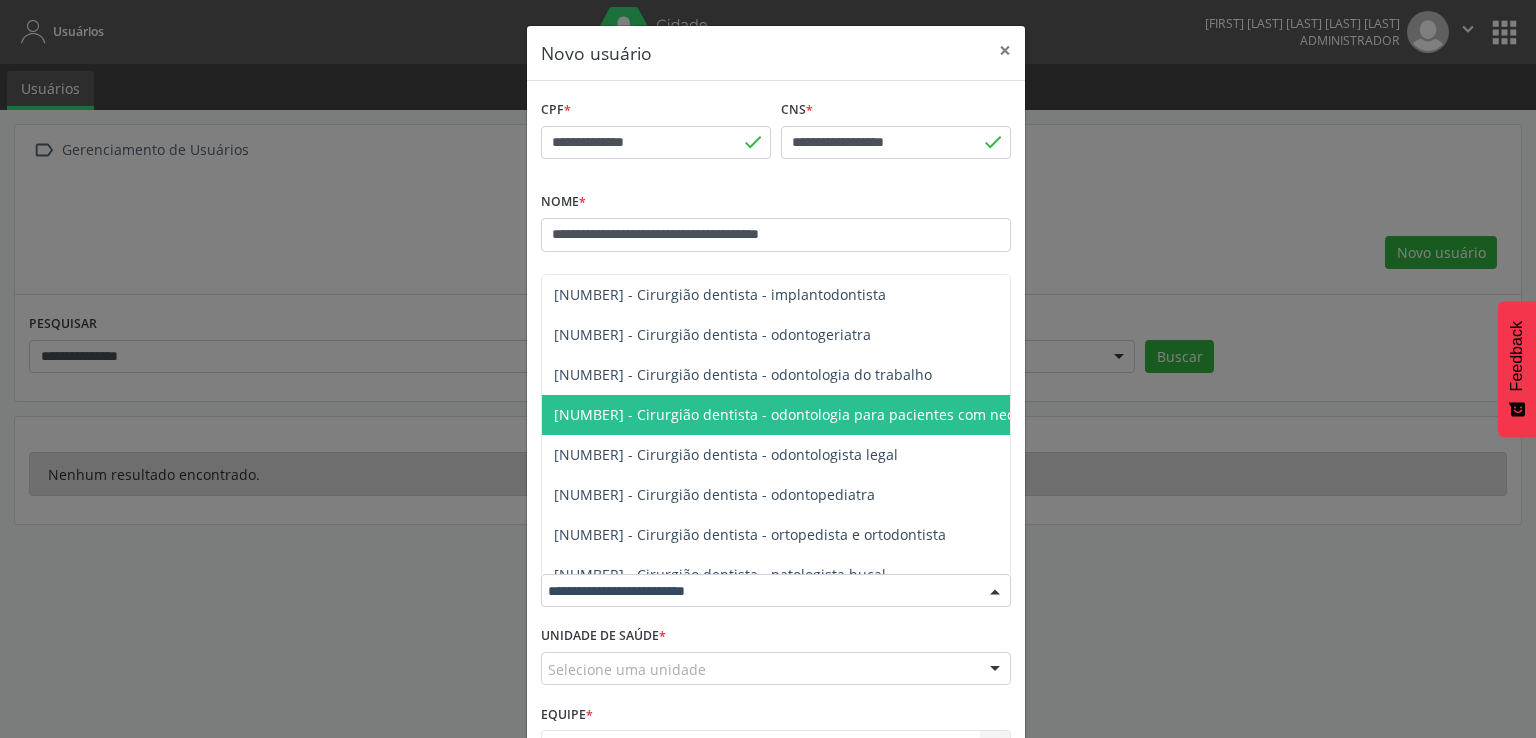 click on "[NUMBER] - Cirurgião dentista - odontologia para pacientes com necessidades especiais" at bounding box center [850, 415] 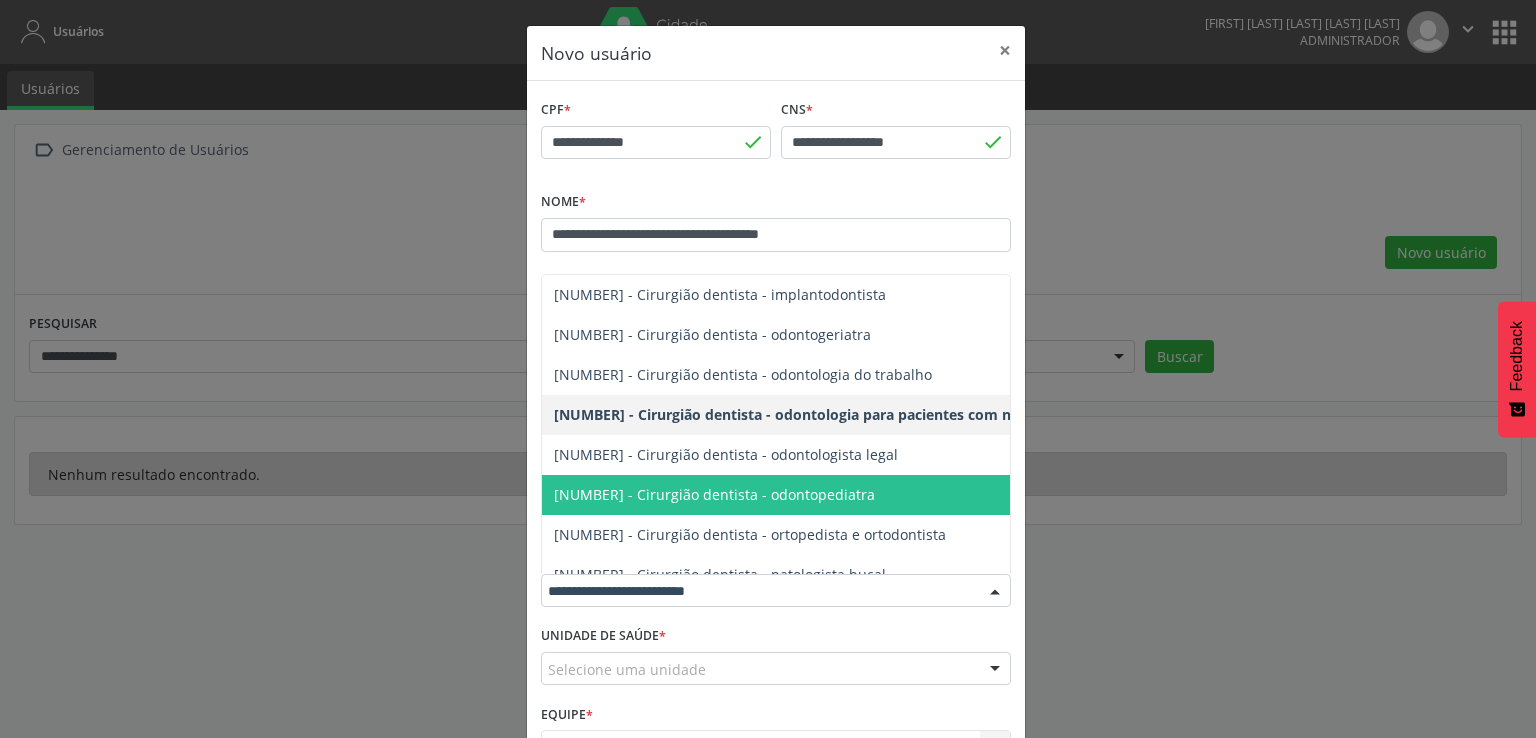 click on "[NUMBER] - Cirurgião dentista - odontopediatra" at bounding box center (856, 495) 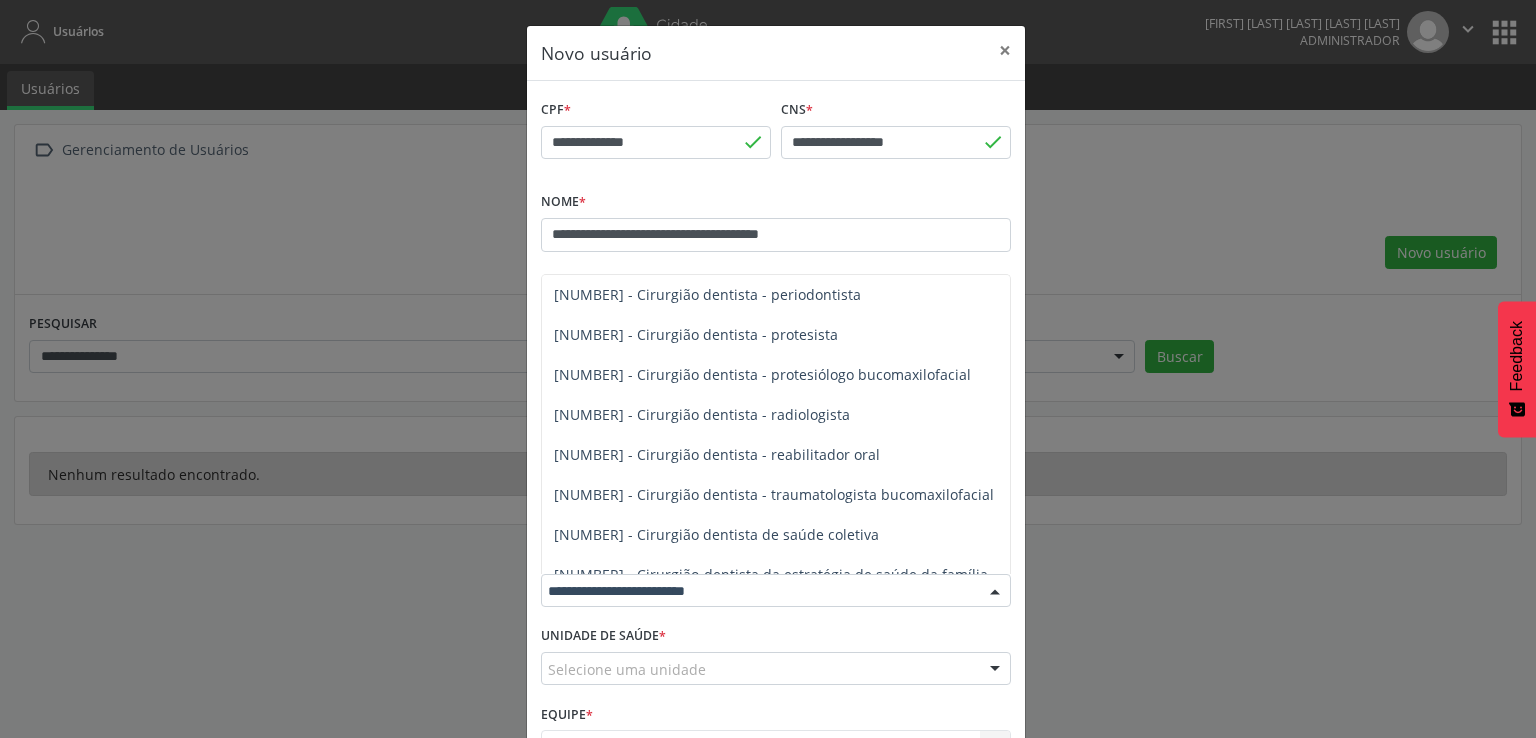 scroll, scrollTop: 636, scrollLeft: 0, axis: vertical 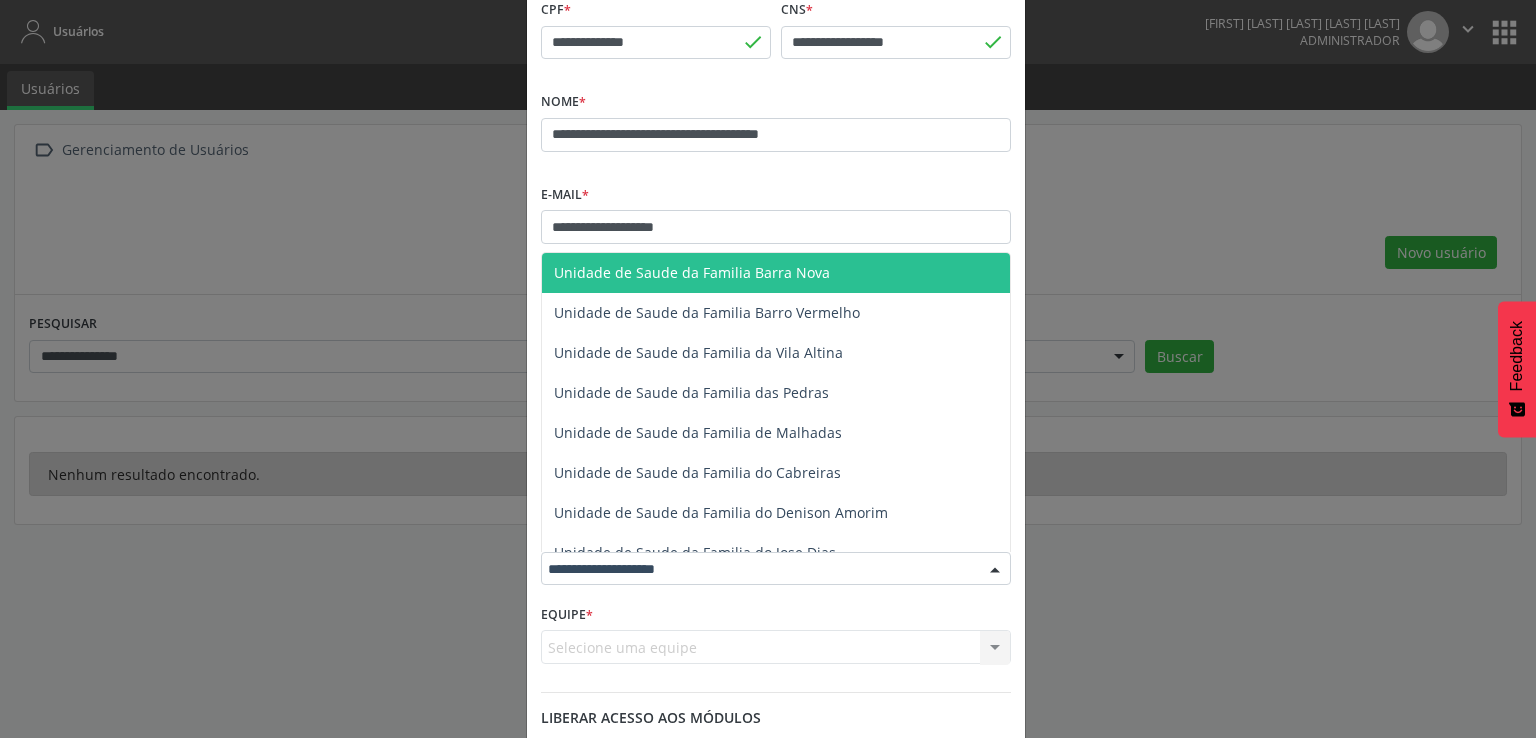 click at bounding box center [776, 569] 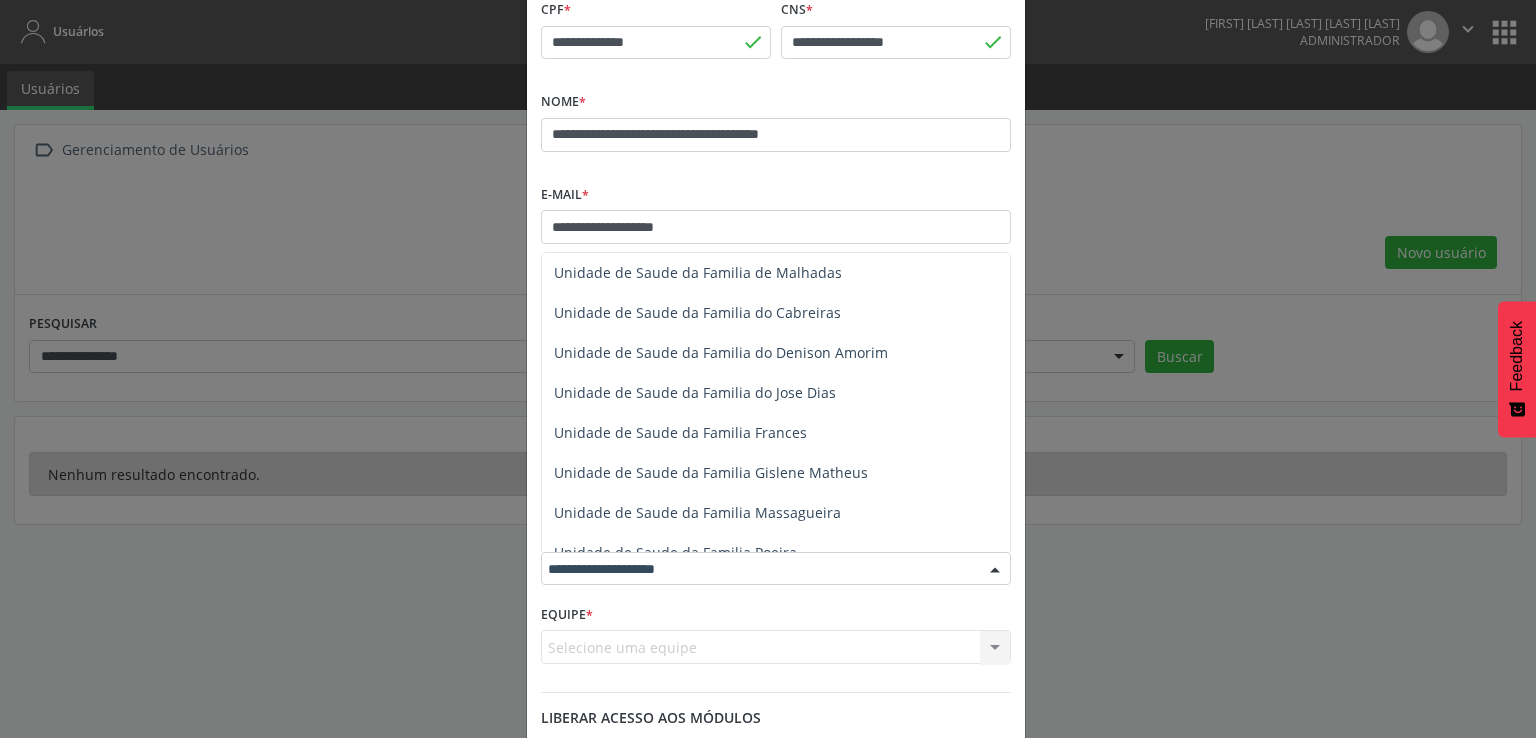 scroll, scrollTop: 0, scrollLeft: 0, axis: both 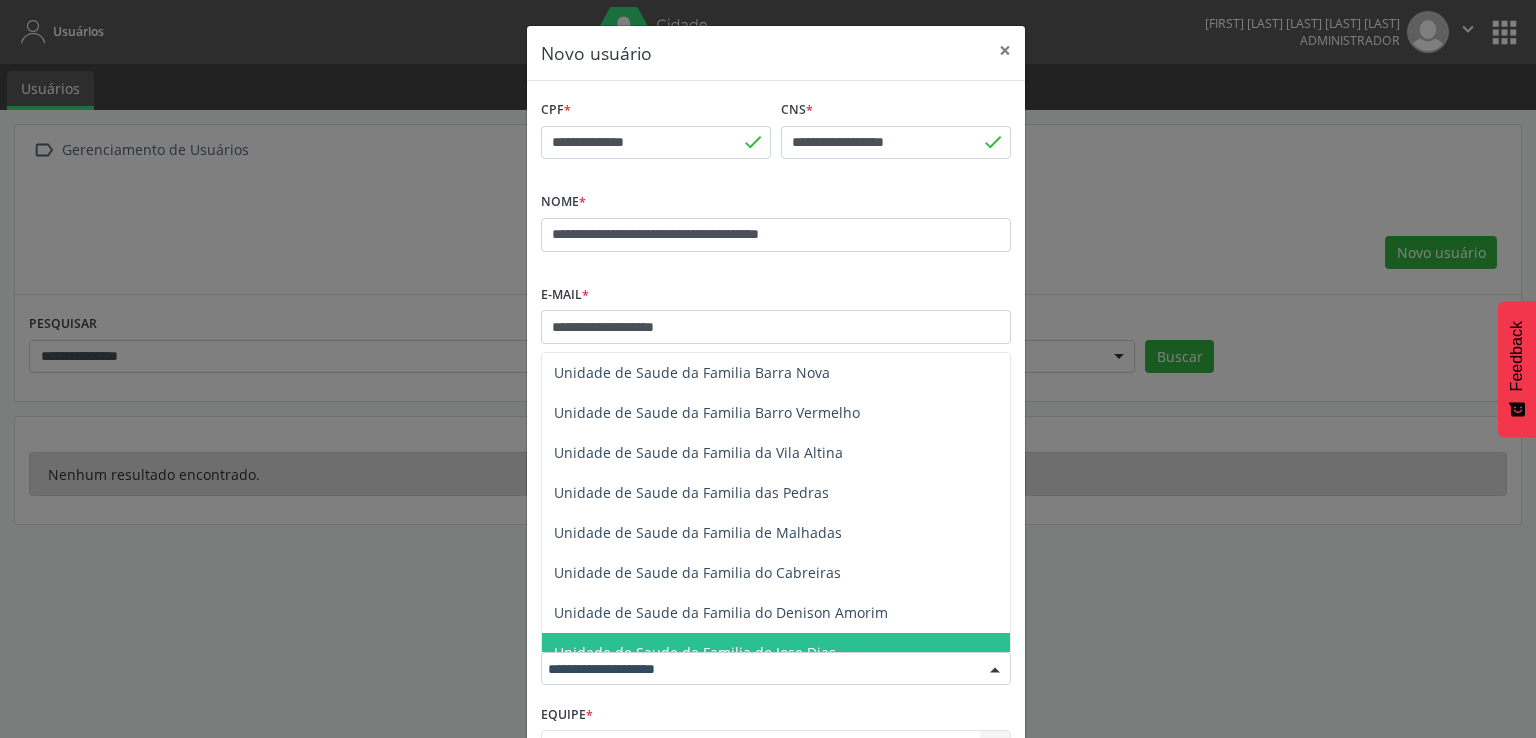click at bounding box center (776, 669) 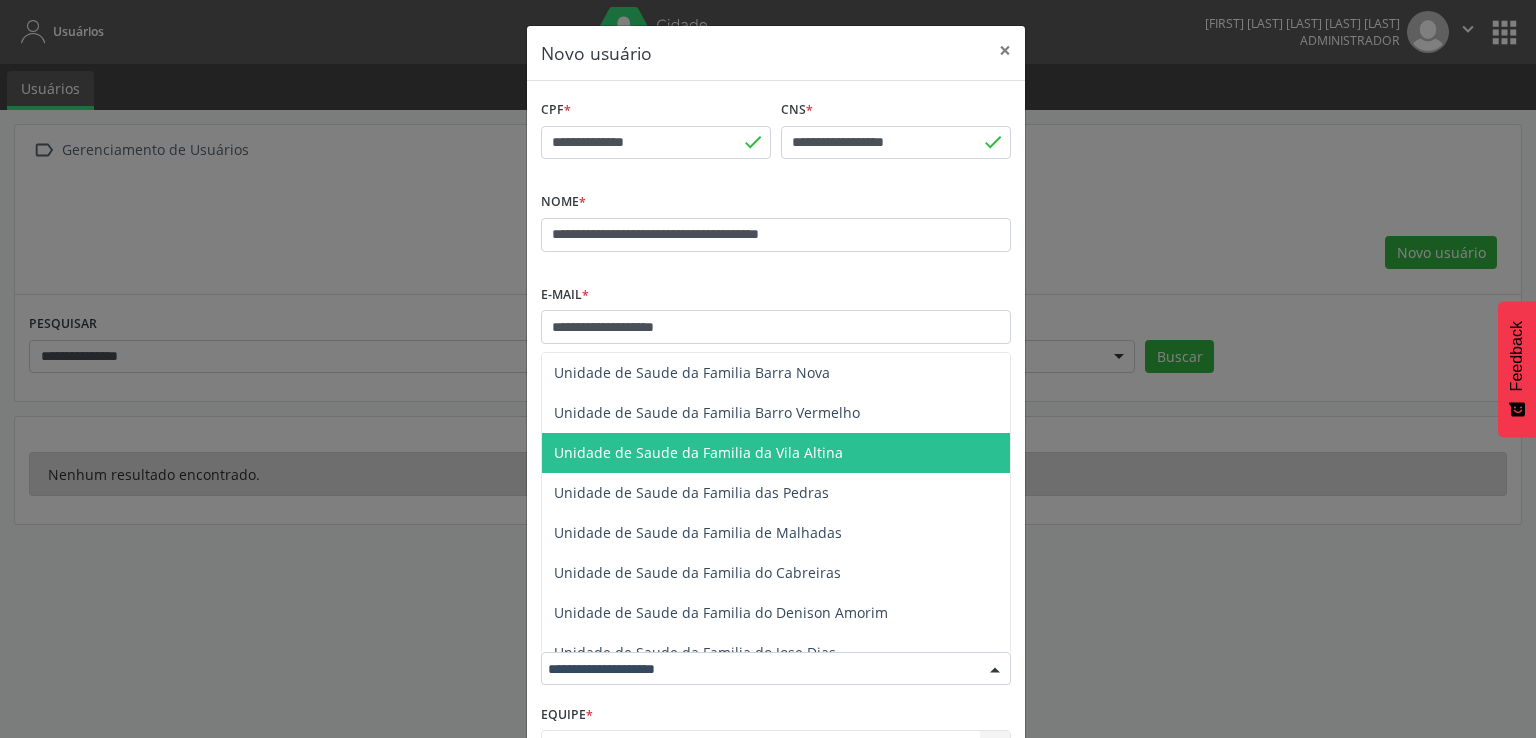click on "**********" at bounding box center (776, 312) 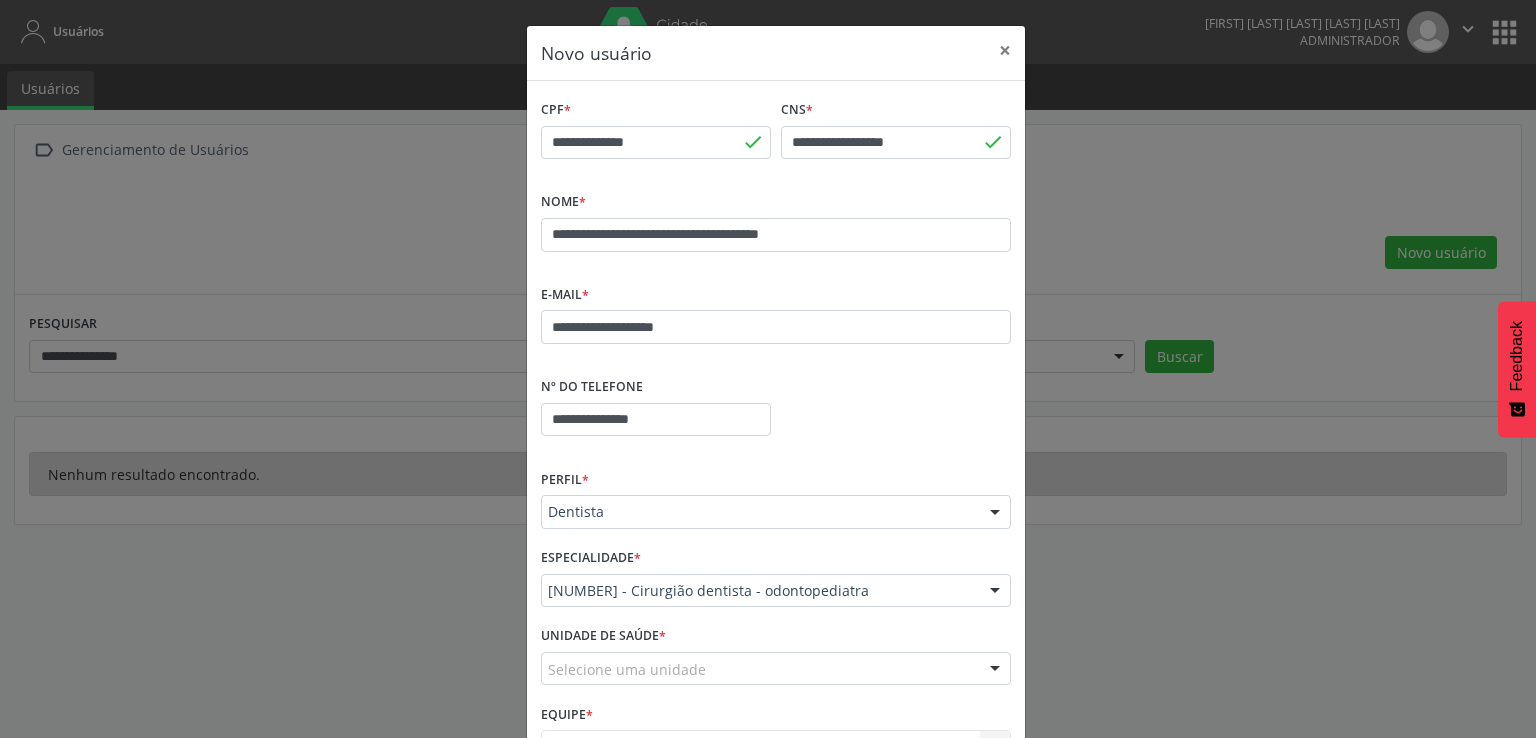 scroll, scrollTop: 100, scrollLeft: 0, axis: vertical 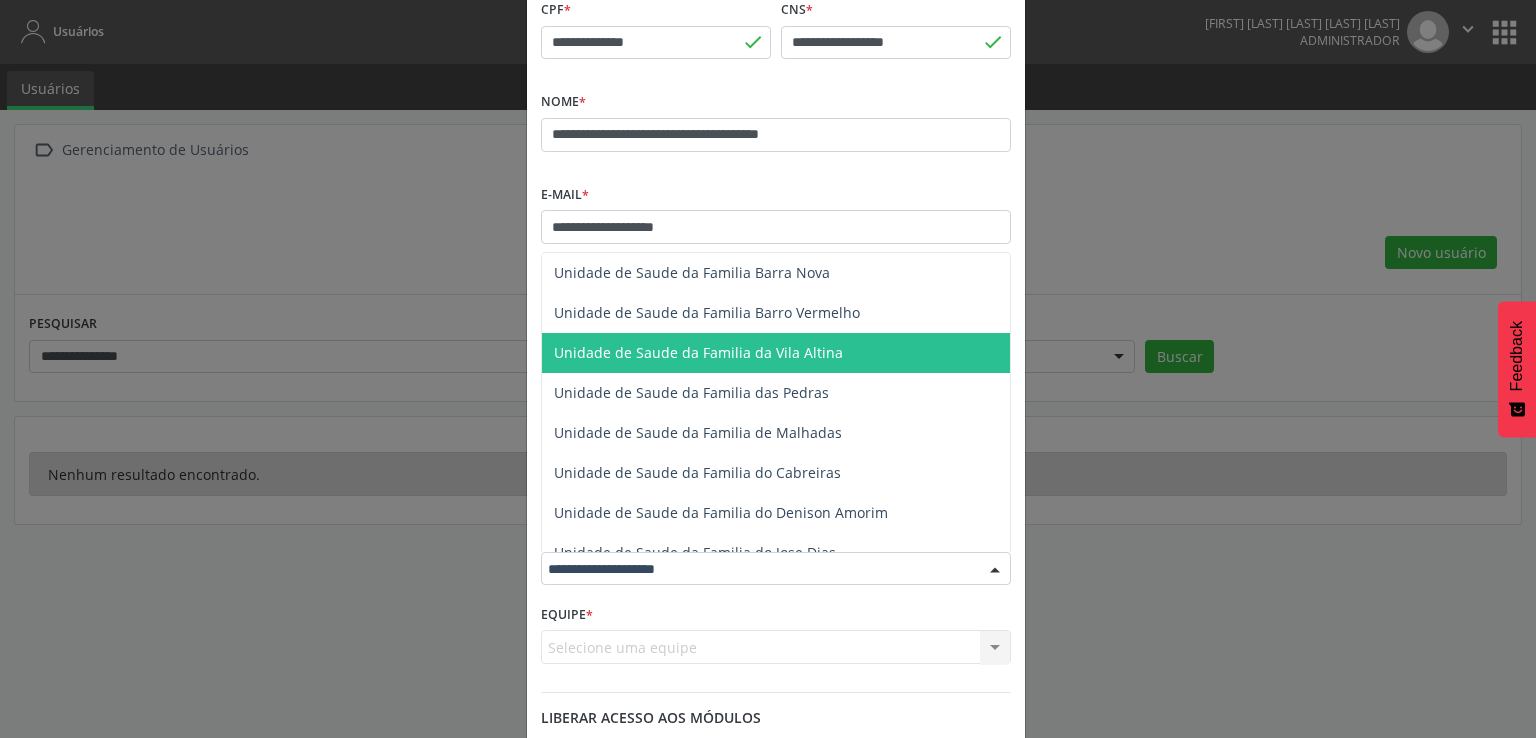click at bounding box center (776, 569) 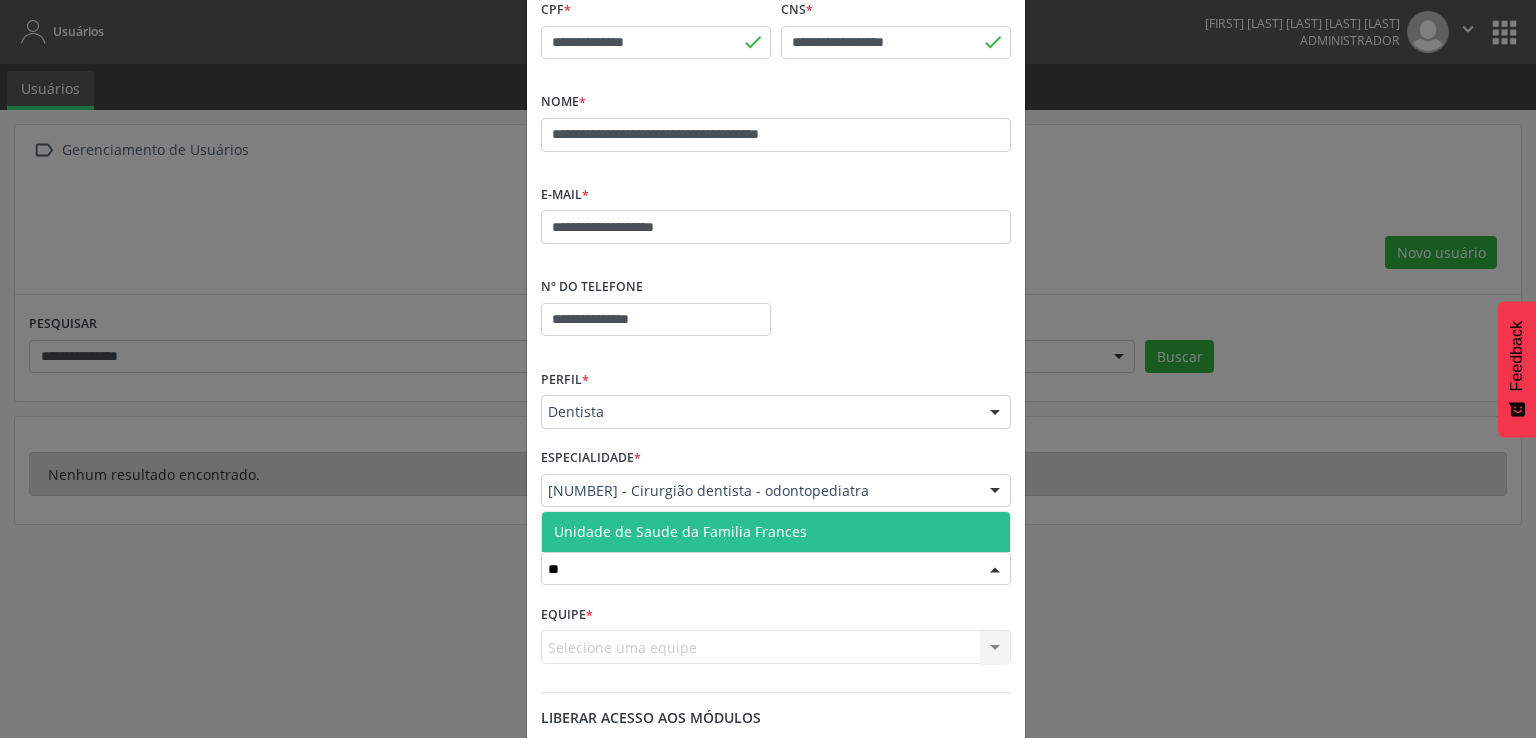 type on "*" 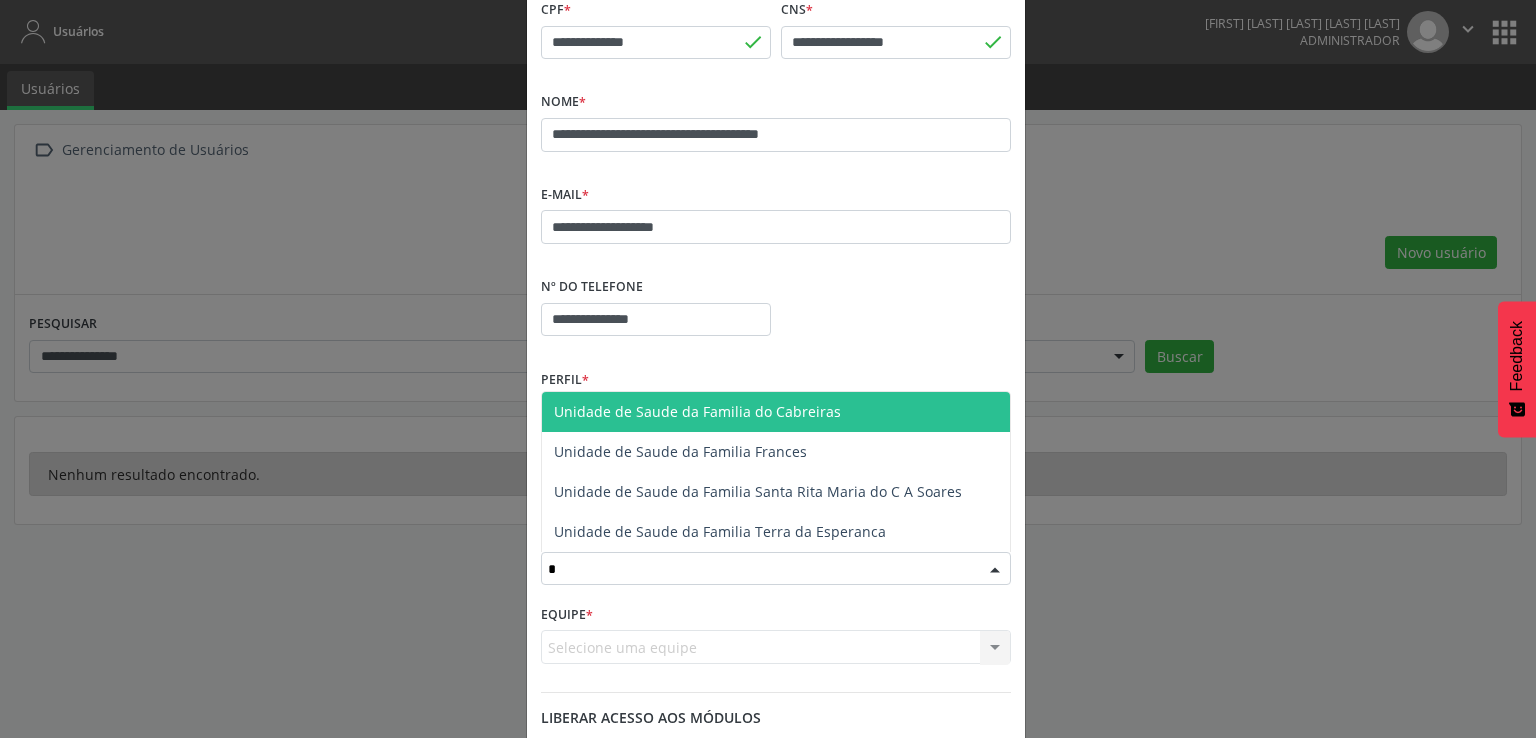 type 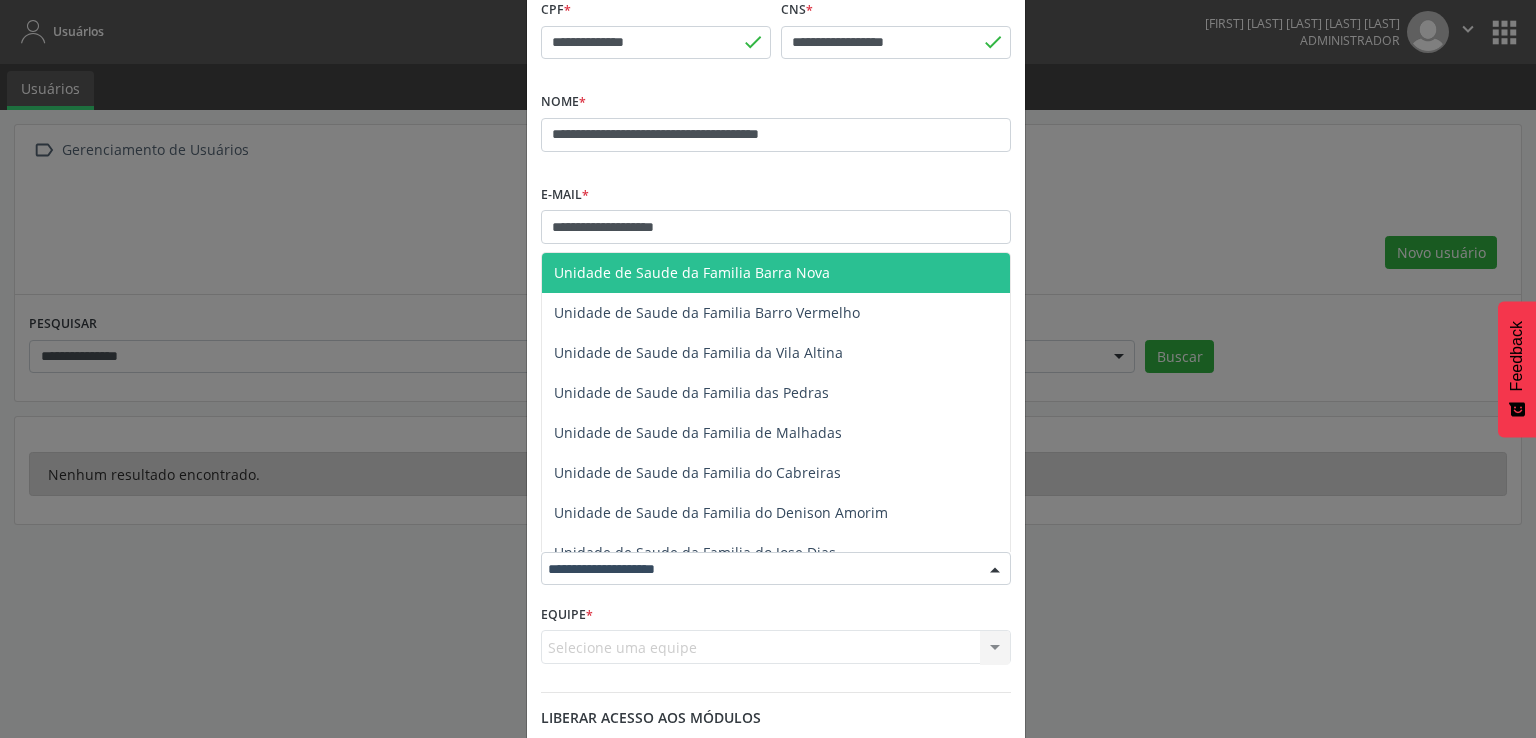 click on "**********" at bounding box center (776, 365) 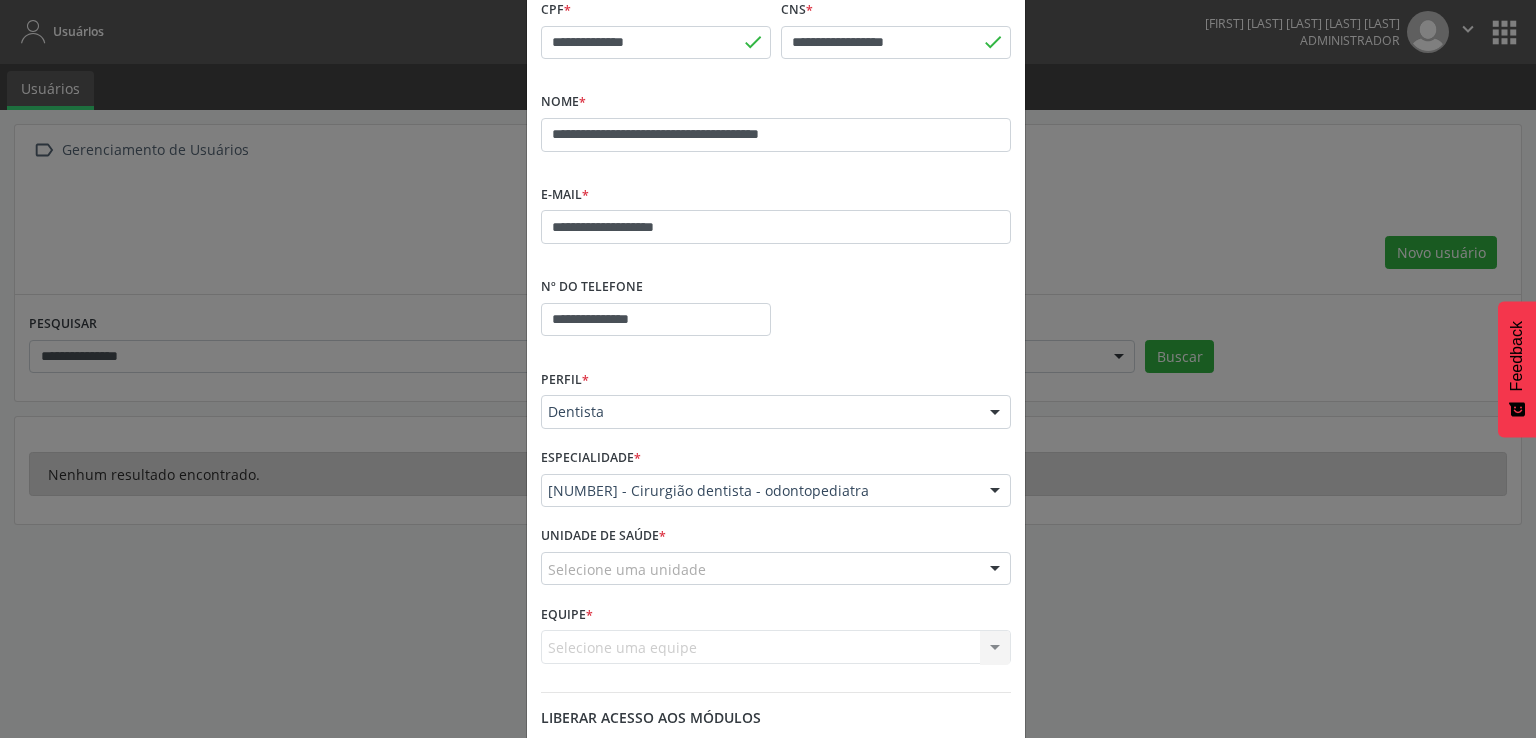 scroll, scrollTop: 197, scrollLeft: 0, axis: vertical 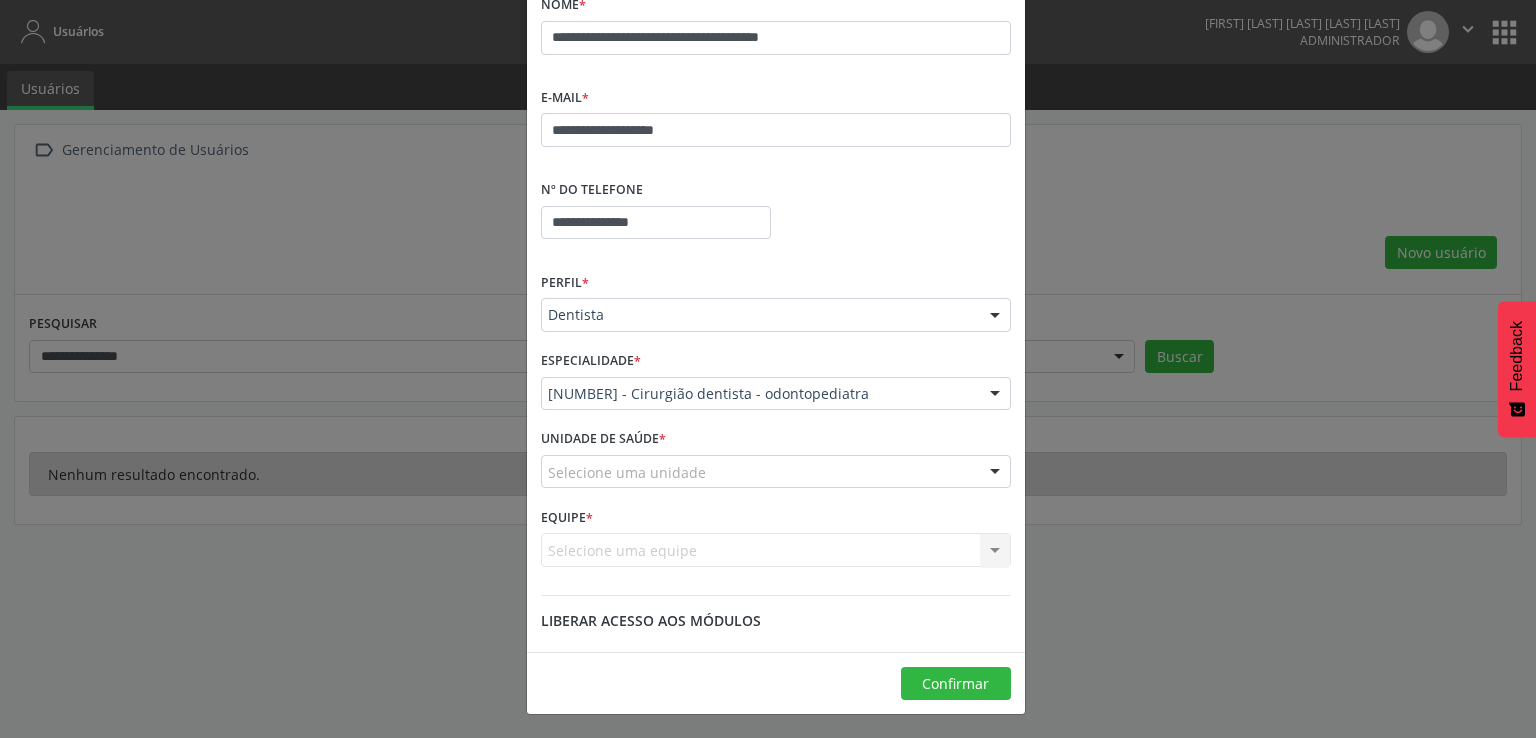 click on "Selecione uma unidade" at bounding box center (776, 472) 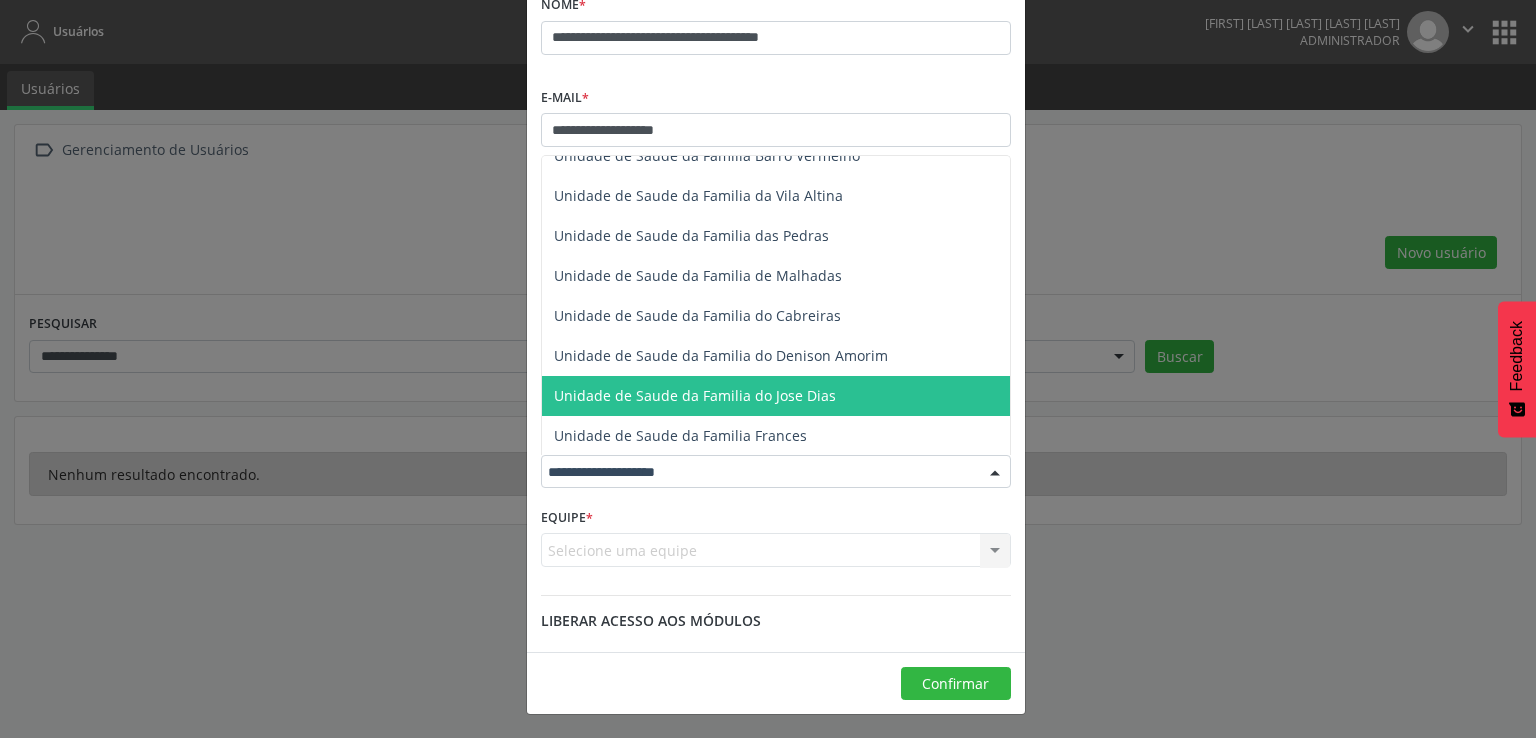 scroll, scrollTop: 0, scrollLeft: 0, axis: both 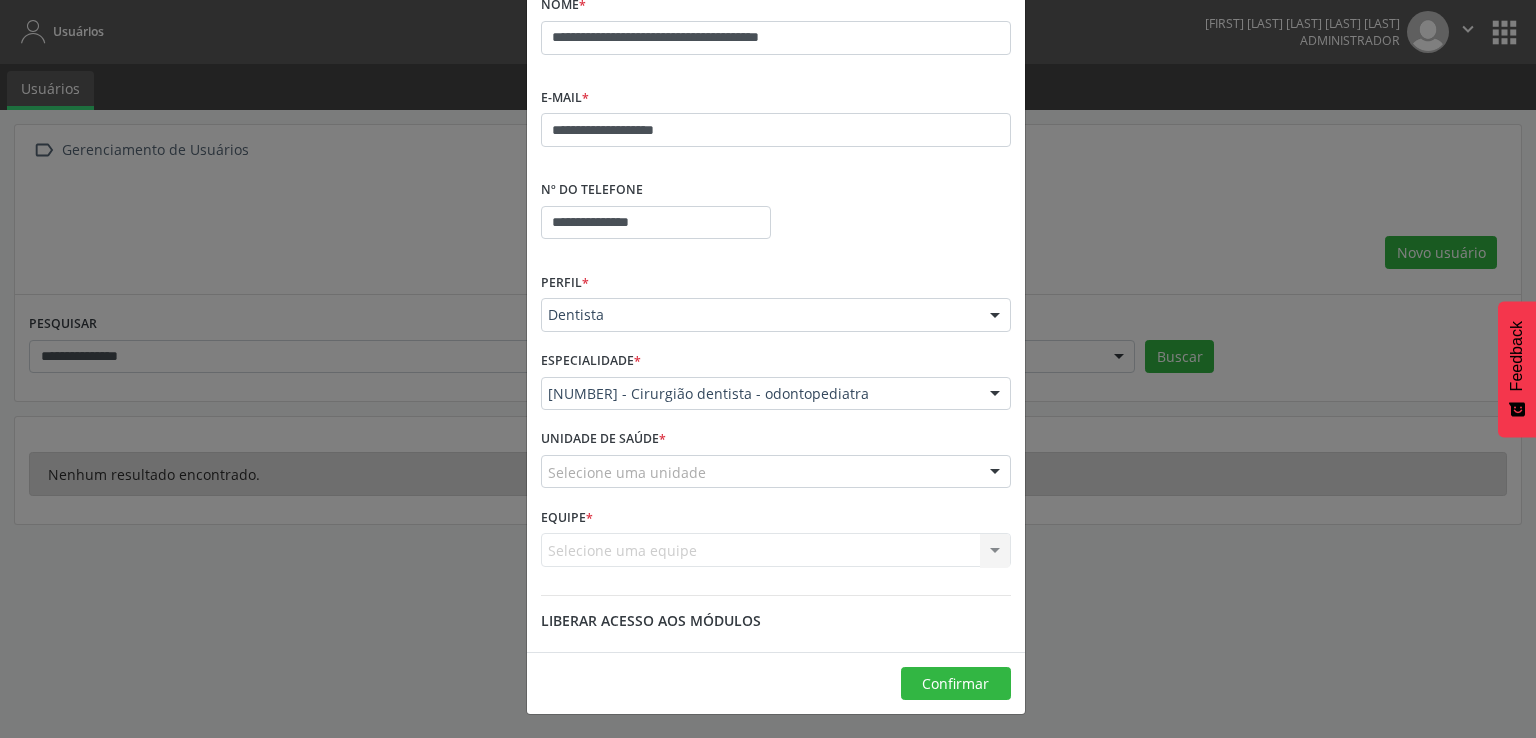 click on "Selecione uma equipe
Nenhum resultado encontrado para: "   "
Não há nenhuma opção para ser exibida." at bounding box center (776, 550) 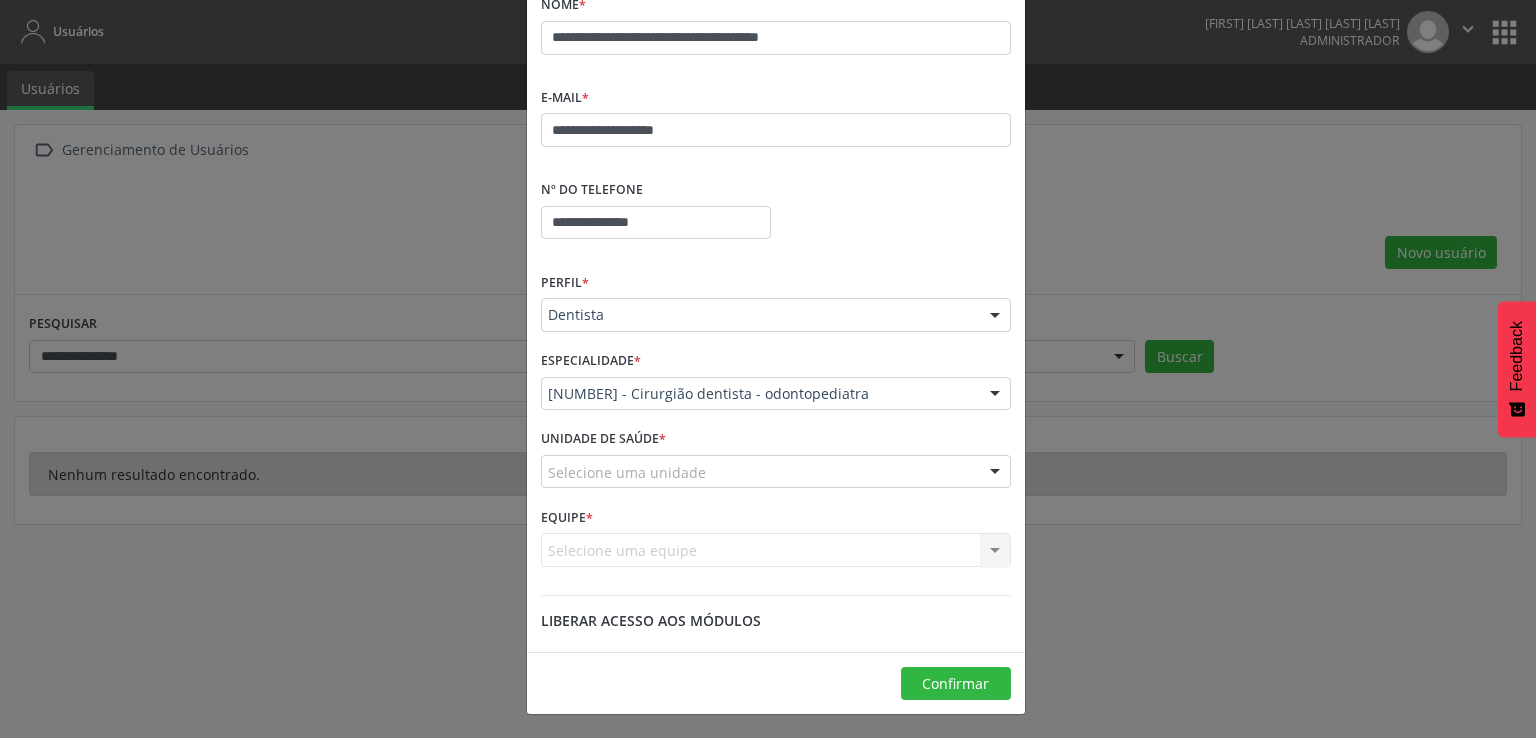 click on "Selecione uma equipe
Nenhum resultado encontrado para: "   "
Não há nenhuma opção para ser exibida." at bounding box center [776, 550] 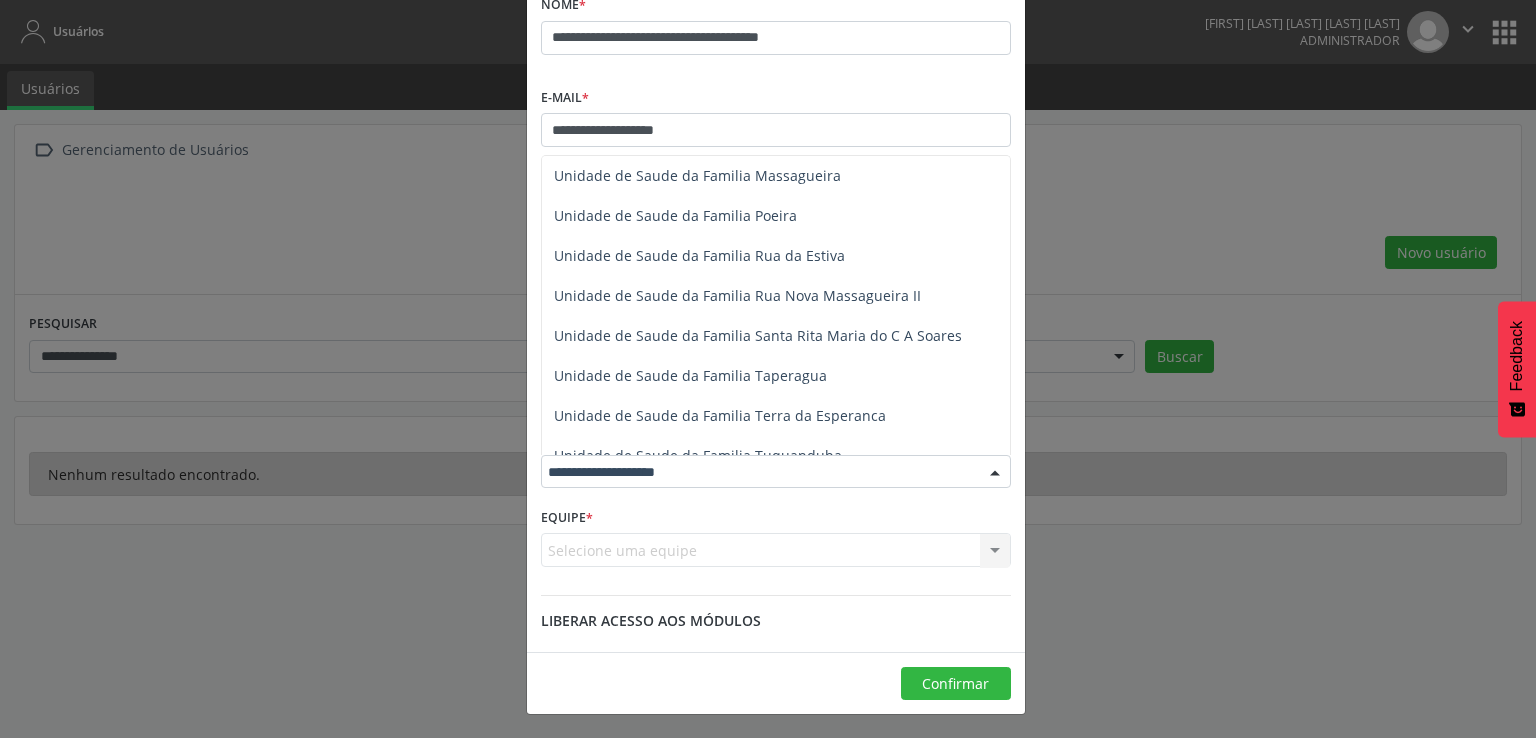 scroll, scrollTop: 460, scrollLeft: 0, axis: vertical 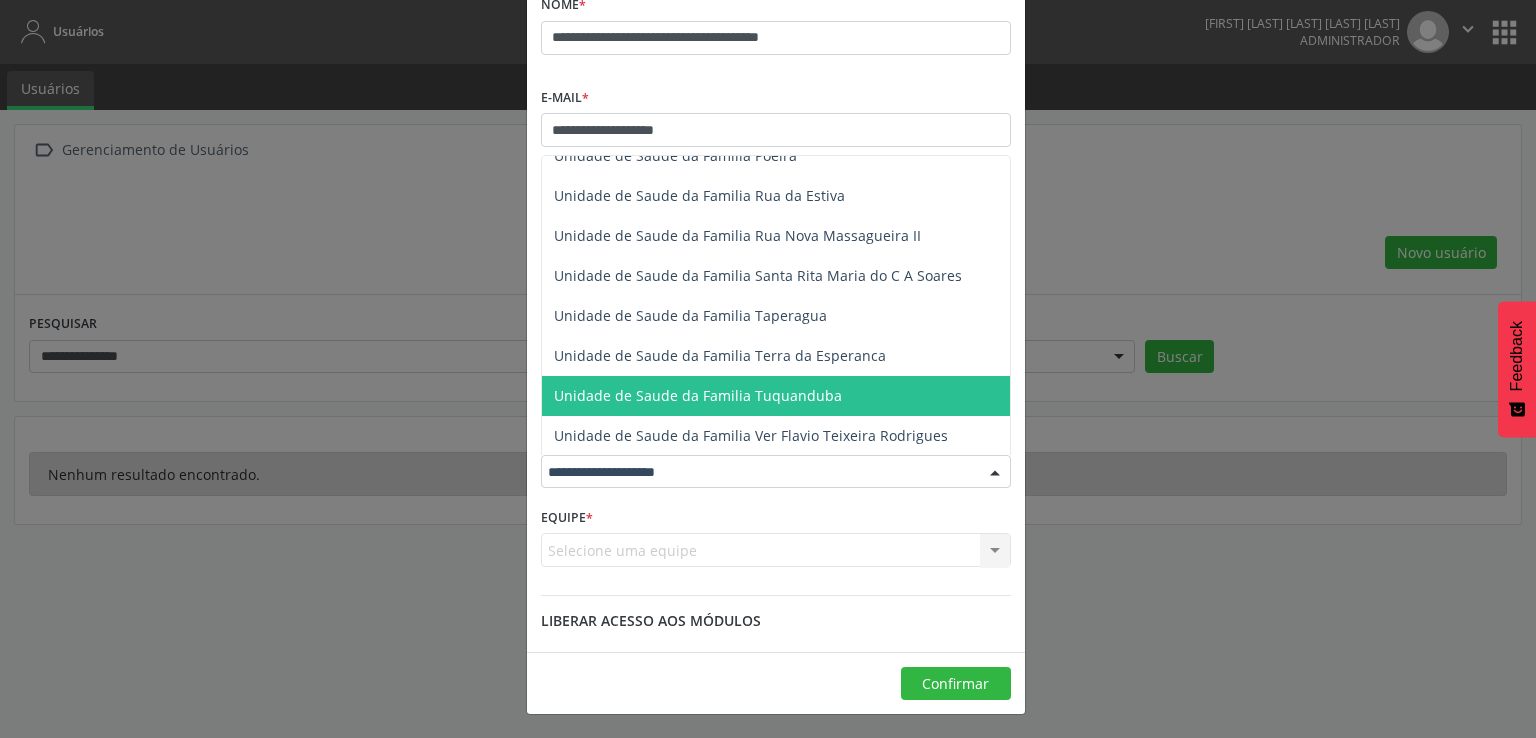 click on "Equipe
*
Selecione uma equipe
Nenhum resultado encontrado para: "   "
Não há nenhuma opção para ser exibida." at bounding box center [776, 541] 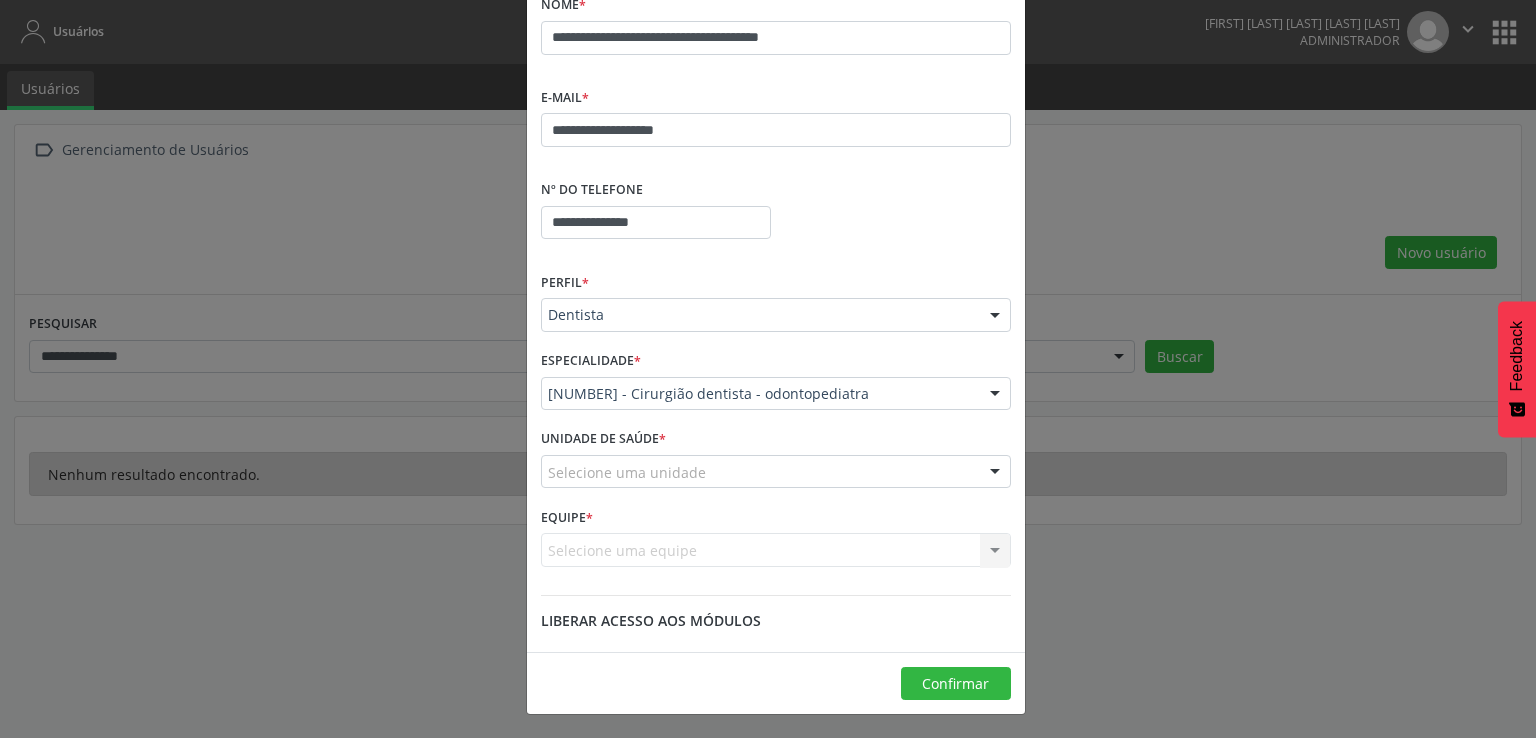 click on "**********" at bounding box center (776, 268) 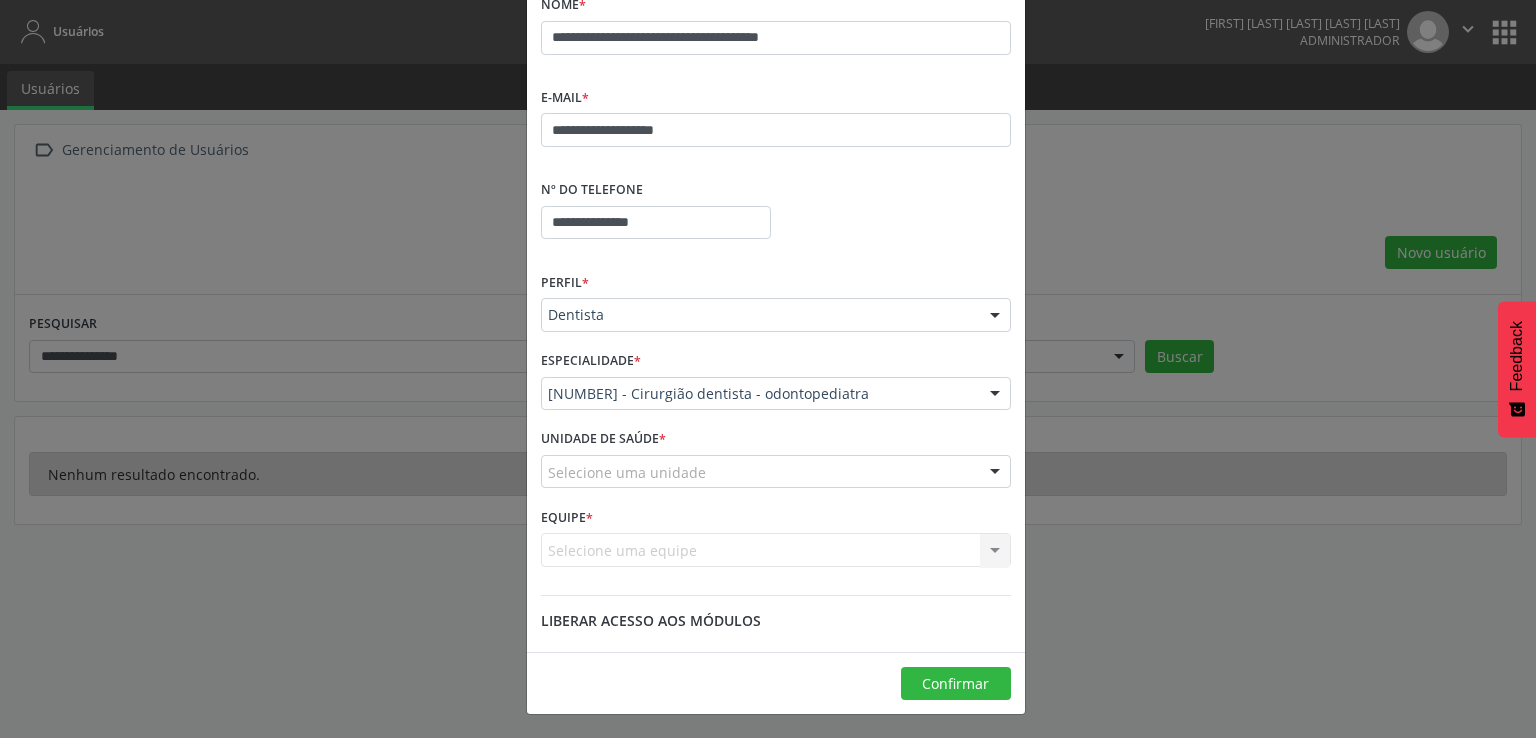 click on "**********" at bounding box center [776, 221] 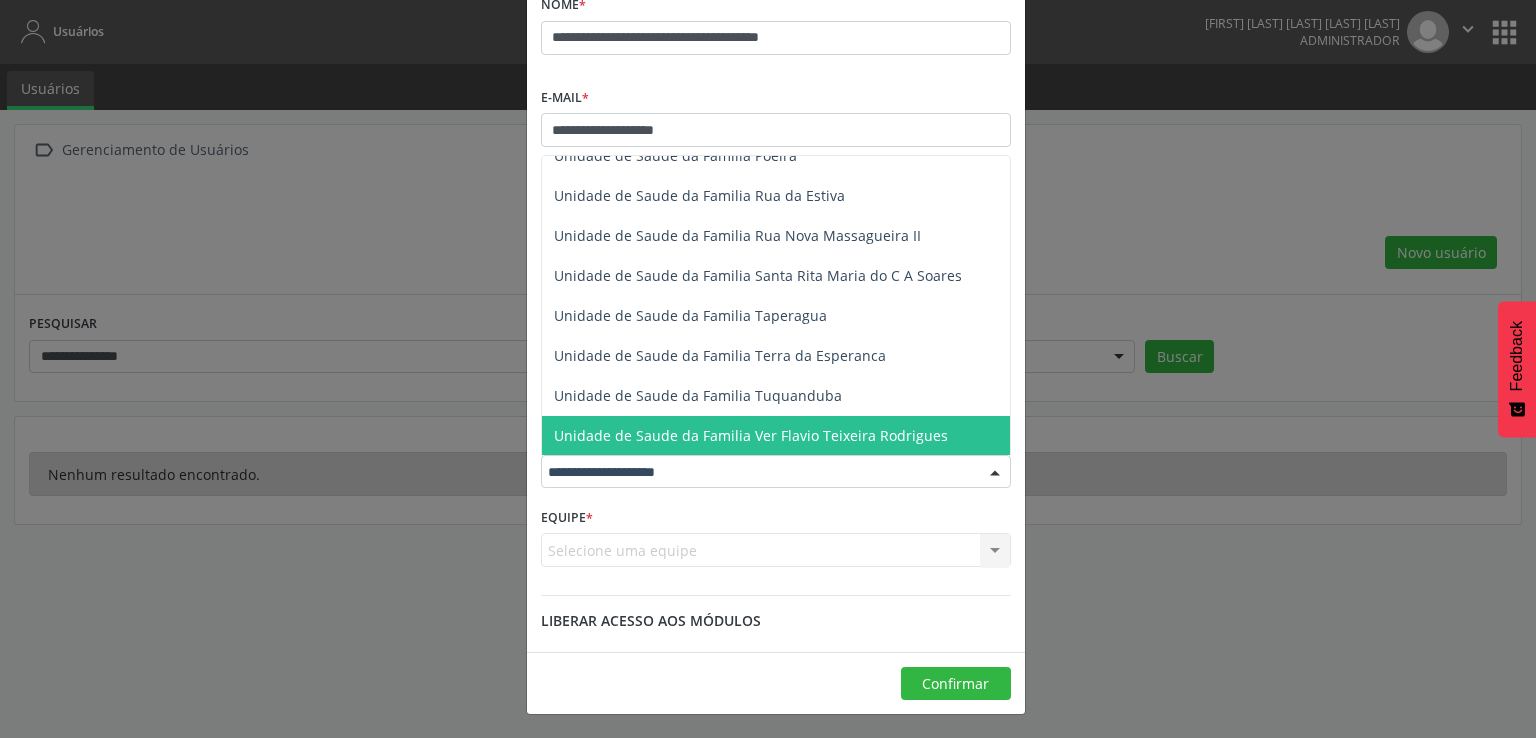 click at bounding box center (776, 472) 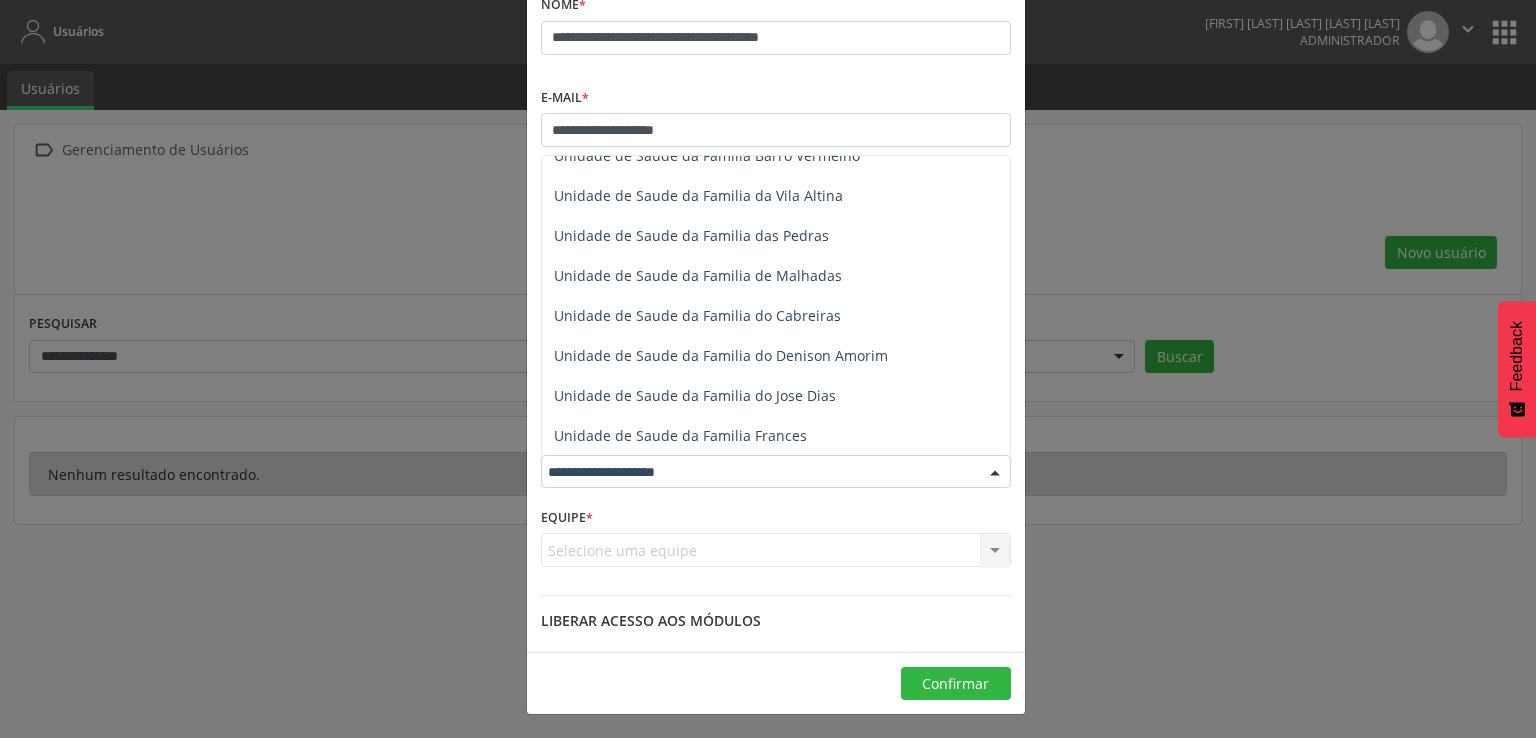 scroll, scrollTop: 0, scrollLeft: 0, axis: both 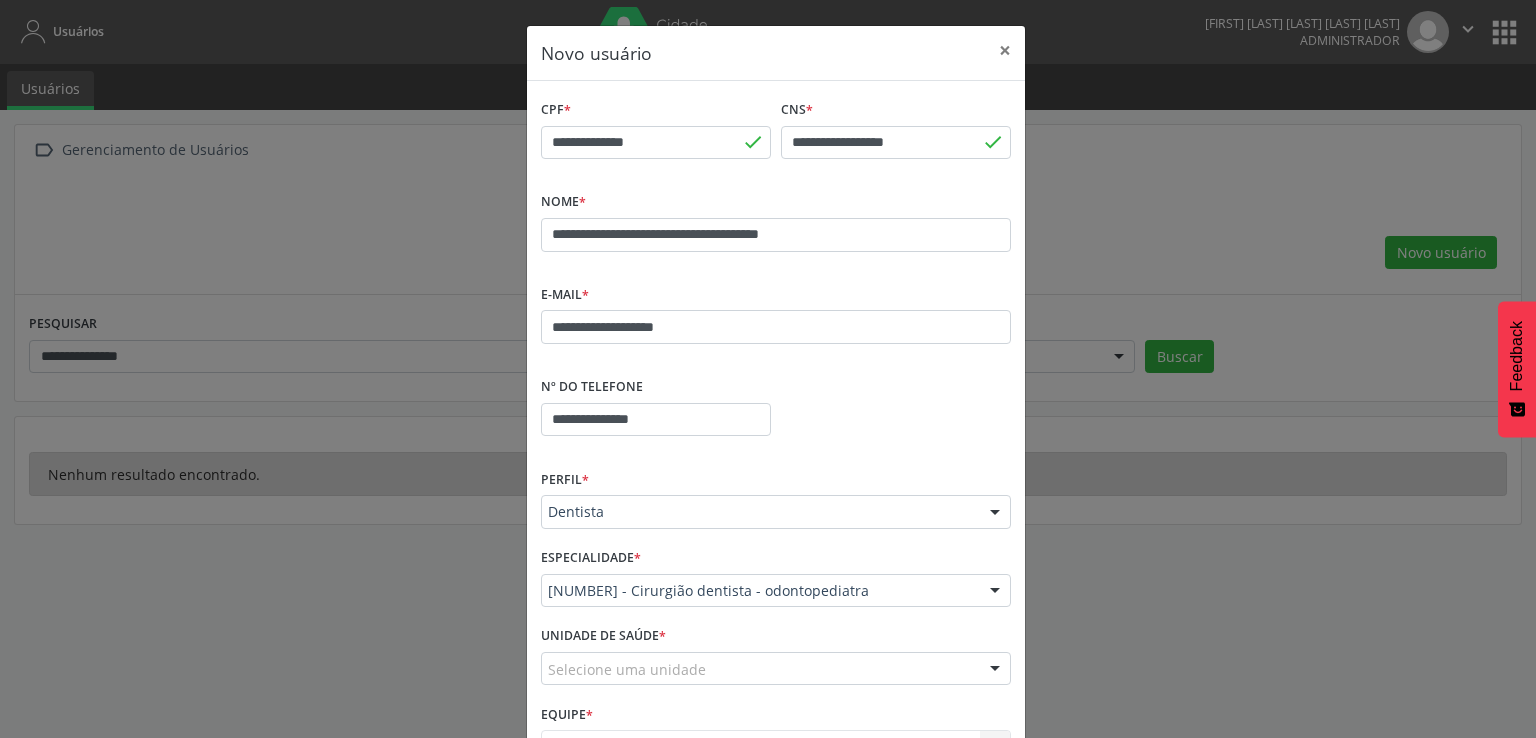 click on "**********" at bounding box center [776, 233] 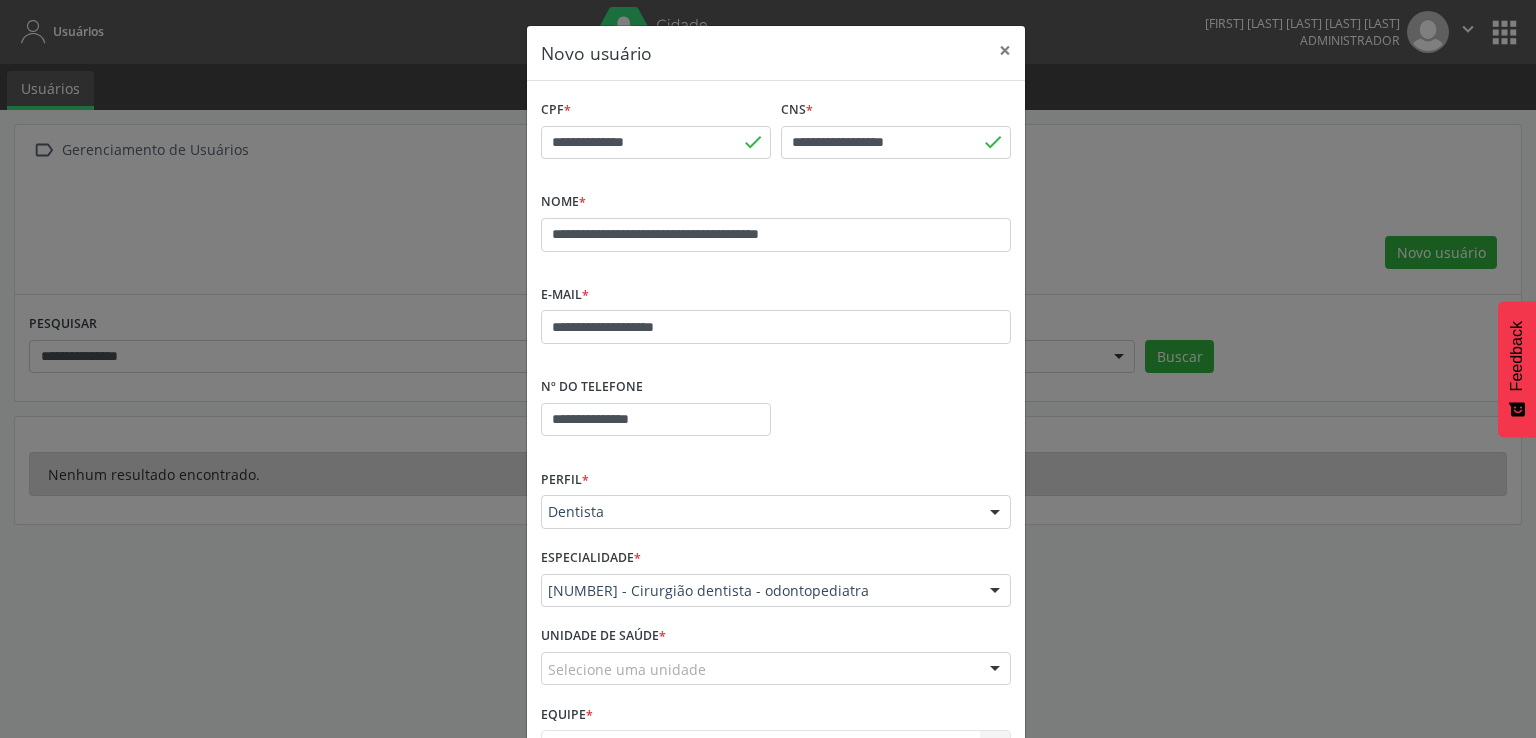 scroll, scrollTop: 197, scrollLeft: 0, axis: vertical 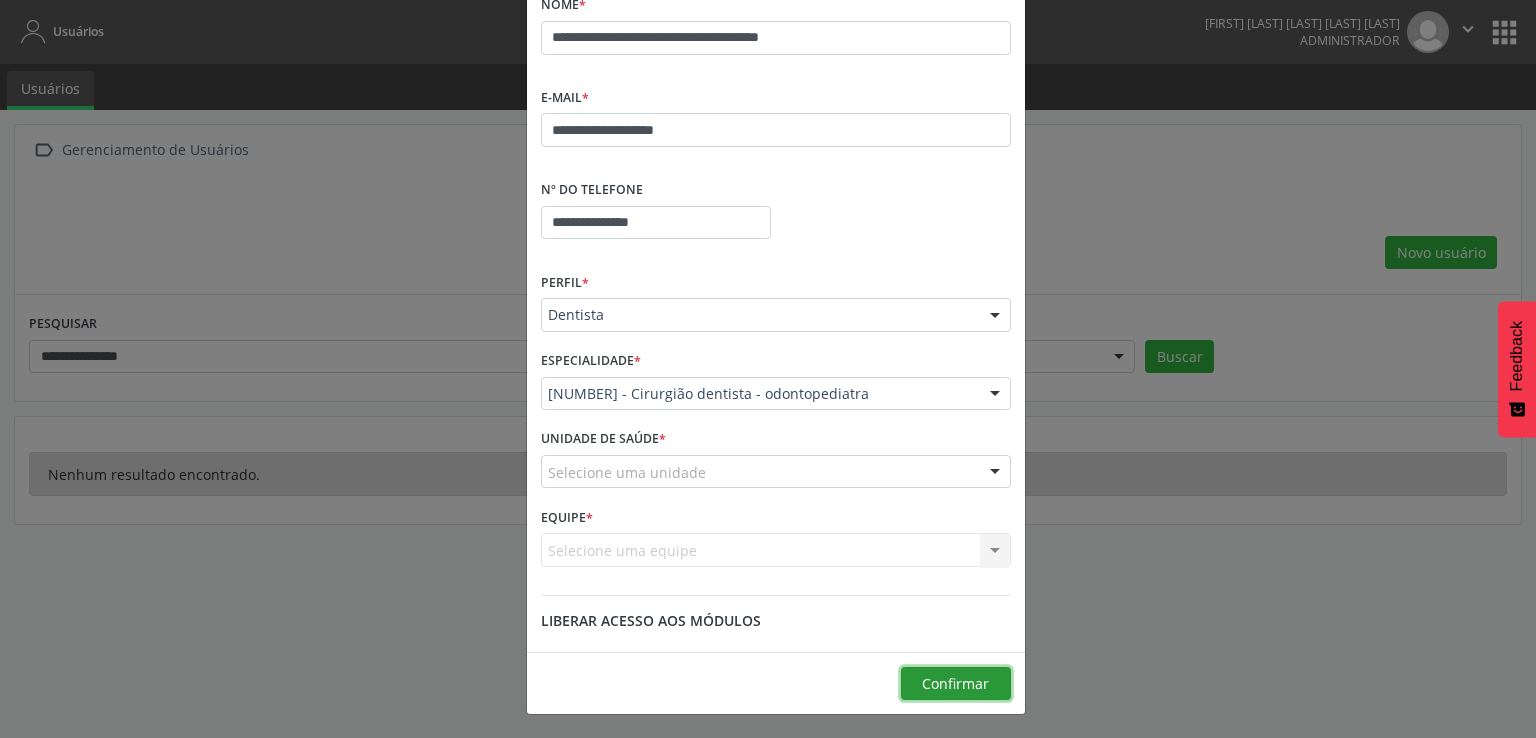 click on "Confirmar" at bounding box center [955, 683] 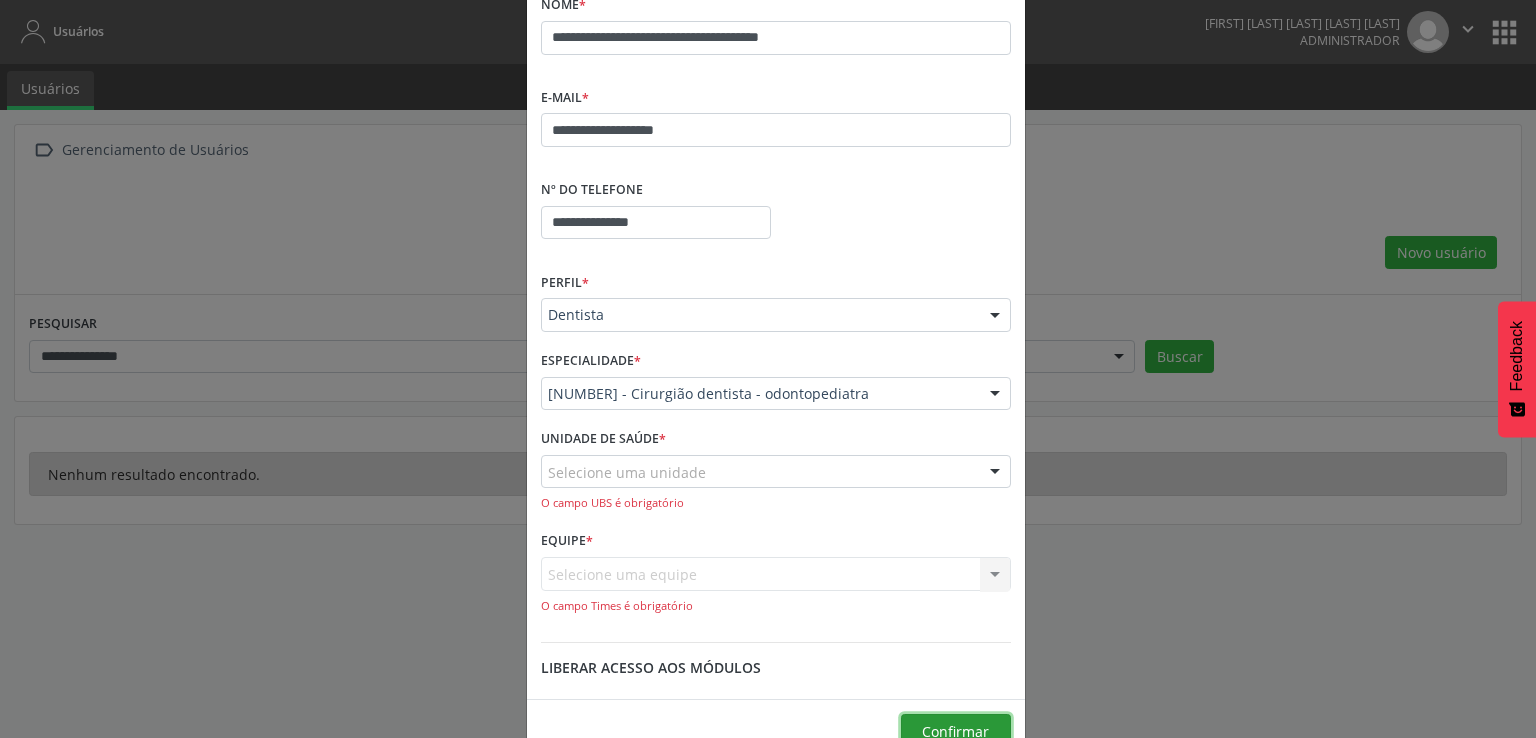 scroll, scrollTop: 0, scrollLeft: 0, axis: both 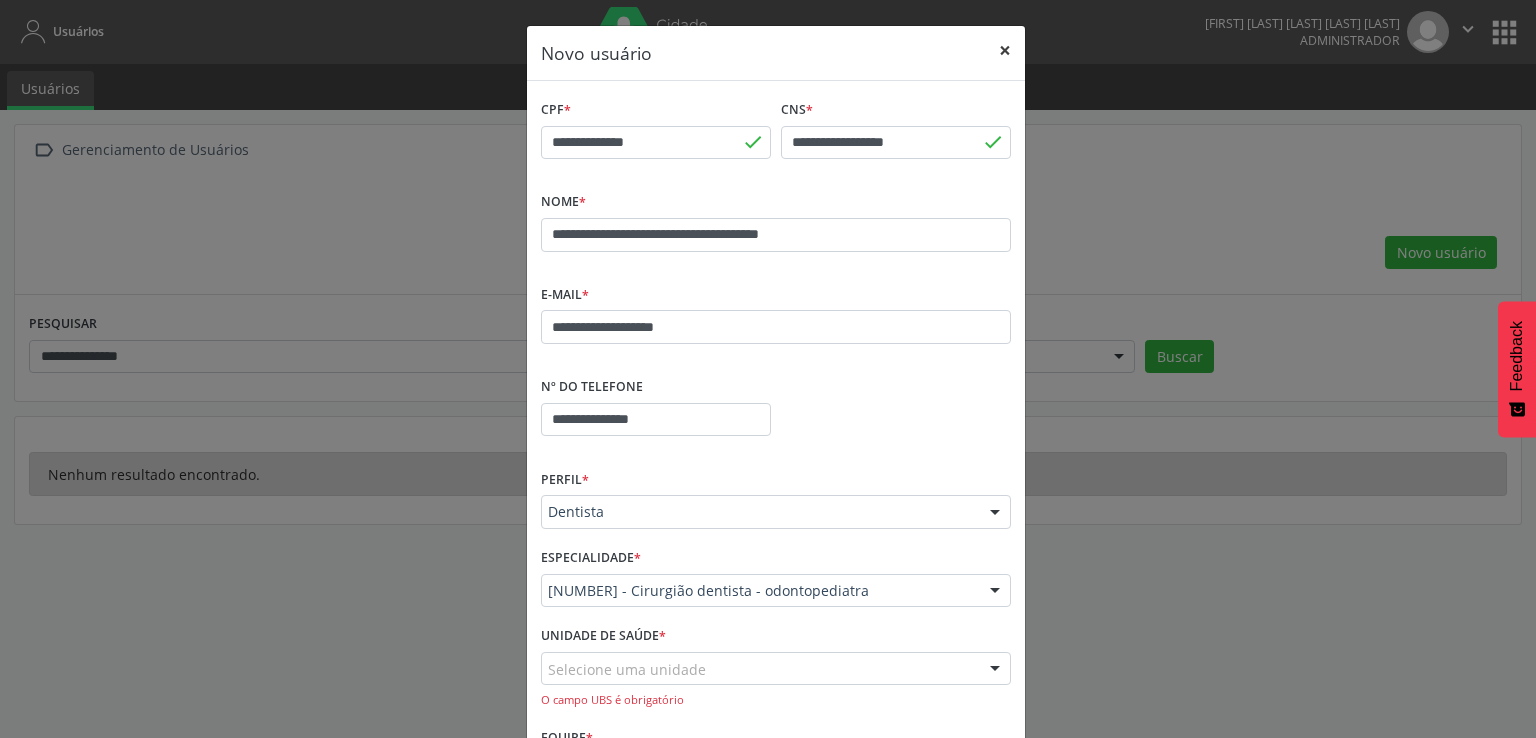 click on "×" at bounding box center [1005, 50] 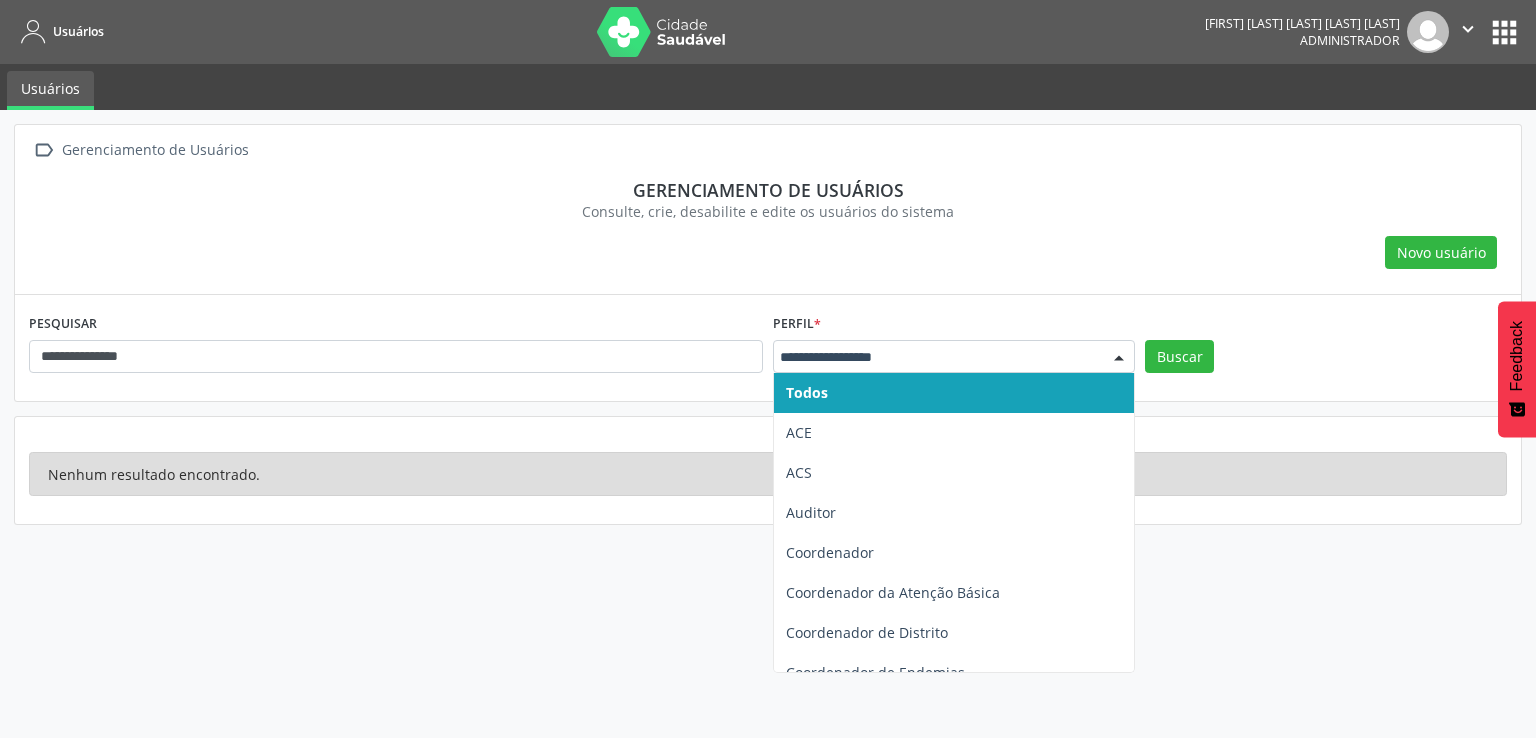 click at bounding box center [1119, 358] 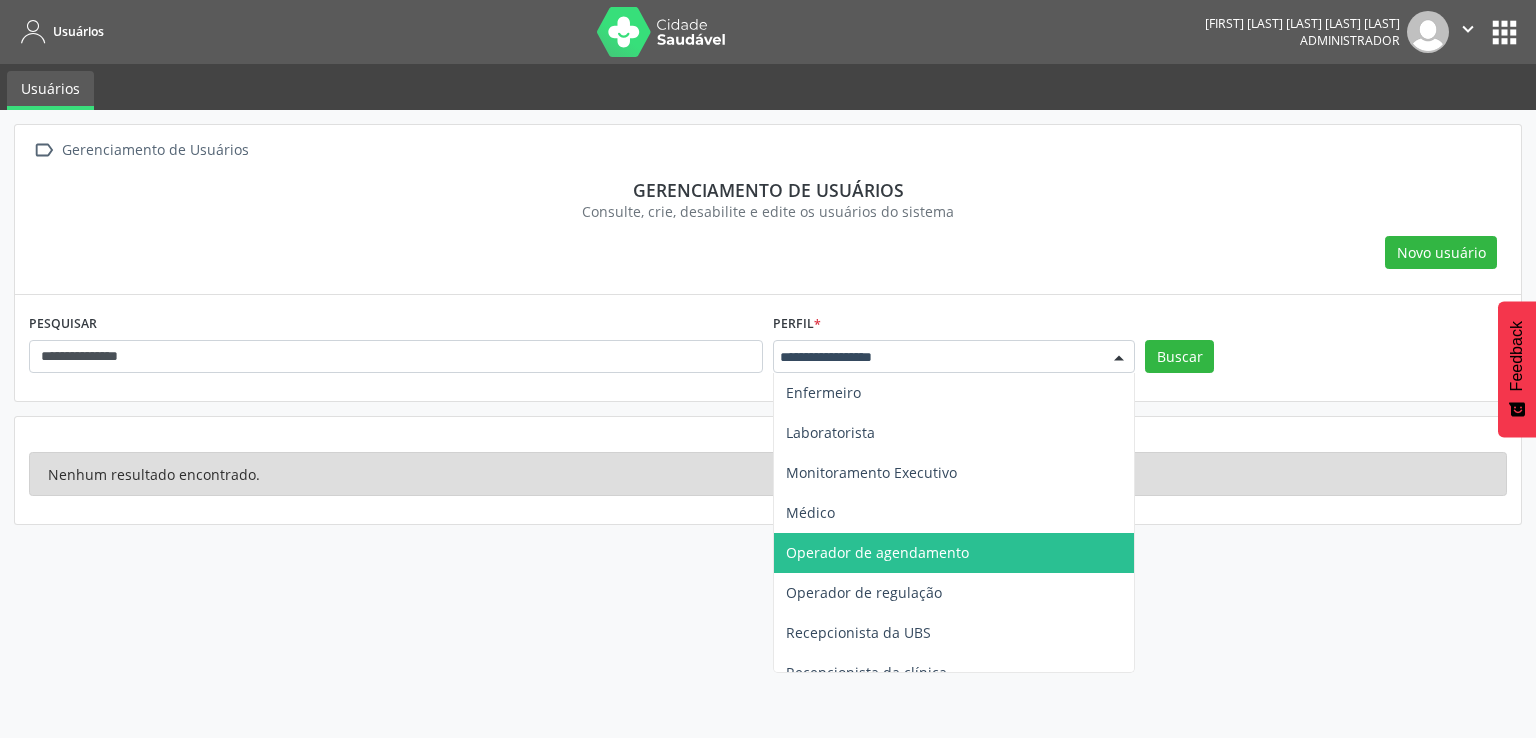 scroll, scrollTop: 300, scrollLeft: 0, axis: vertical 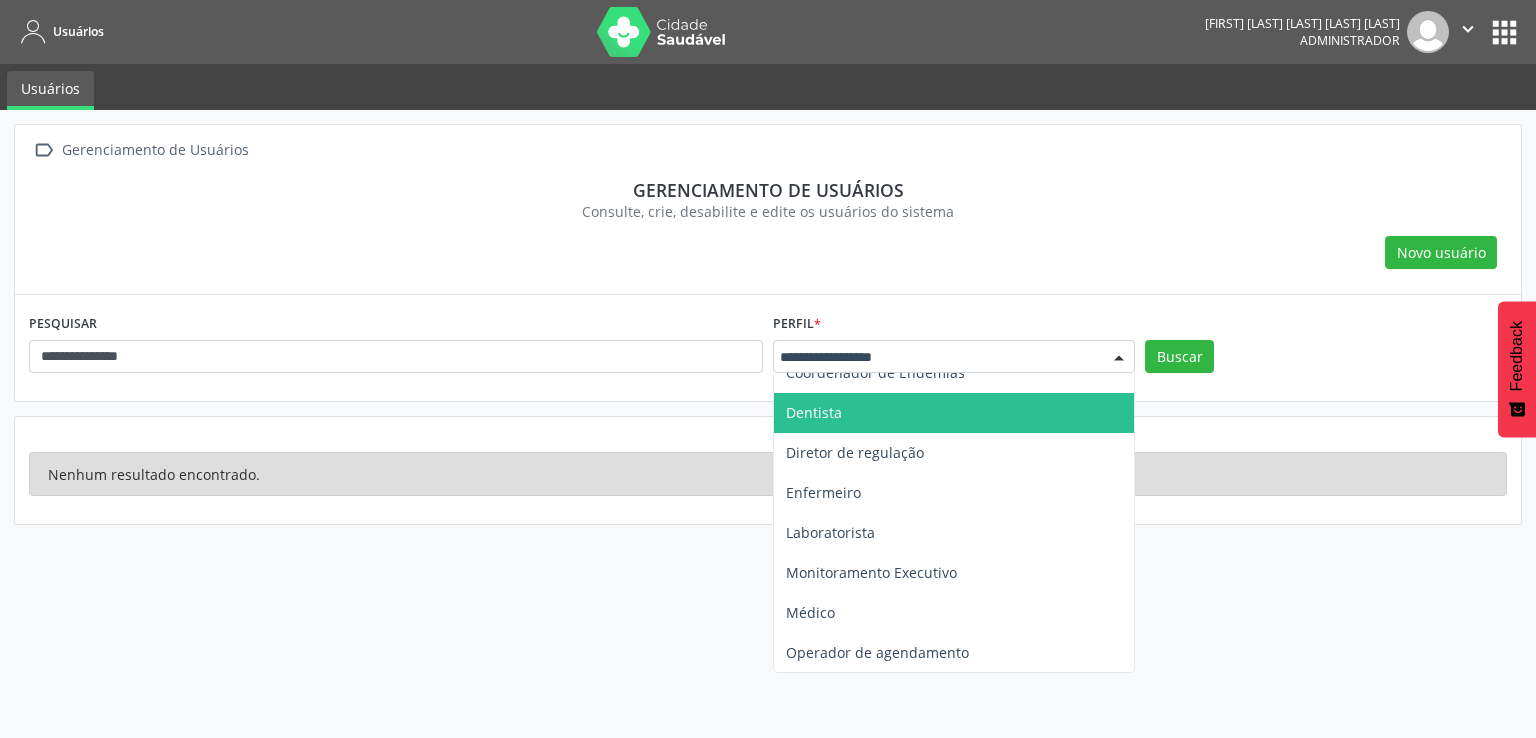 click on "Dentista" at bounding box center [954, 413] 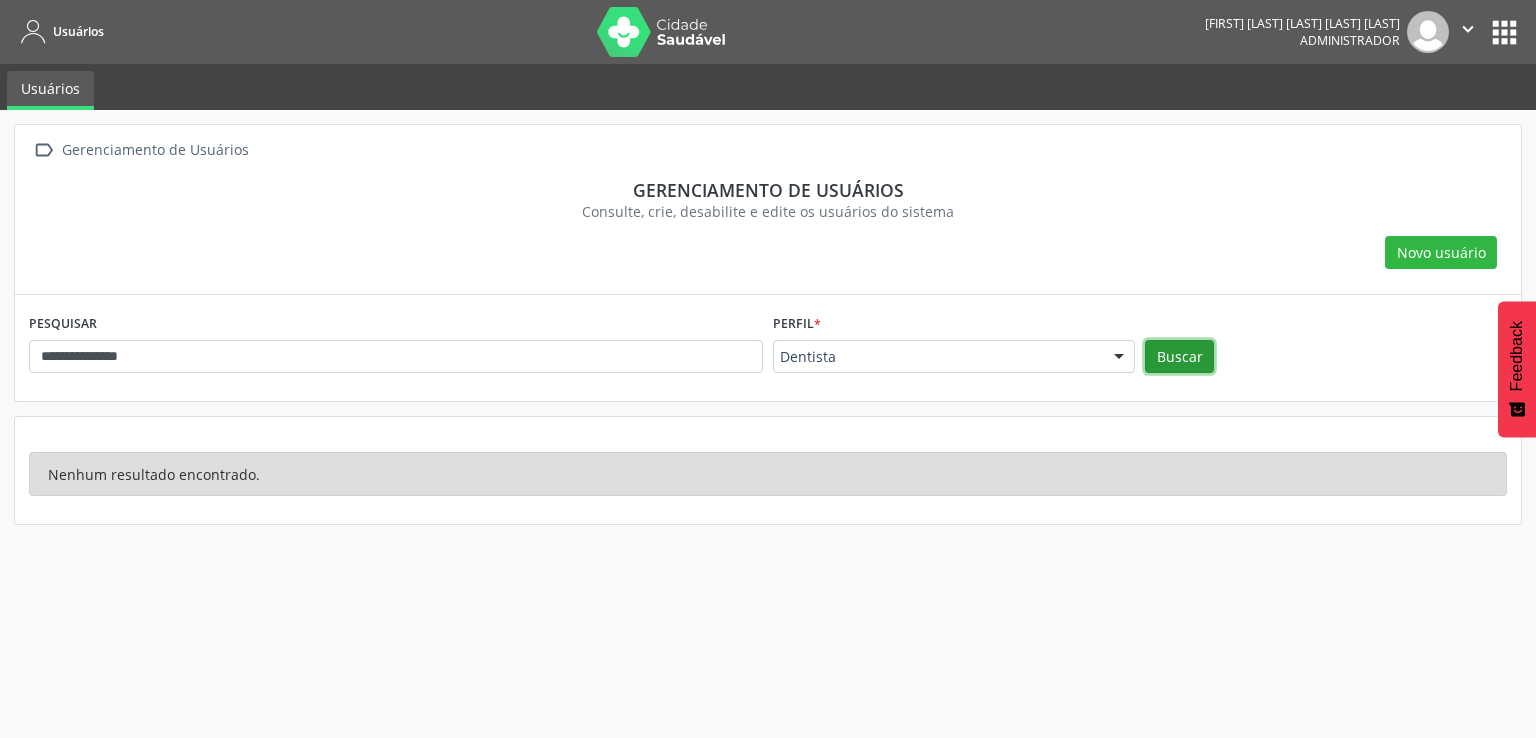 click on "Buscar" at bounding box center [1179, 357] 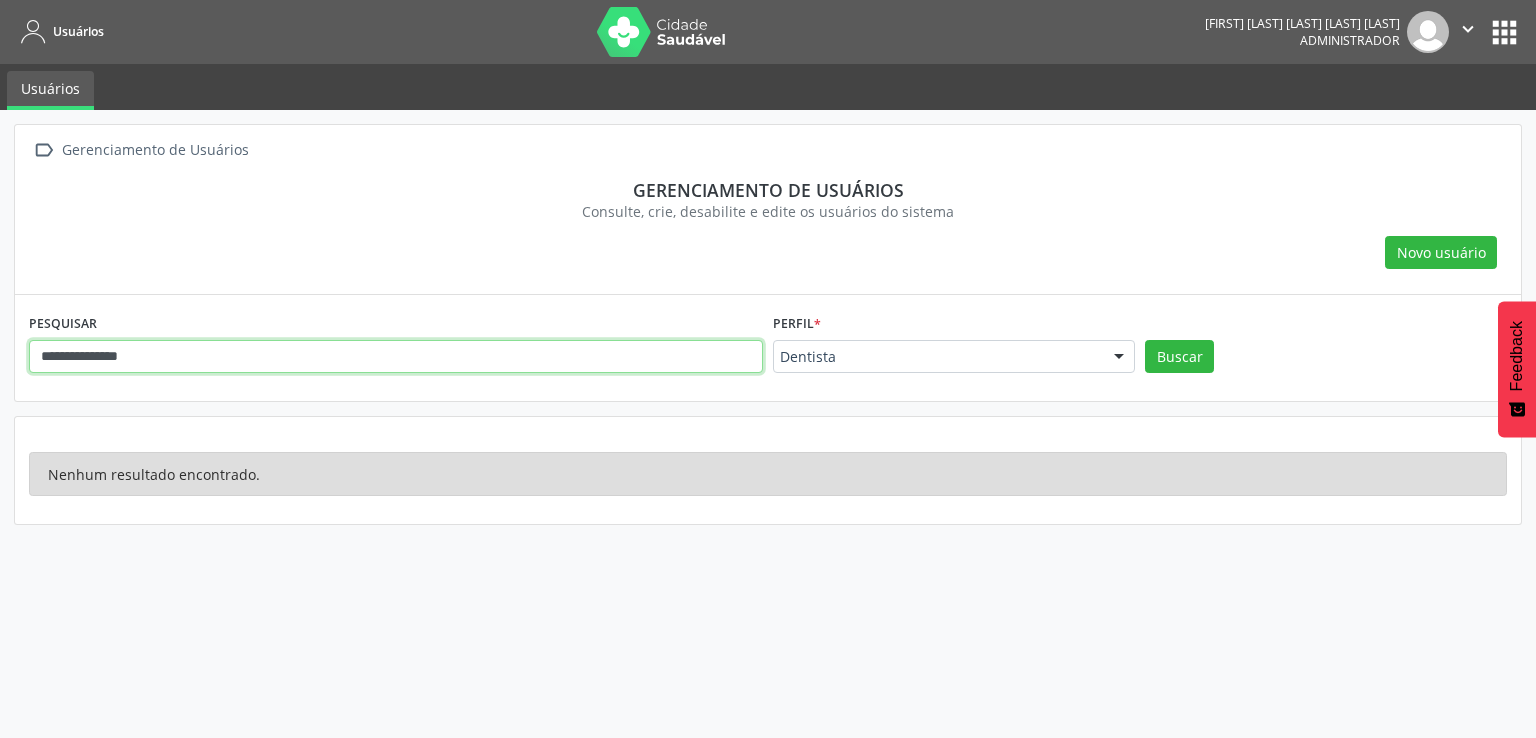 drag, startPoint x: 199, startPoint y: 349, endPoint x: 0, endPoint y: 332, distance: 199.72481 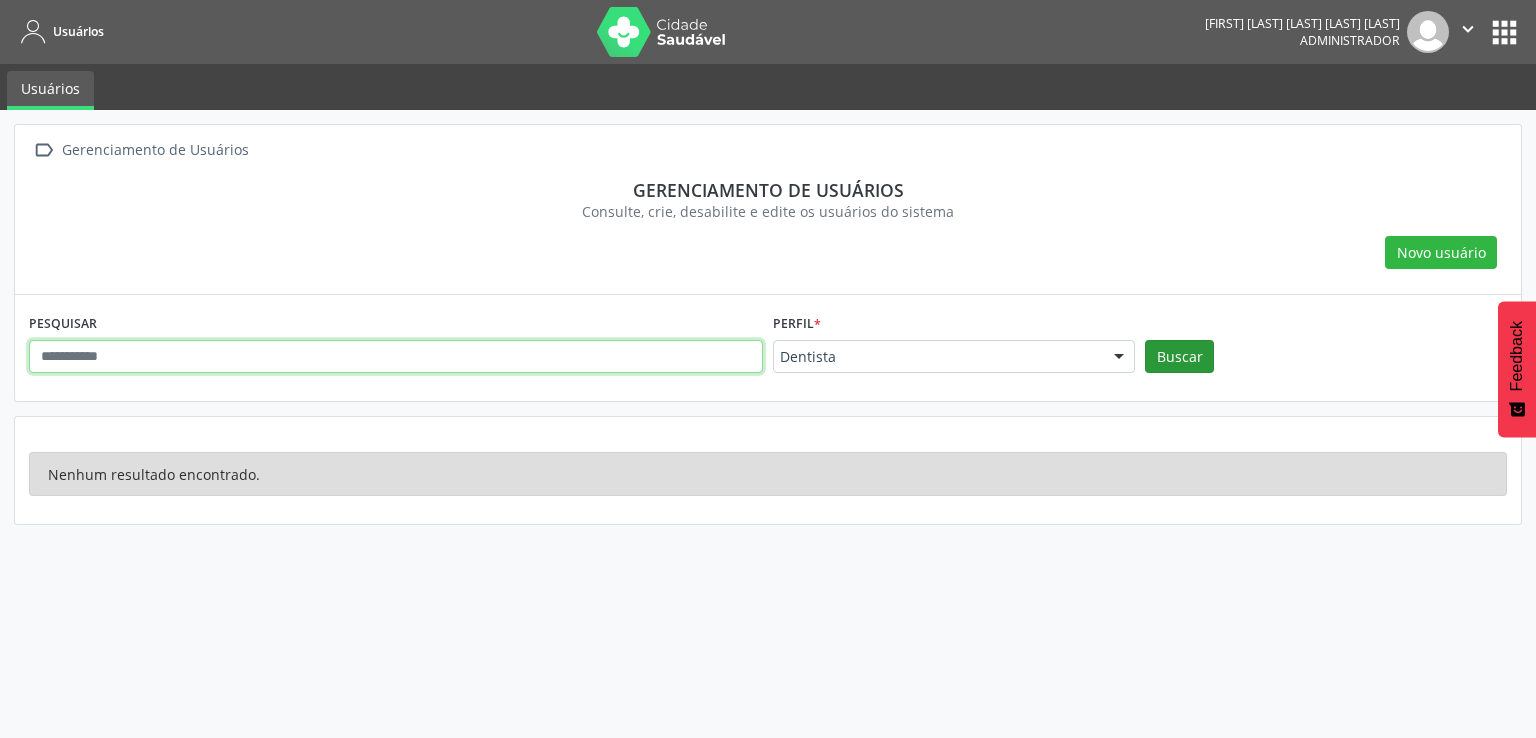 type 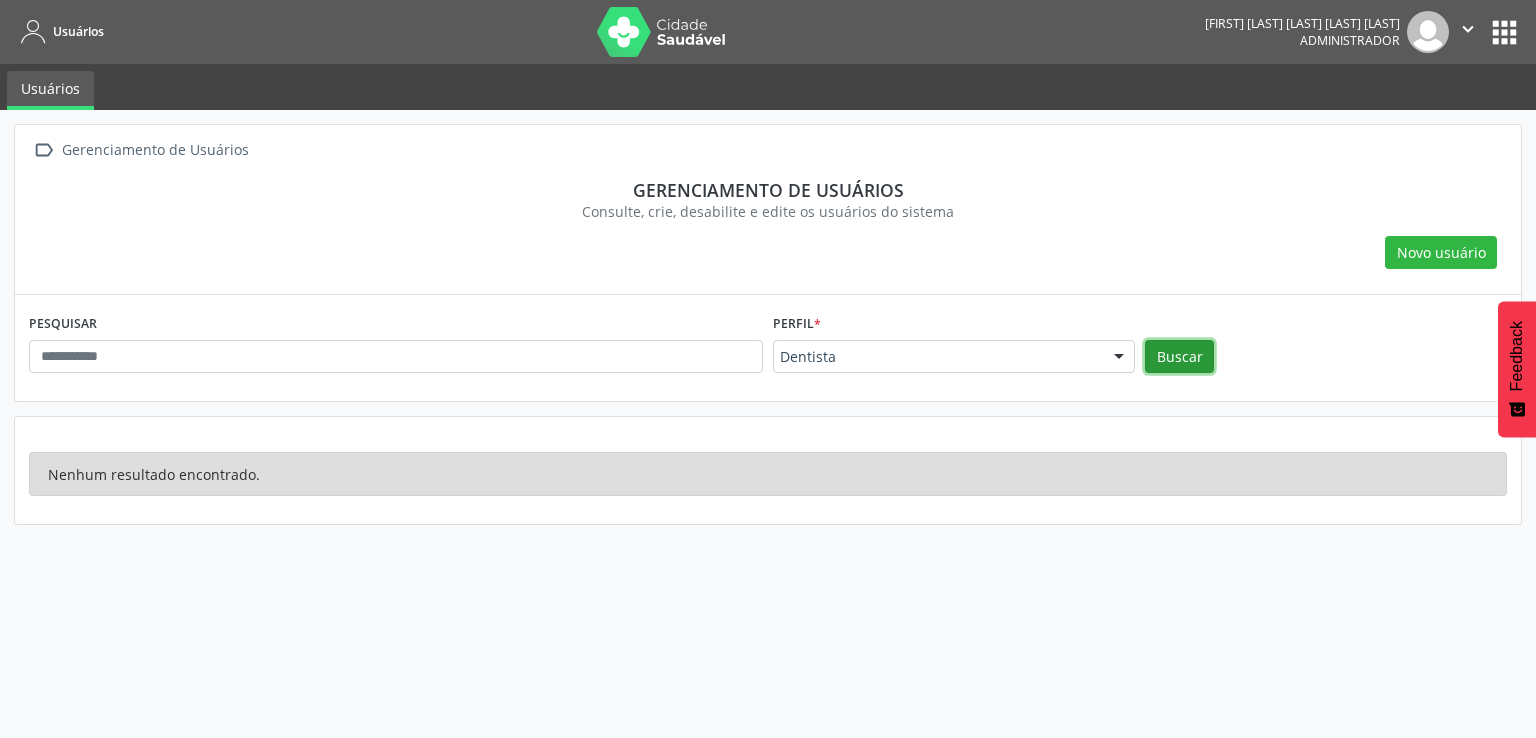 click on "Buscar" at bounding box center (1179, 357) 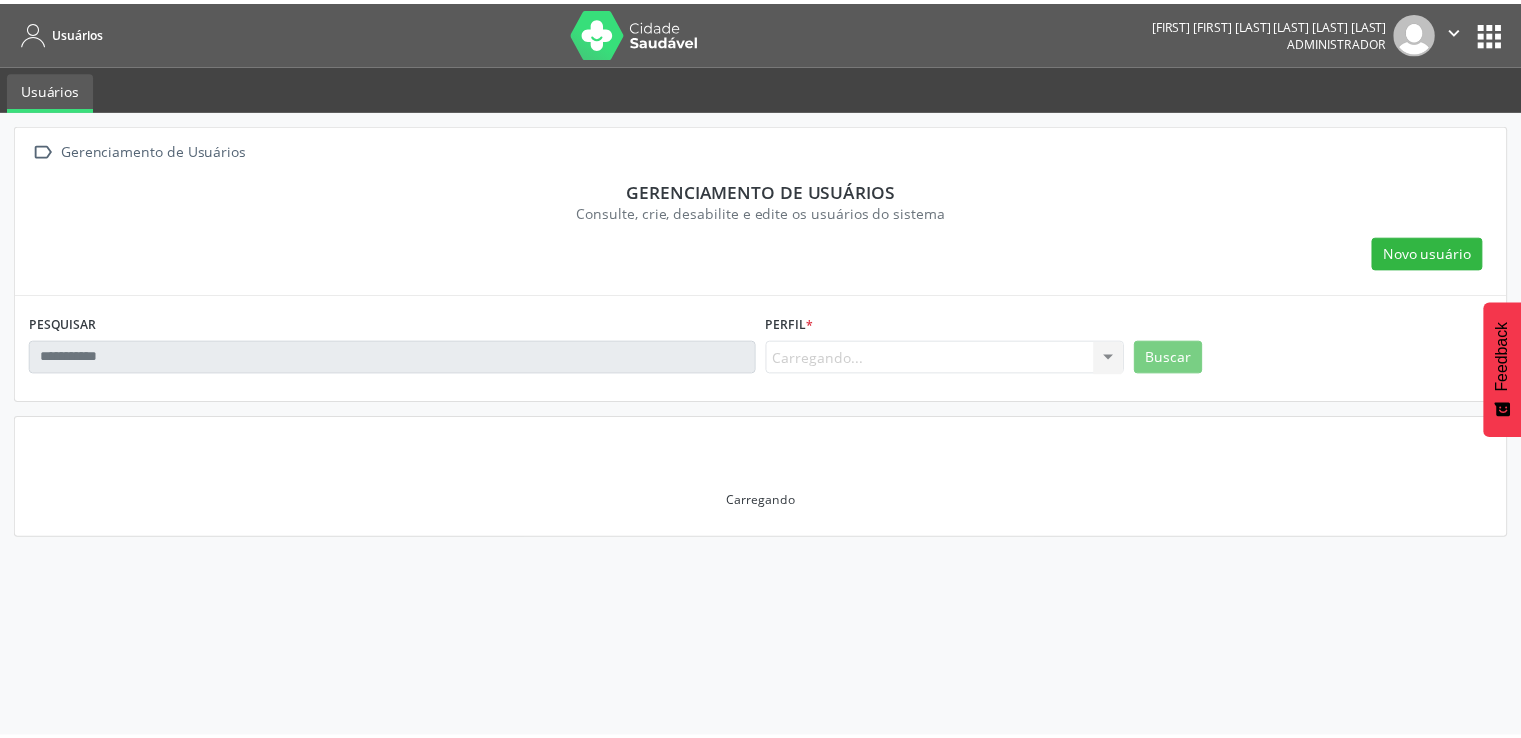 scroll, scrollTop: 0, scrollLeft: 0, axis: both 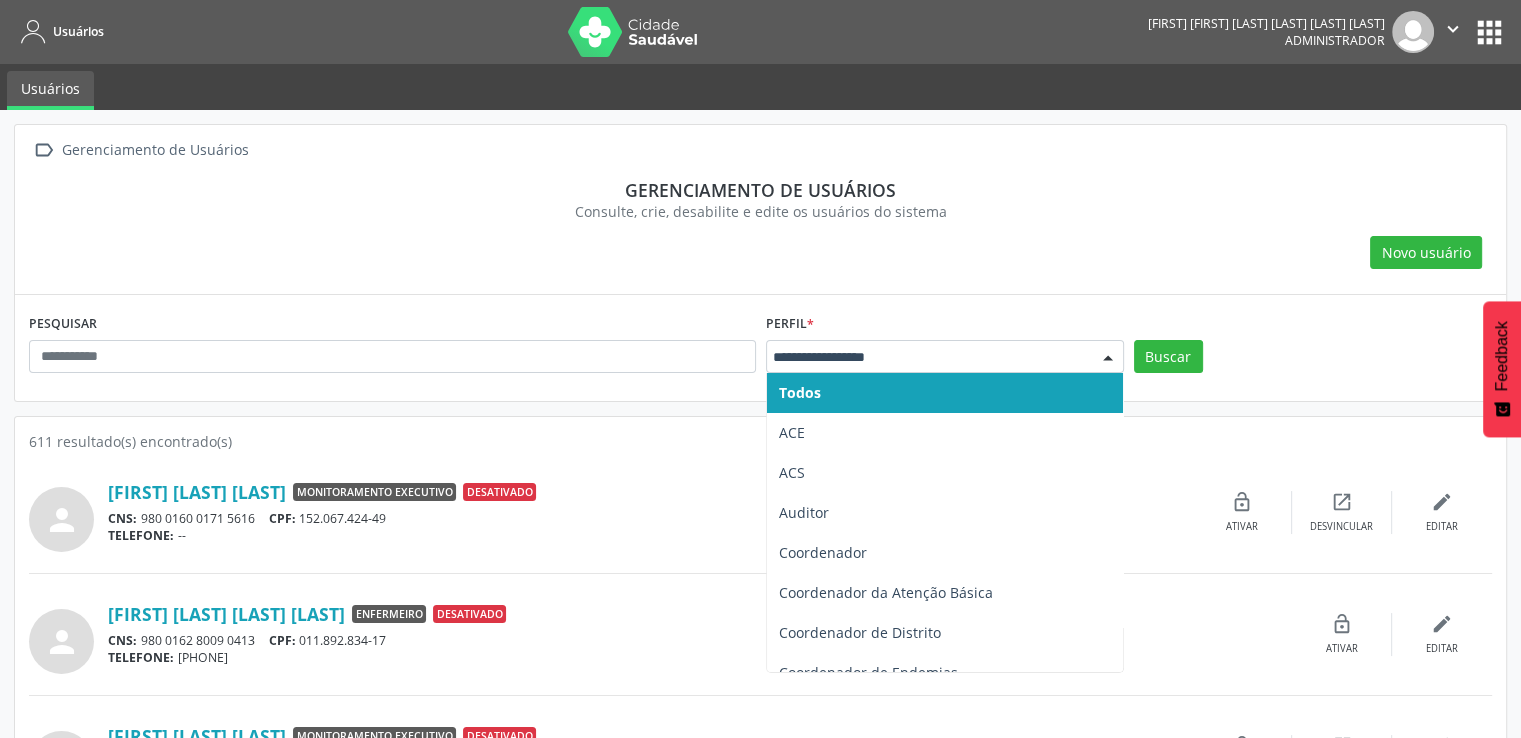 click at bounding box center (1108, 358) 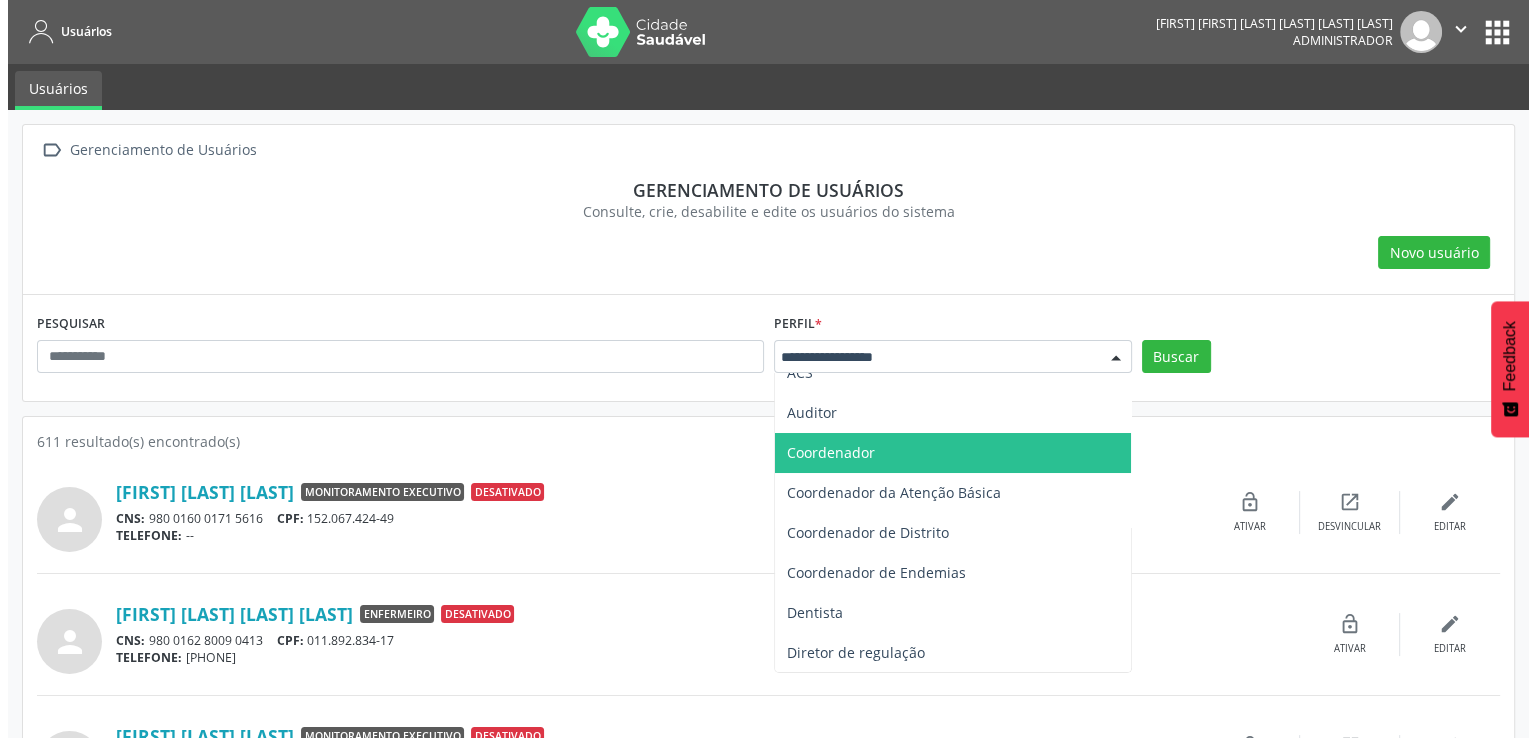 scroll, scrollTop: 200, scrollLeft: 0, axis: vertical 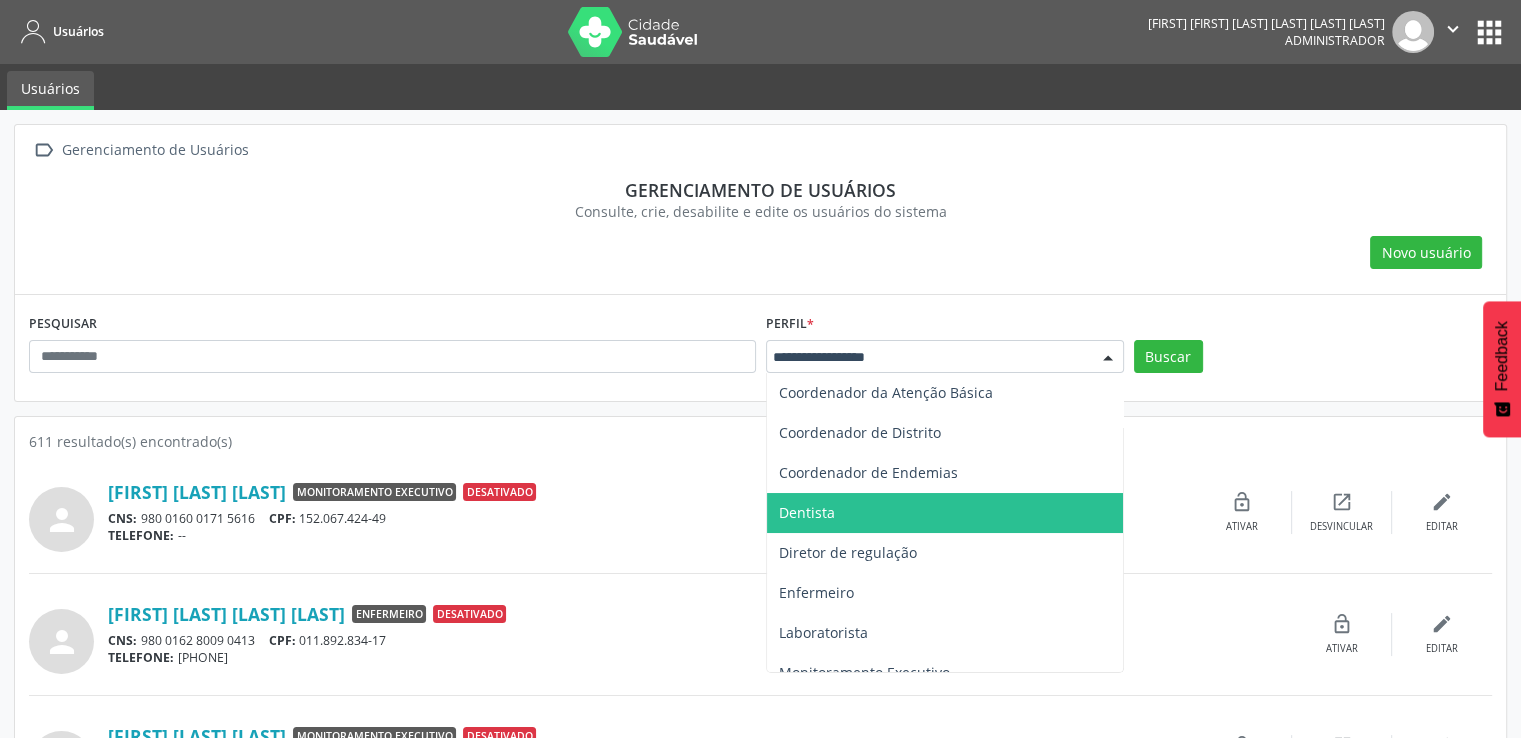 click on "Dentista" at bounding box center [945, 513] 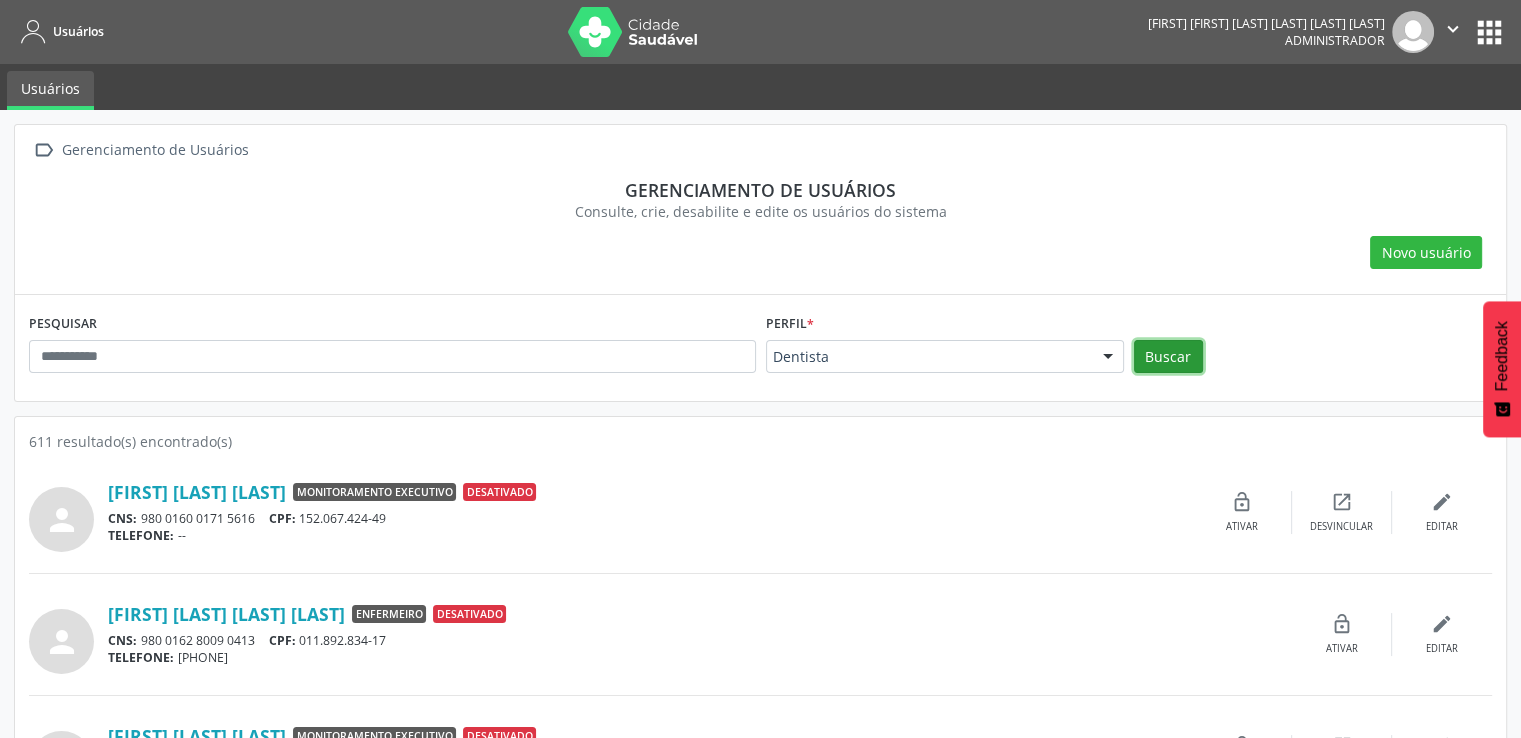 click on "Buscar" at bounding box center (1168, 357) 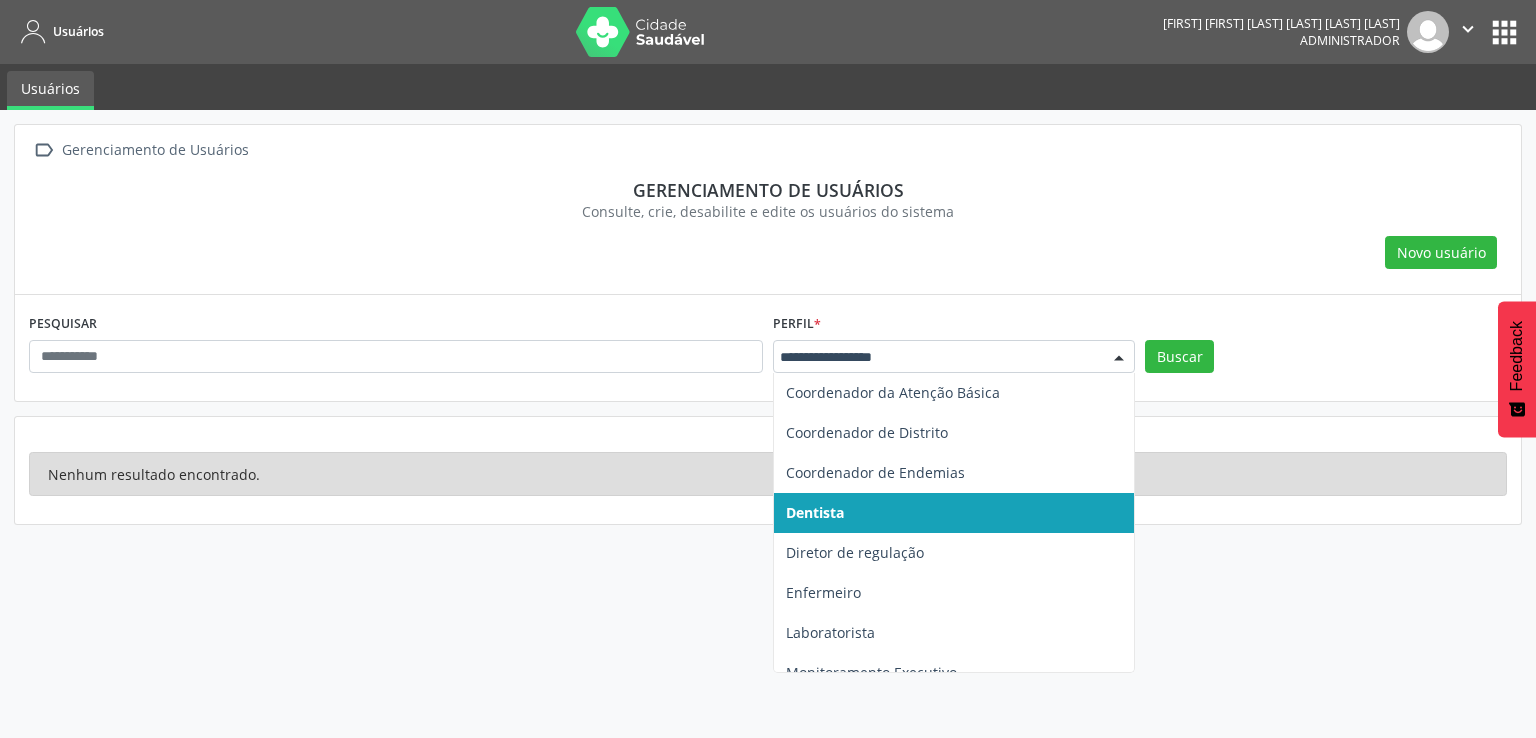 click at bounding box center (1119, 358) 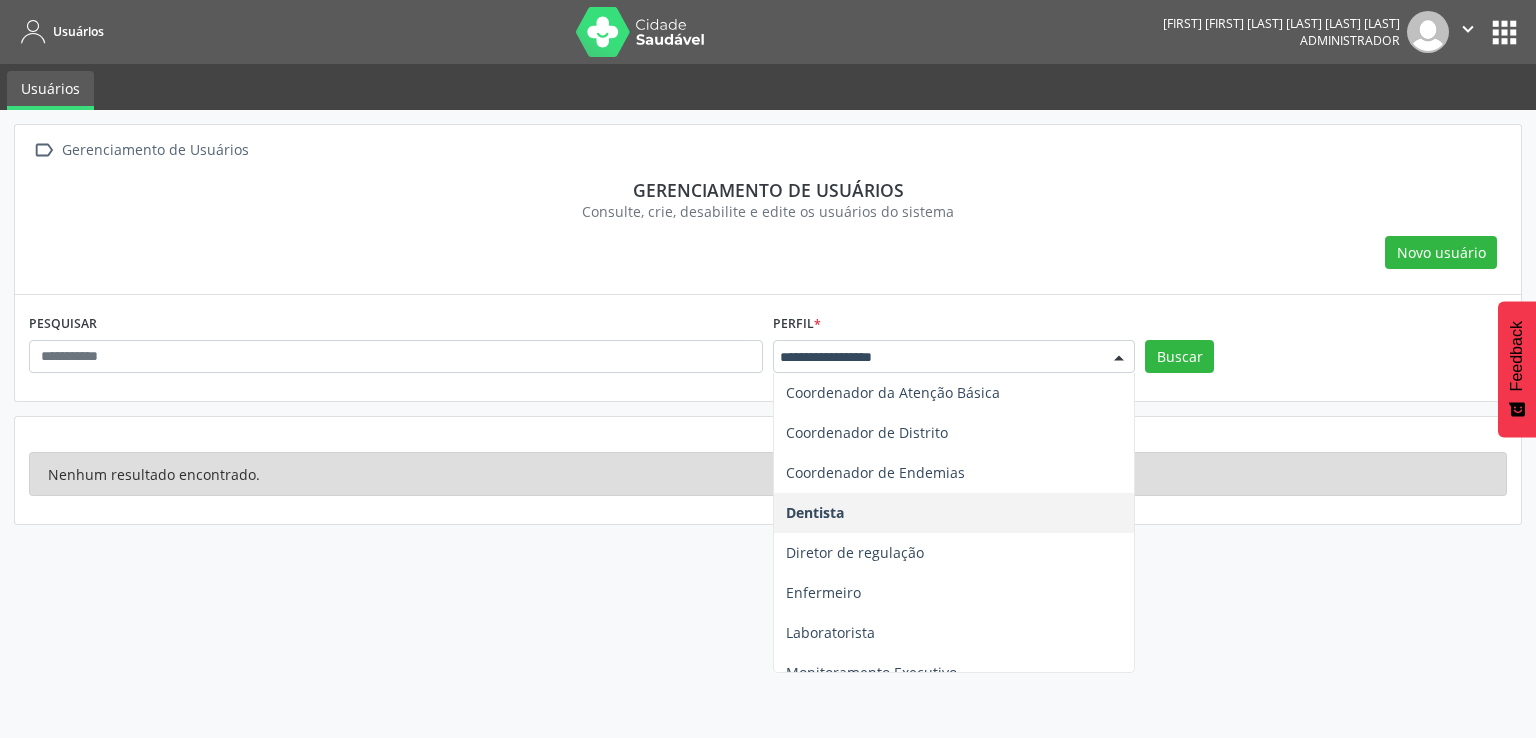 scroll, scrollTop: 100, scrollLeft: 0, axis: vertical 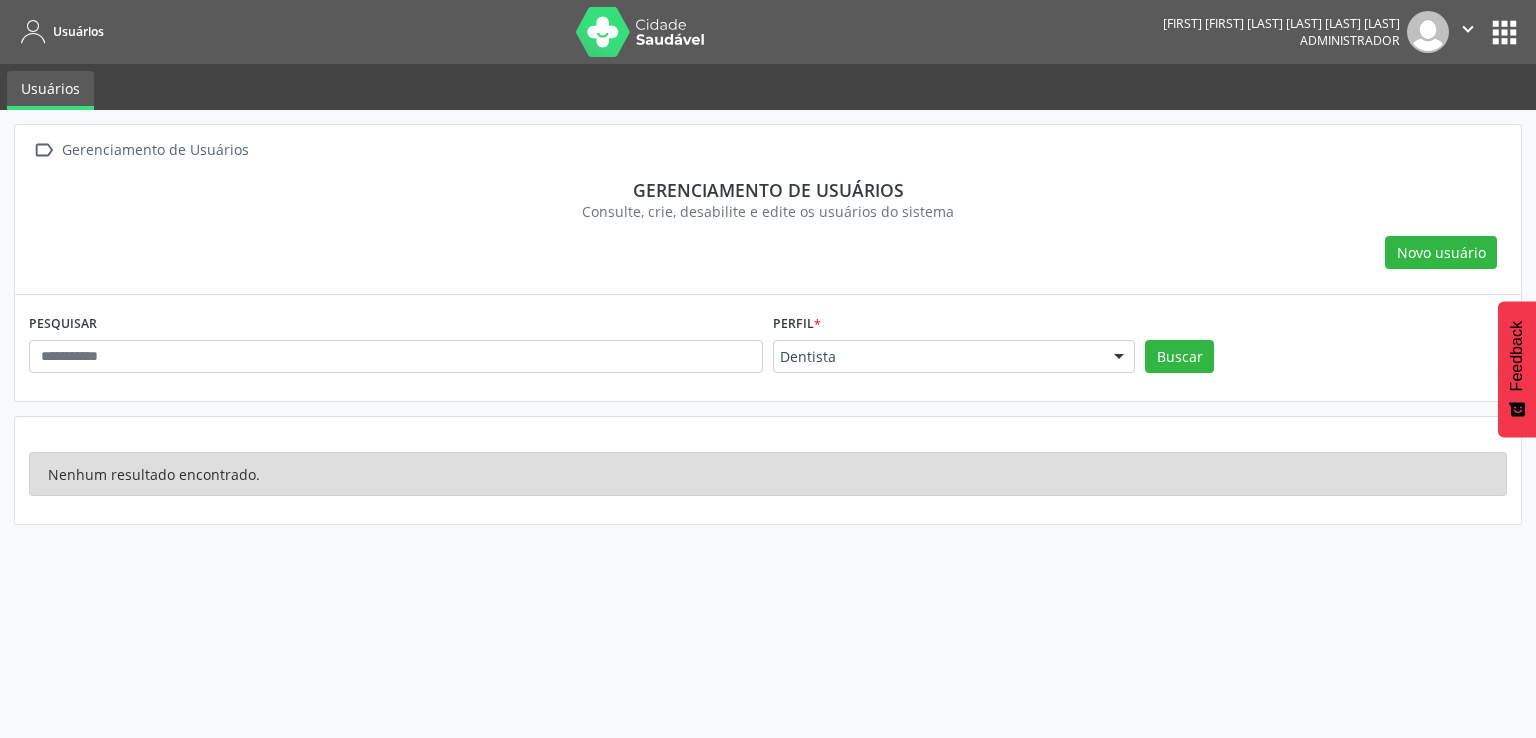 click on "Perfil
*
Dentista         Todos   ACE   ACS   Auditor   Coordenador   Coordenador da Atenção Básica   Coordenador de Distrito   Coordenador de Endemias   Dentista   Diretor de regulação   Enfermeiro   Laboratorista   Monitoramento Executivo   Médico   Operador de agendamento   Operador de regulação   Recepcionista da UBS   Recepcionista da clínica   Supervisor de Endemias   Vigilante Epidemiologista
Nenhum resultado encontrado para: "   "
Não há nenhuma opção para ser exibida." at bounding box center (954, 341) 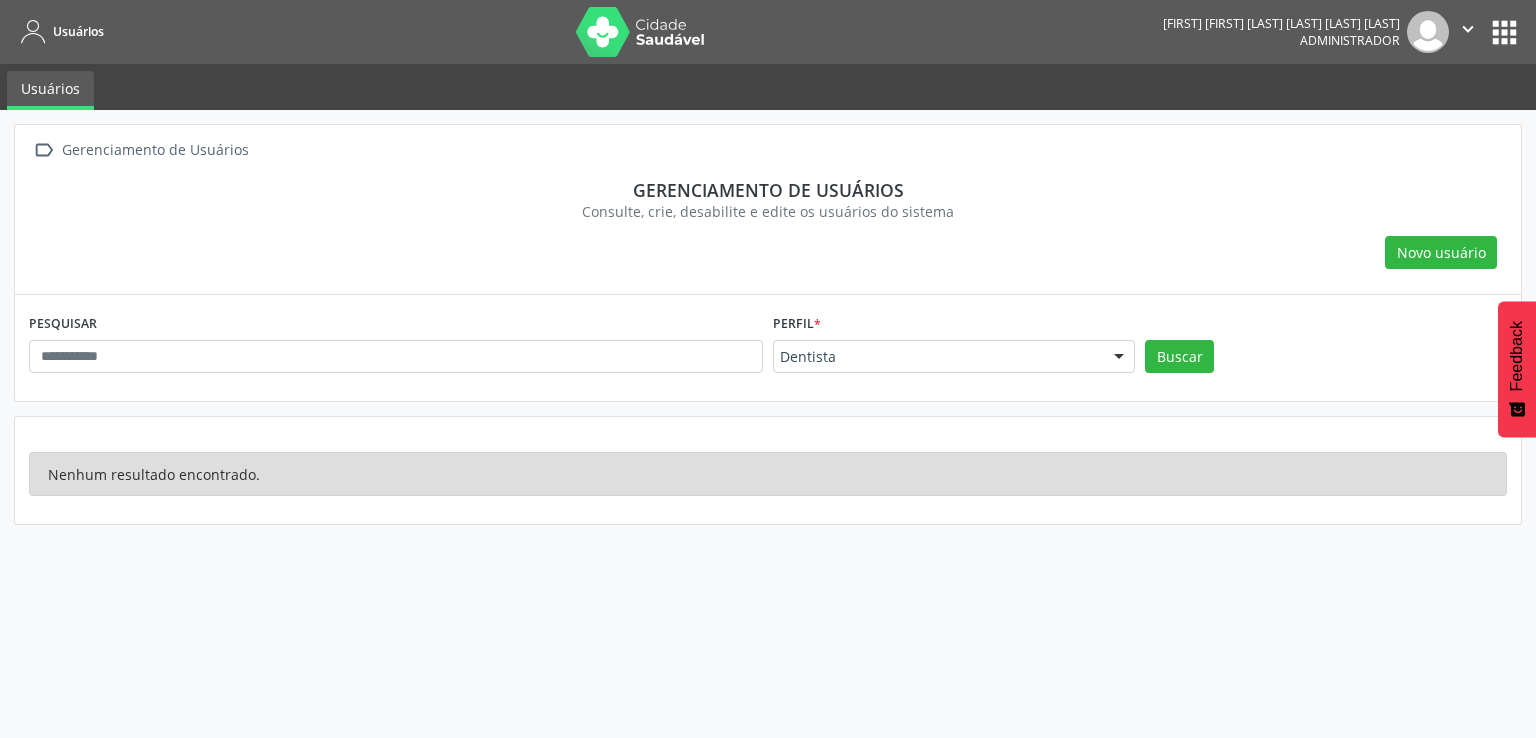 click at bounding box center [1119, 358] 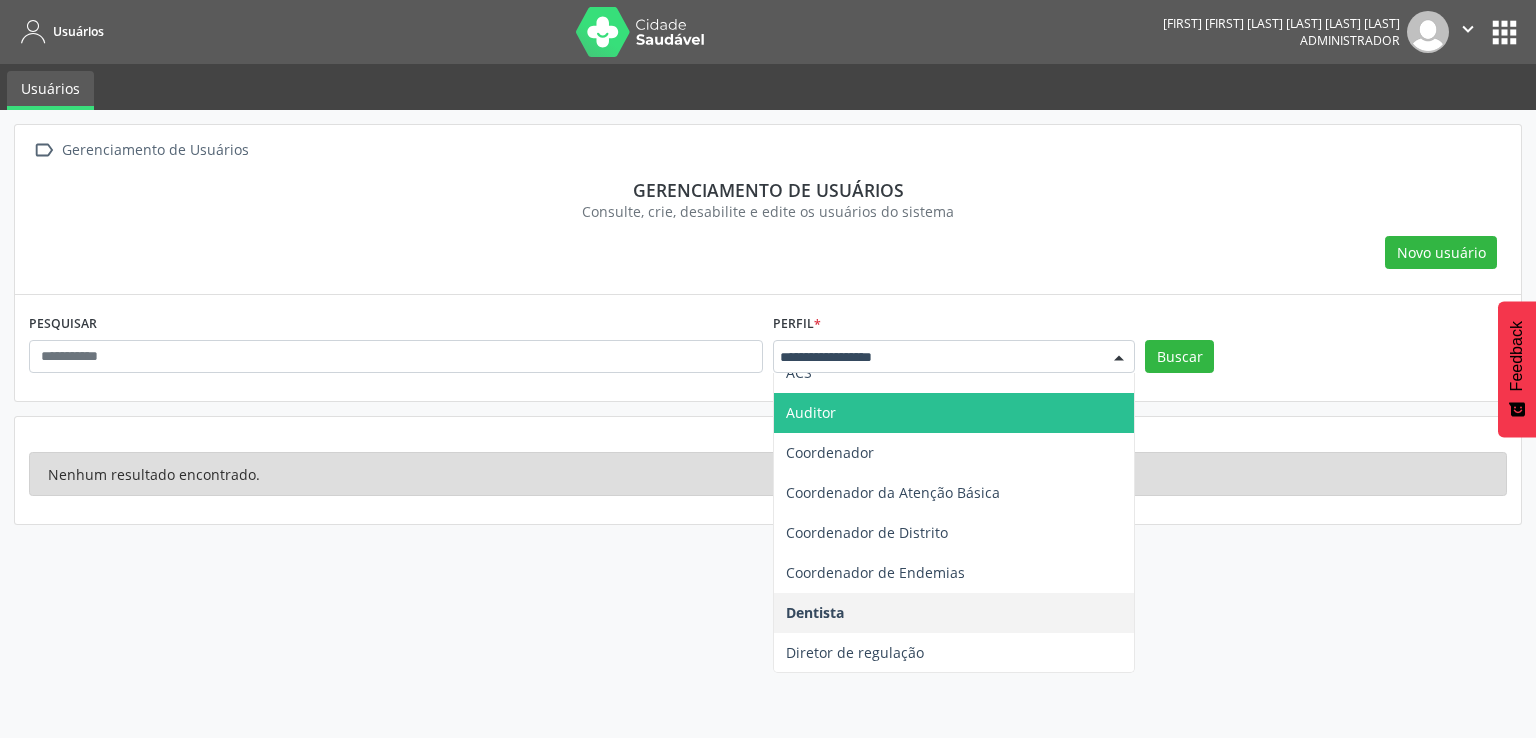 click on "Buscar" at bounding box center [1326, 364] 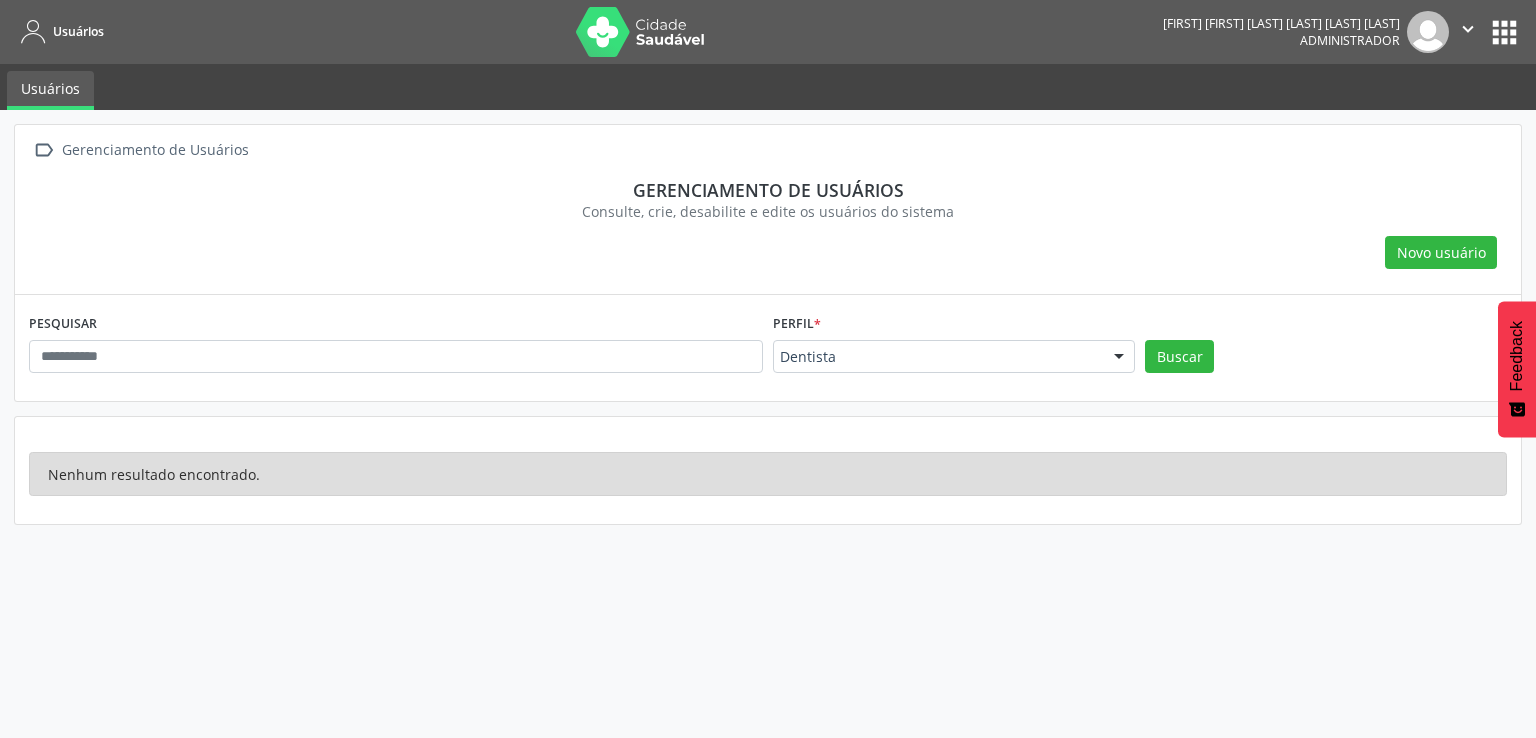 click on "Perfil
*
Dentista         Todos   ACE   ACS   Auditor   Coordenador   Coordenador da Atenção Básica   Coordenador de Distrito   Coordenador de Endemias   Dentista   Diretor de regulação   Enfermeiro   Laboratorista   Monitoramento Executivo   Médico   Operador de agendamento   Operador de regulação   Recepcionista da UBS   Recepcionista da clínica   Supervisor de Endemias   Vigilante Epidemiologista
Nenhum resultado encontrado para: "   "
Não há nenhuma opção para ser exibida." at bounding box center [954, 348] 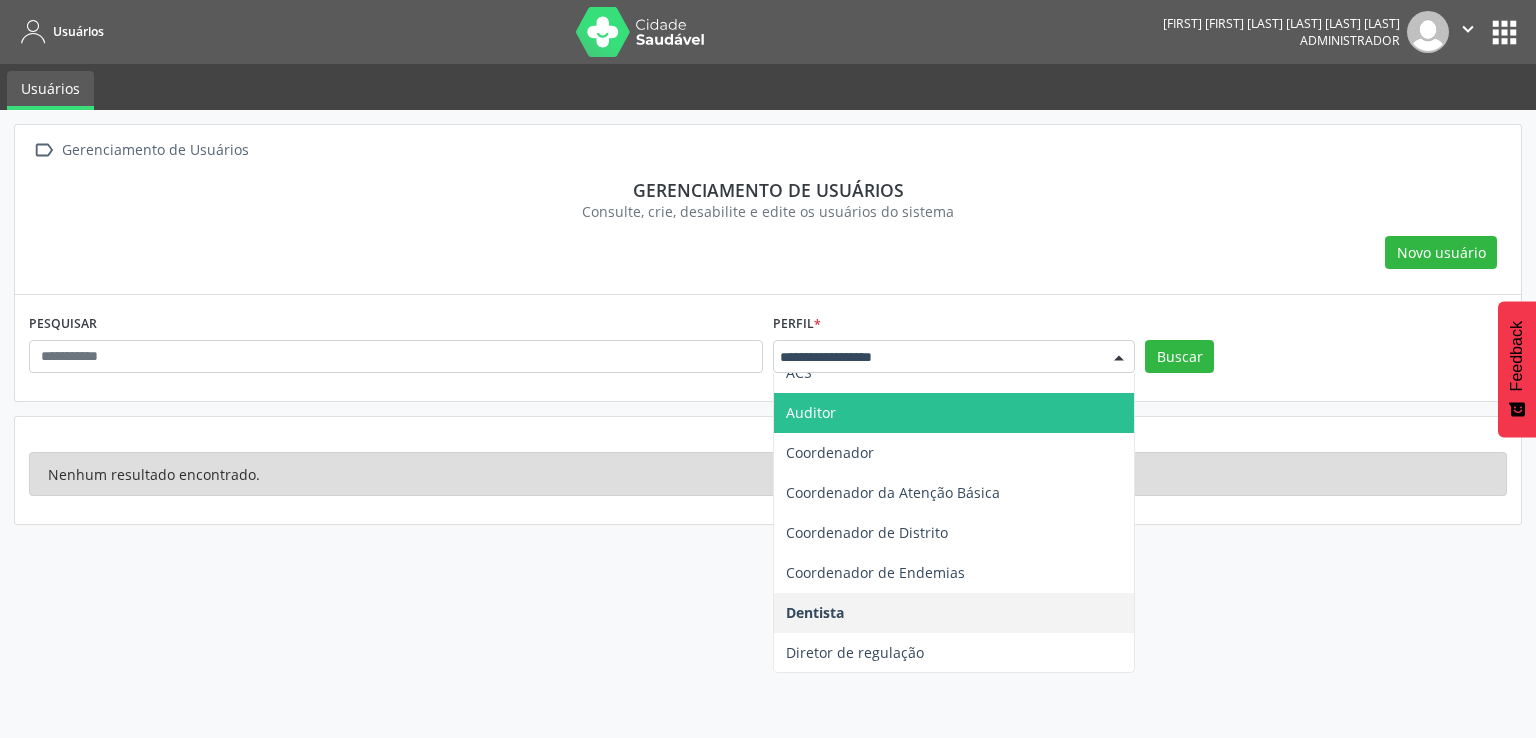 click at bounding box center [954, 357] 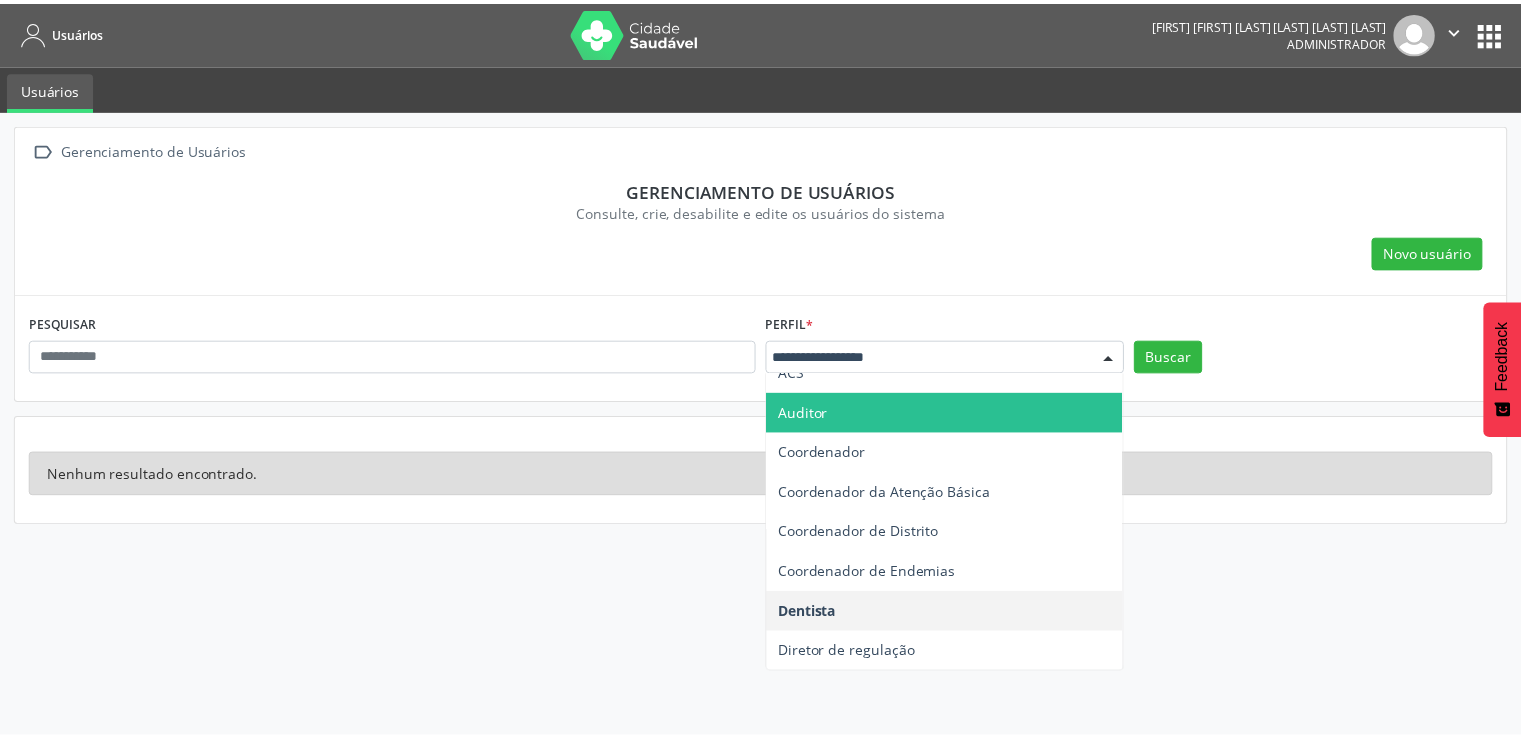 scroll, scrollTop: 0, scrollLeft: 0, axis: both 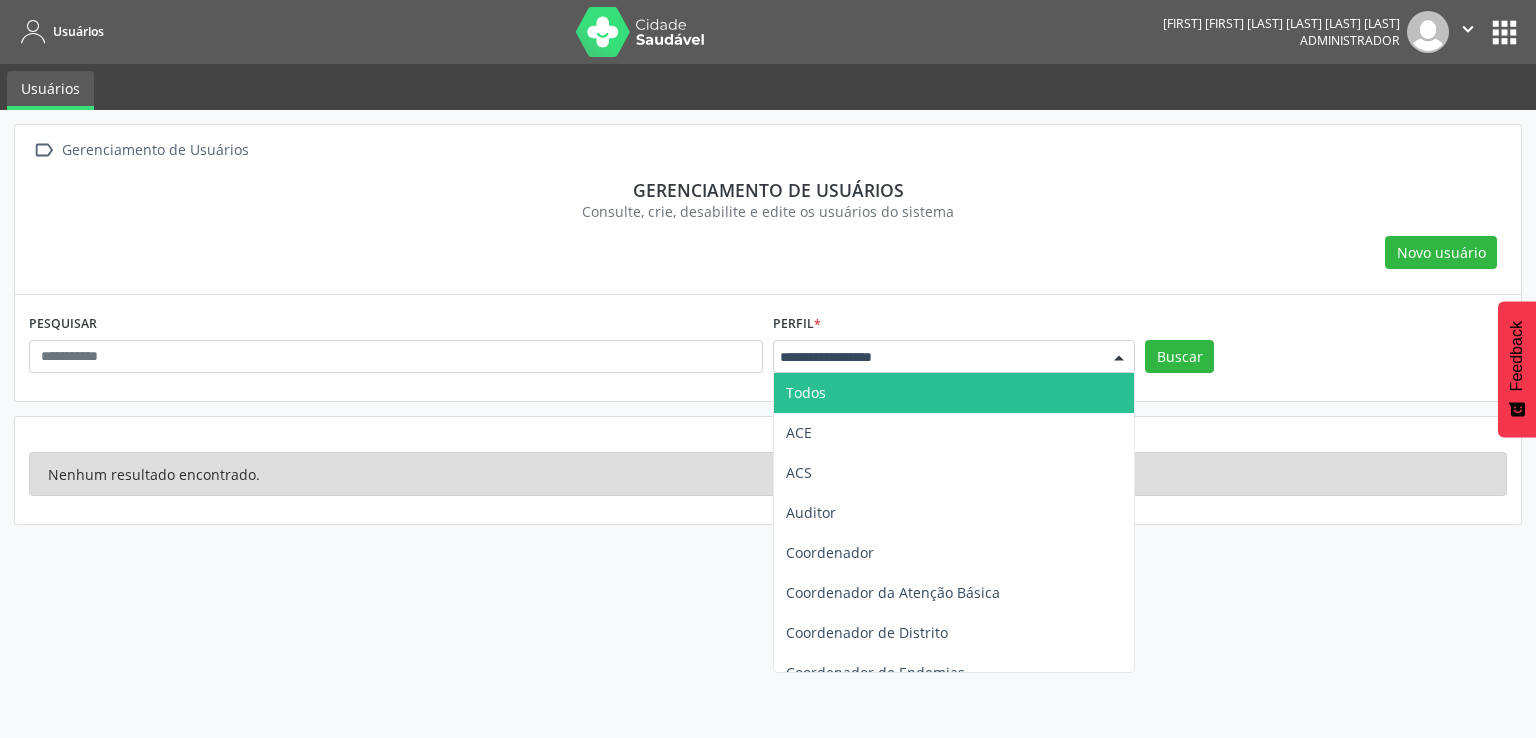 click on "Todos" at bounding box center (954, 393) 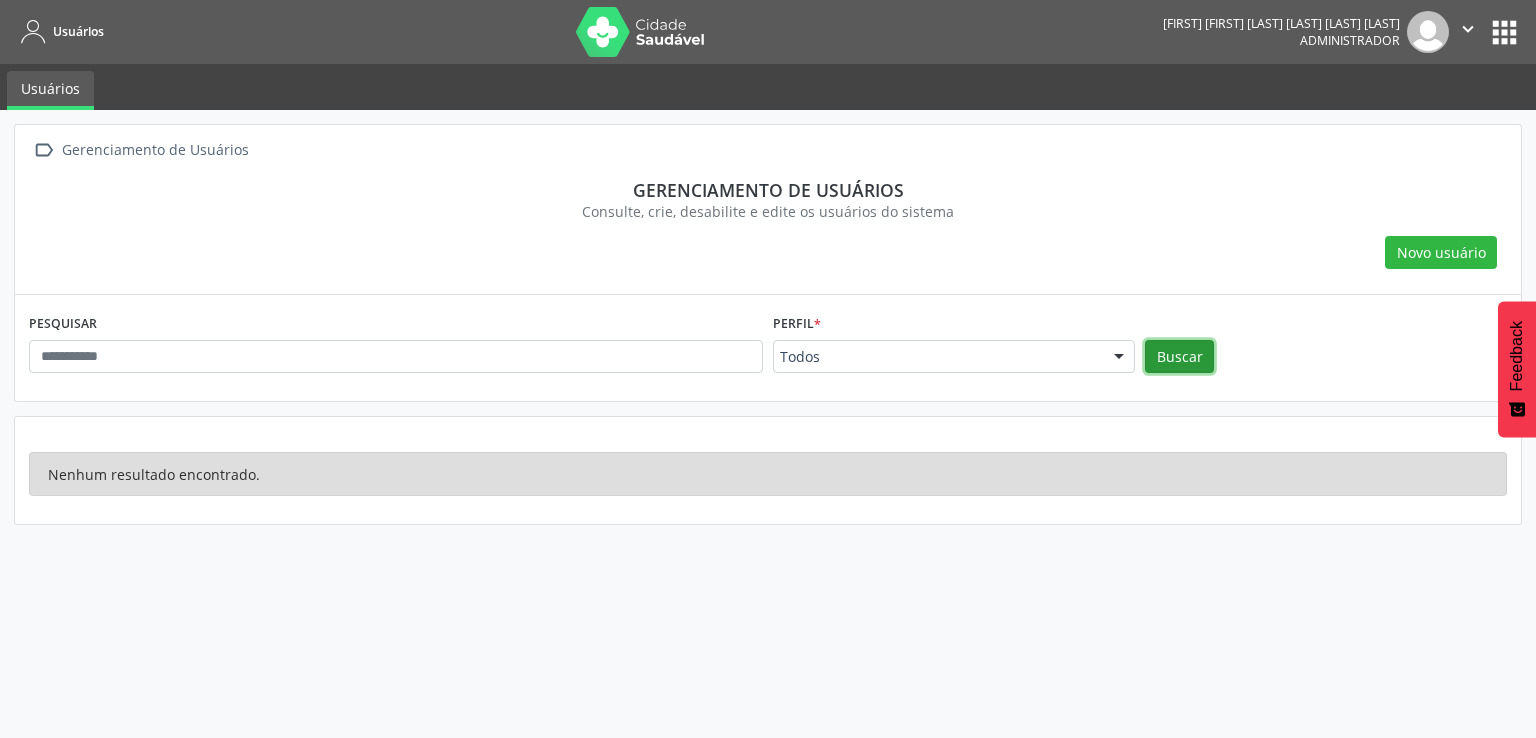 click on "Buscar" at bounding box center [1179, 357] 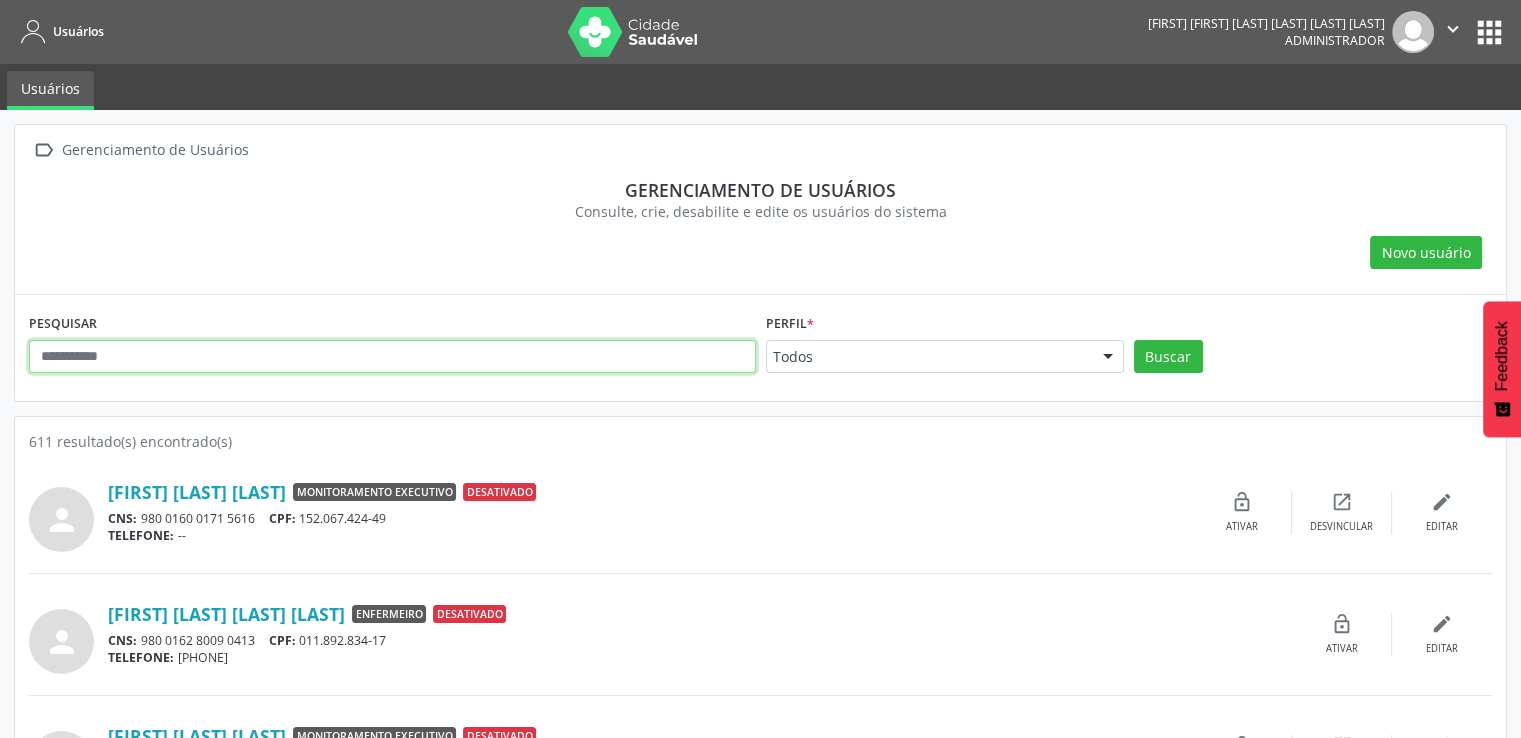 click at bounding box center [392, 357] 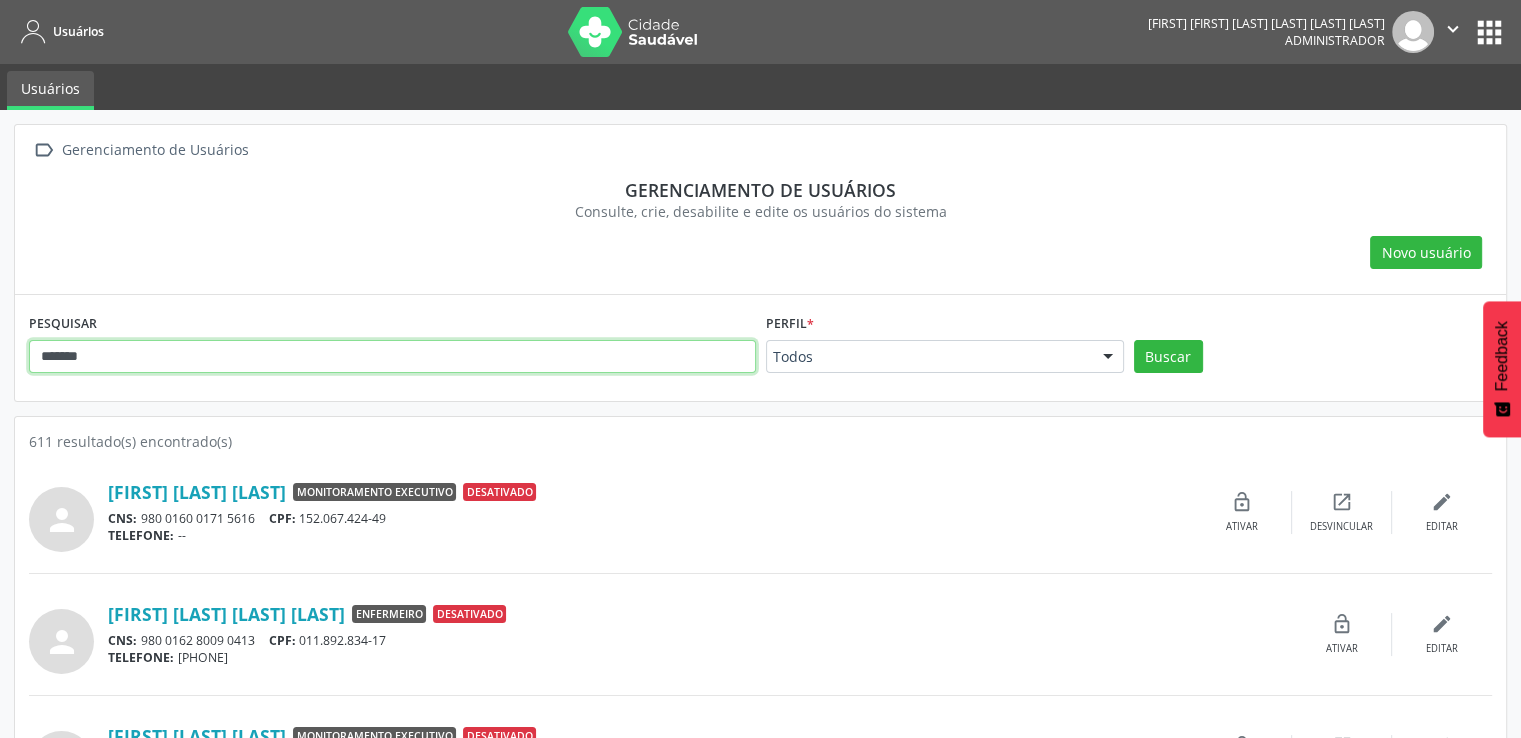 type on "******" 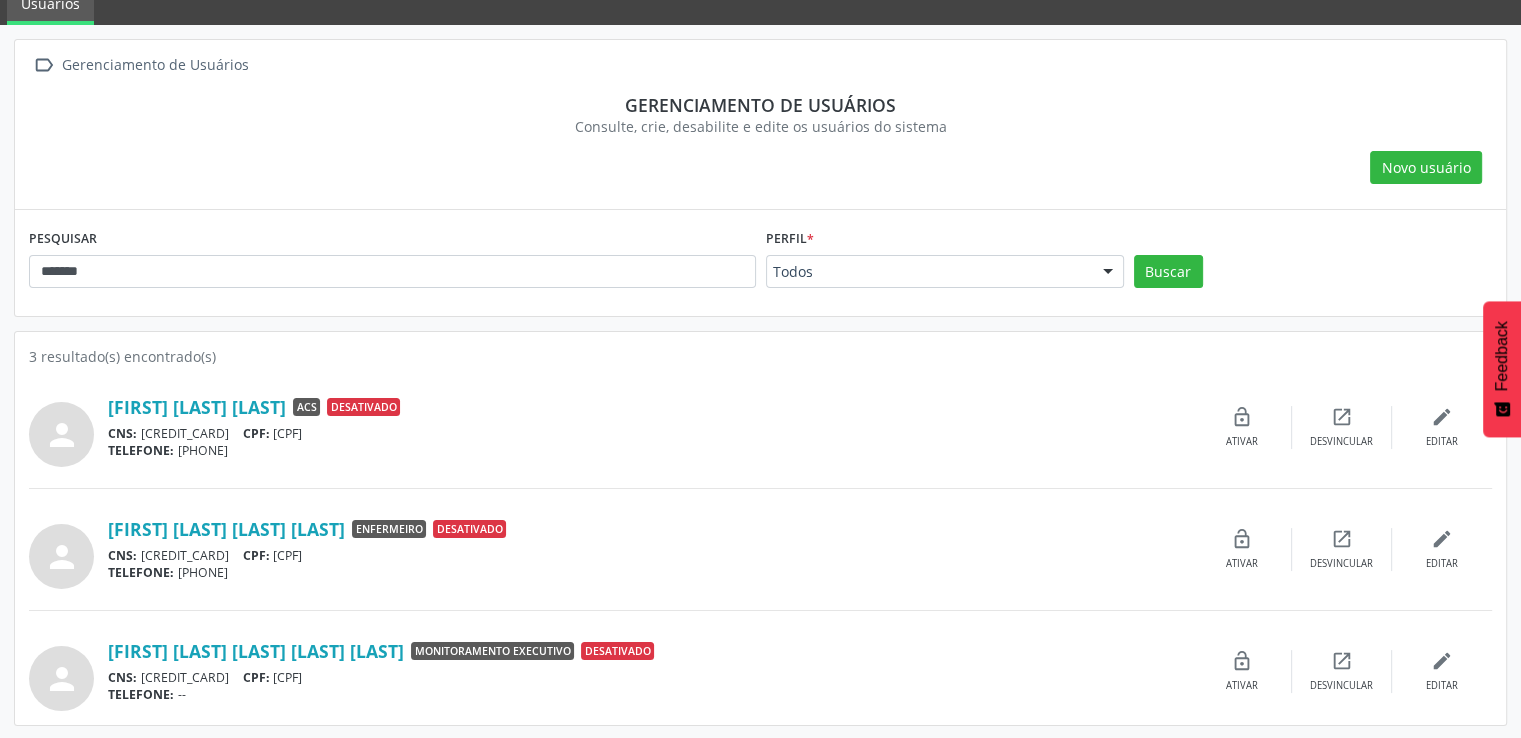 scroll, scrollTop: 0, scrollLeft: 0, axis: both 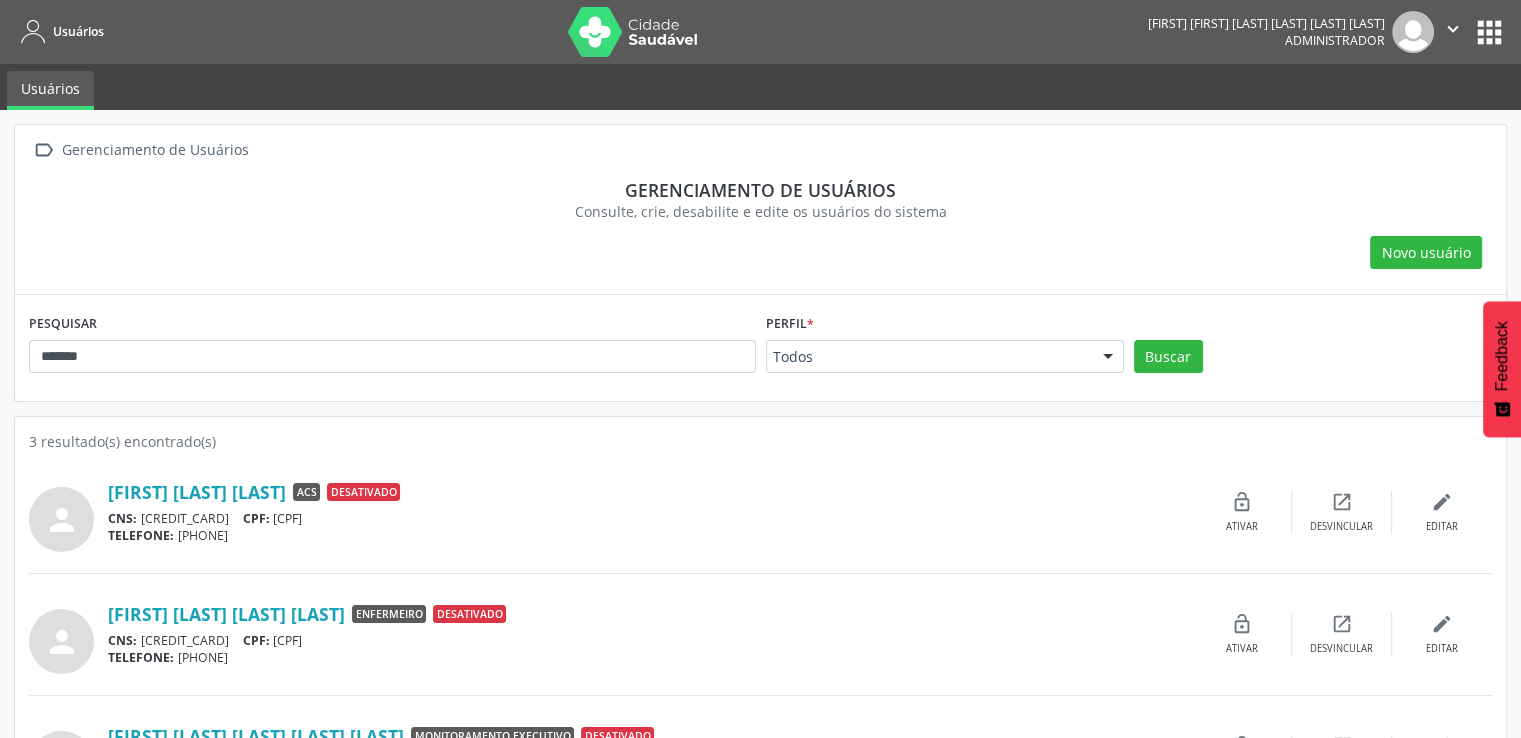 click on "apps" at bounding box center (1489, 32) 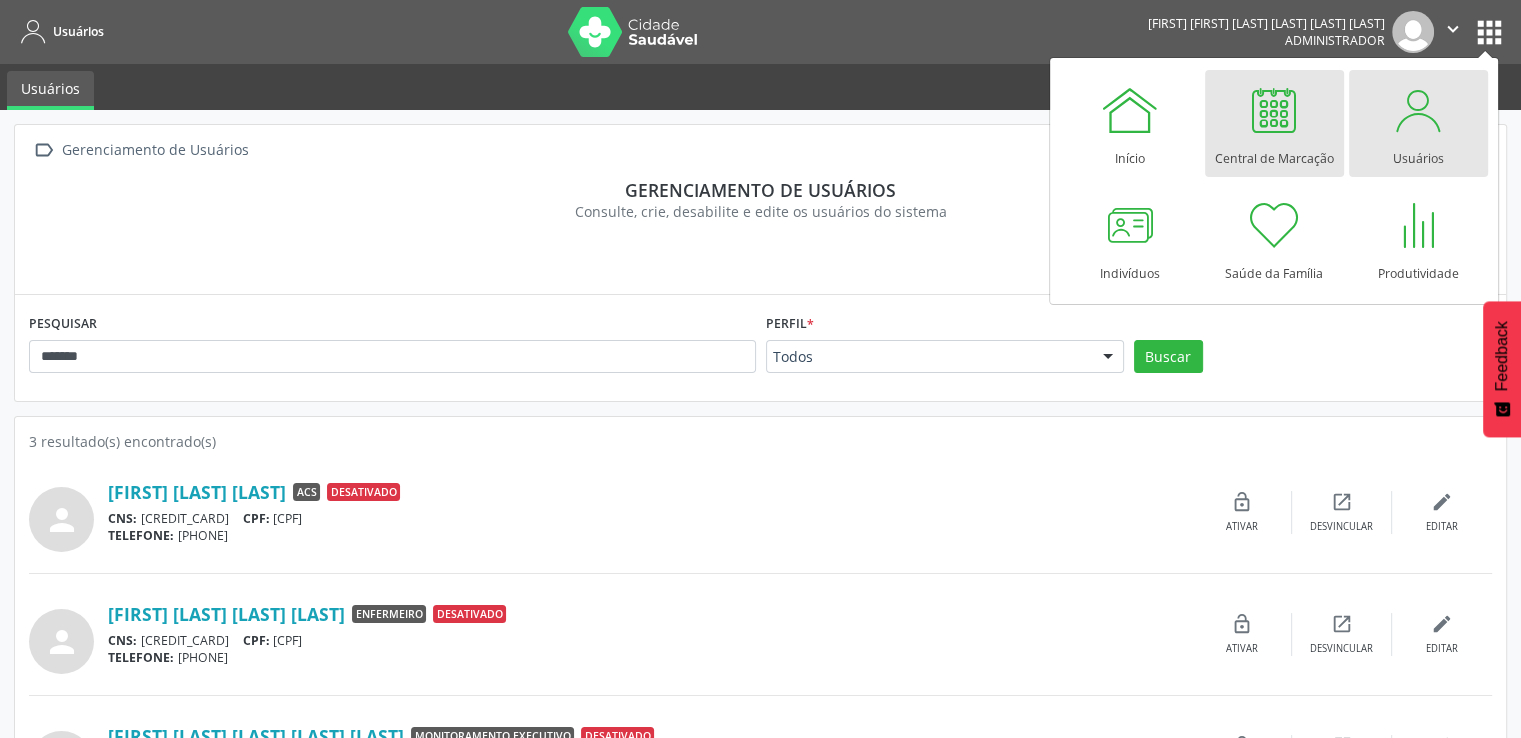 click at bounding box center (1274, 110) 